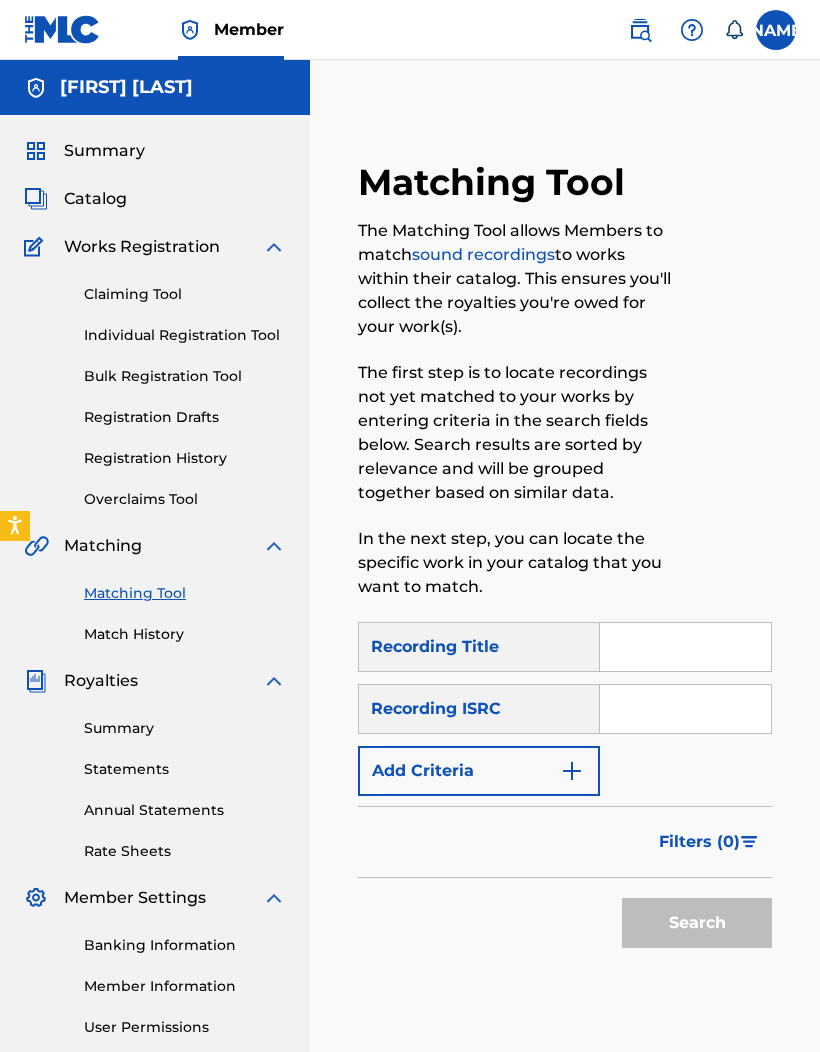 scroll, scrollTop: 312, scrollLeft: 0, axis: vertical 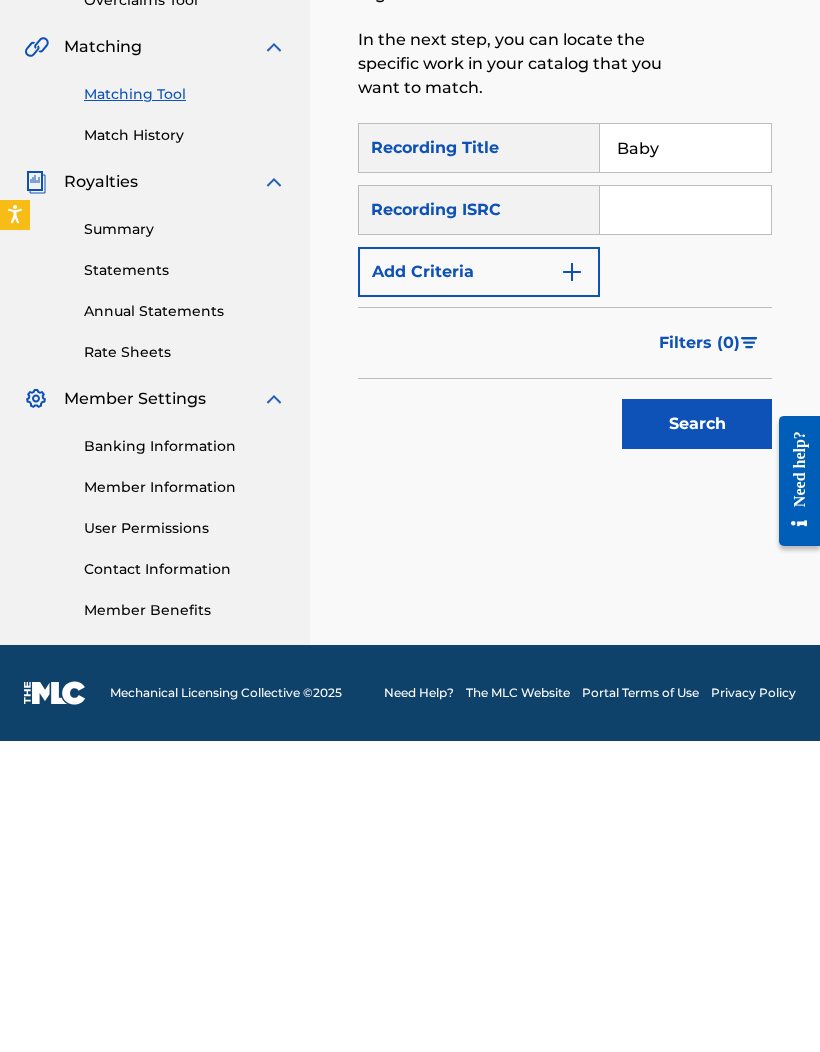 type on "Baby" 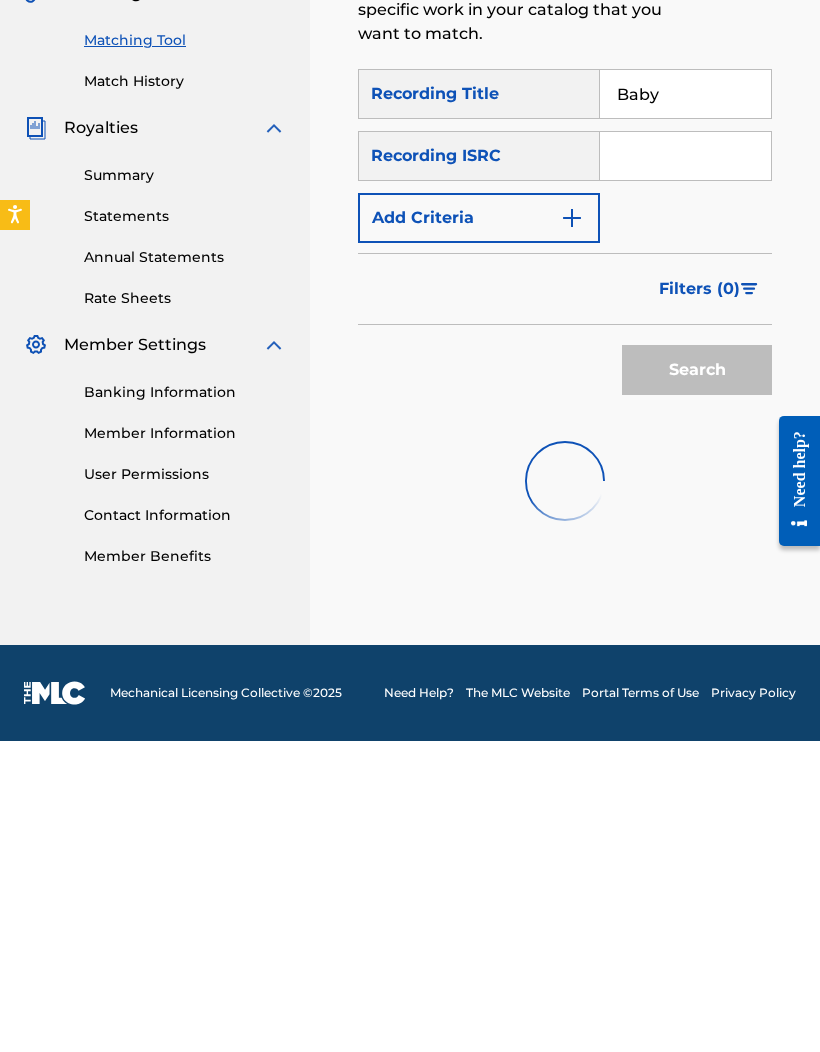 scroll, scrollTop: 188, scrollLeft: 0, axis: vertical 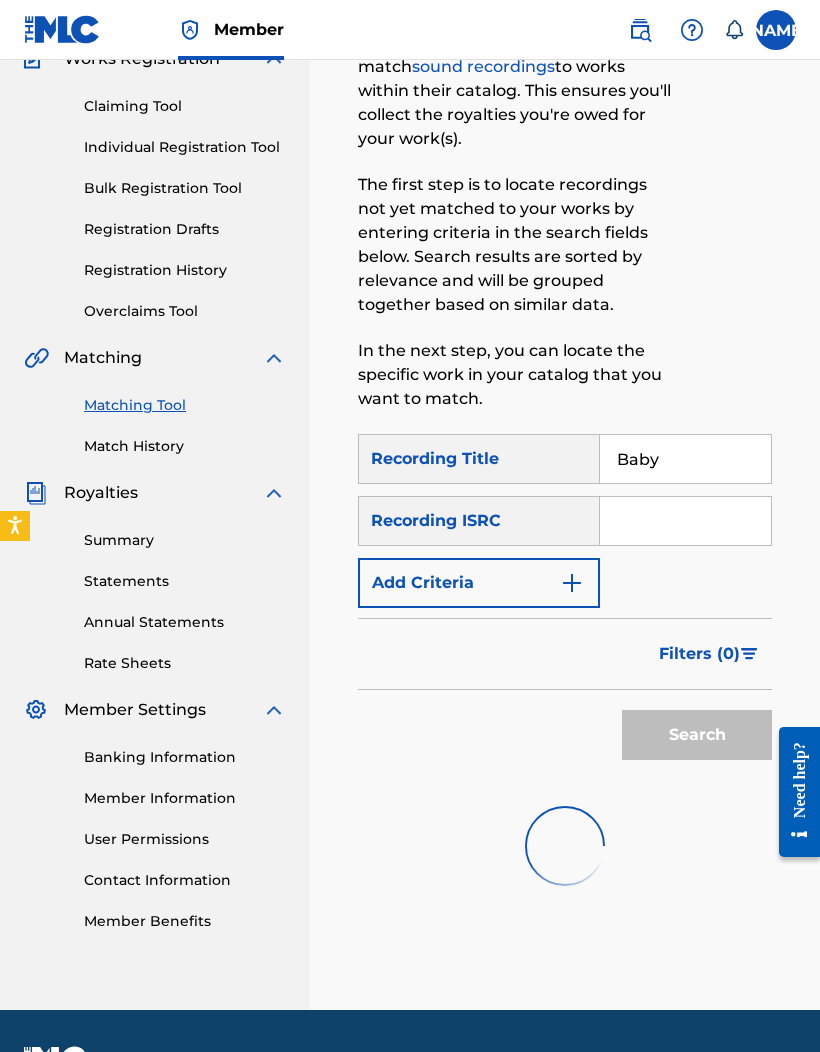 click on "Filters ( 0 )" at bounding box center (699, 654) 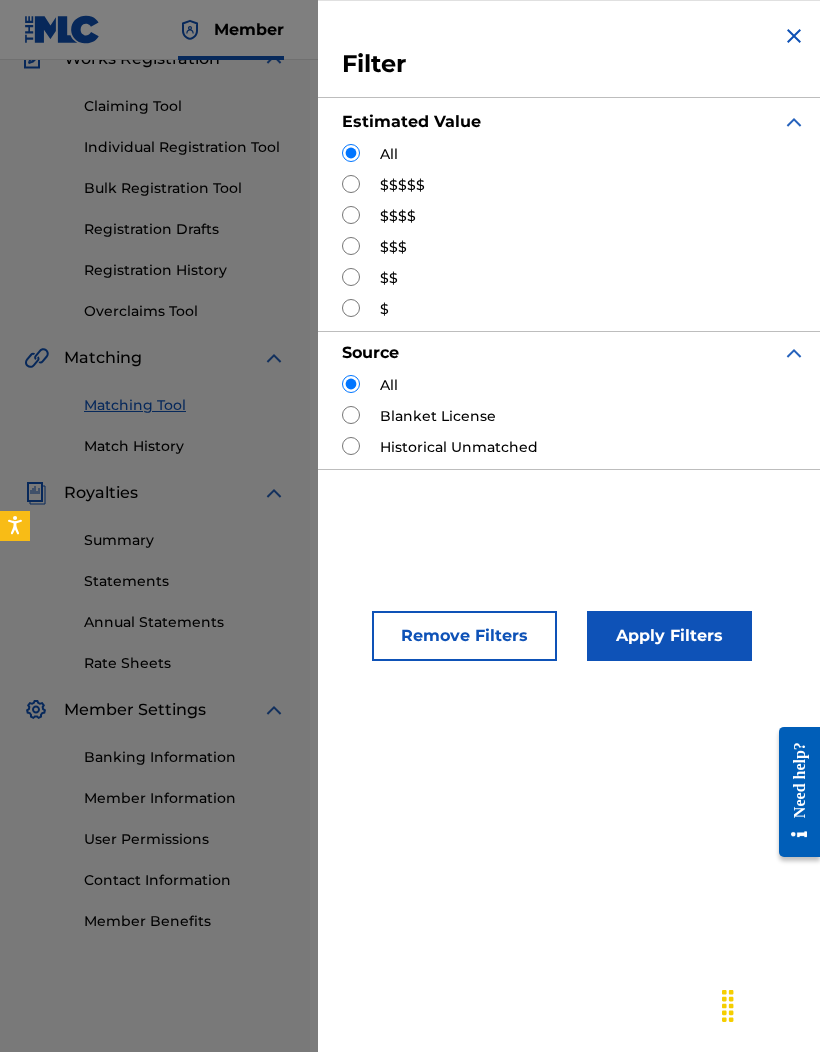 click on "$$$$$" at bounding box center [402, 185] 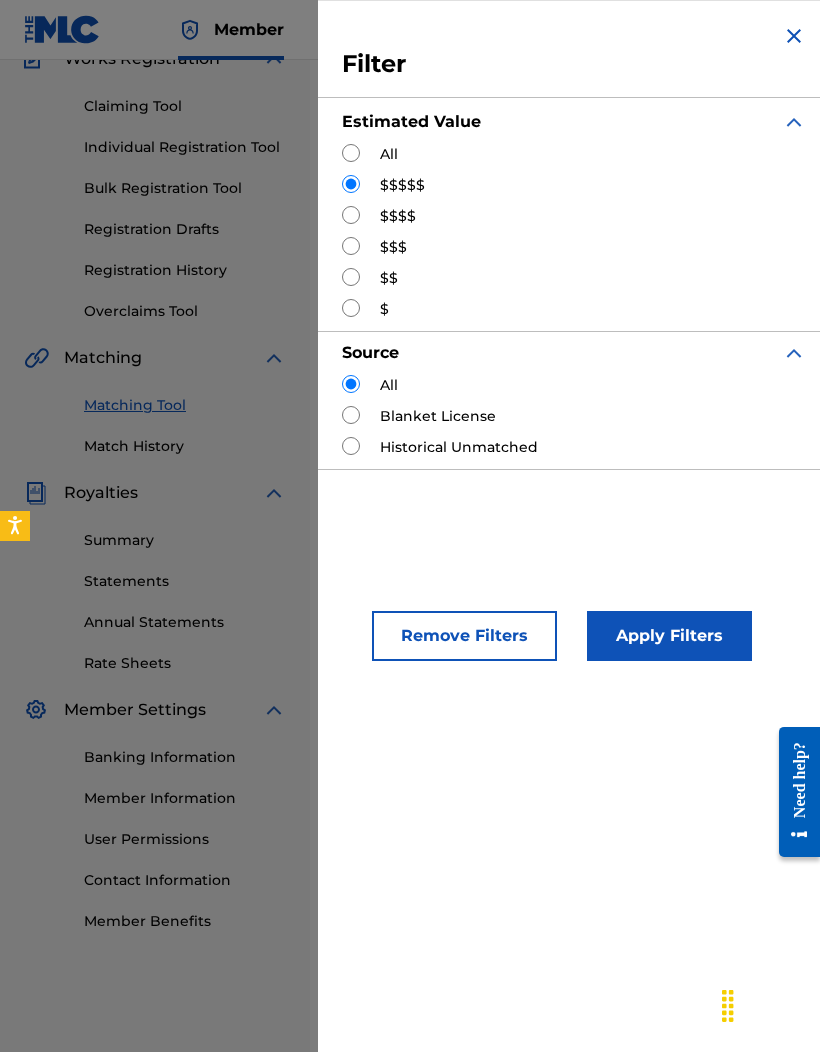 click on "Apply Filters" at bounding box center (669, 636) 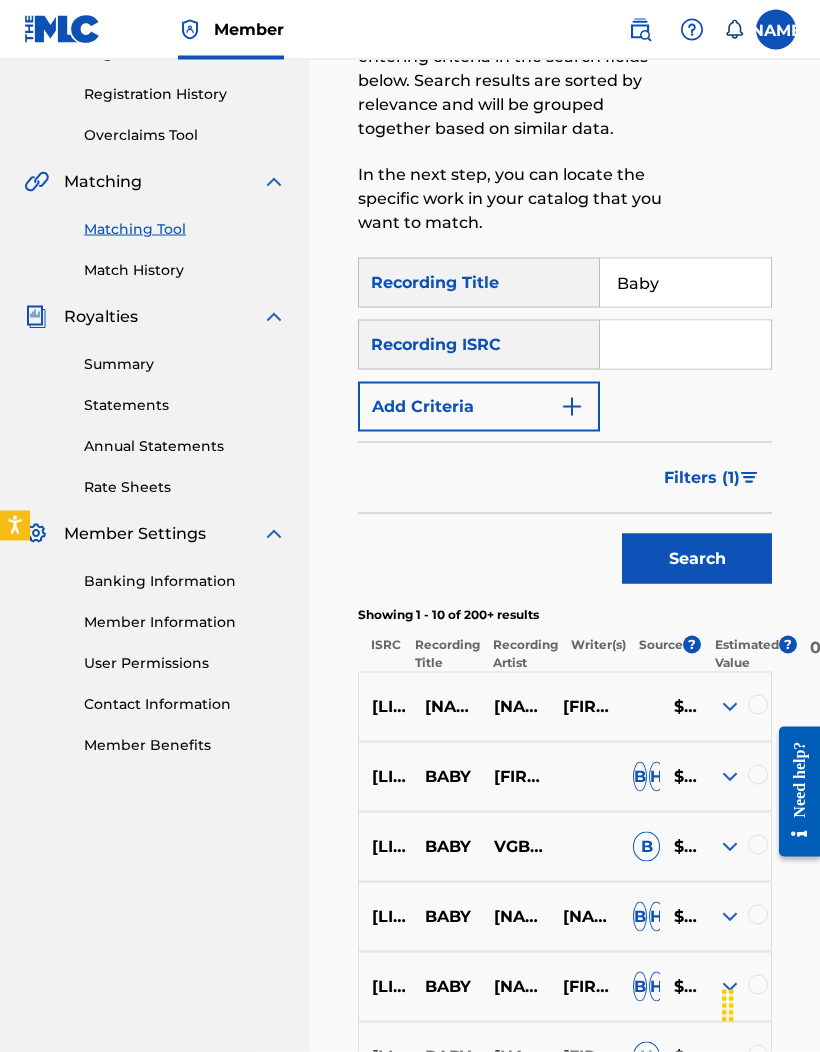 scroll, scrollTop: 369, scrollLeft: 0, axis: vertical 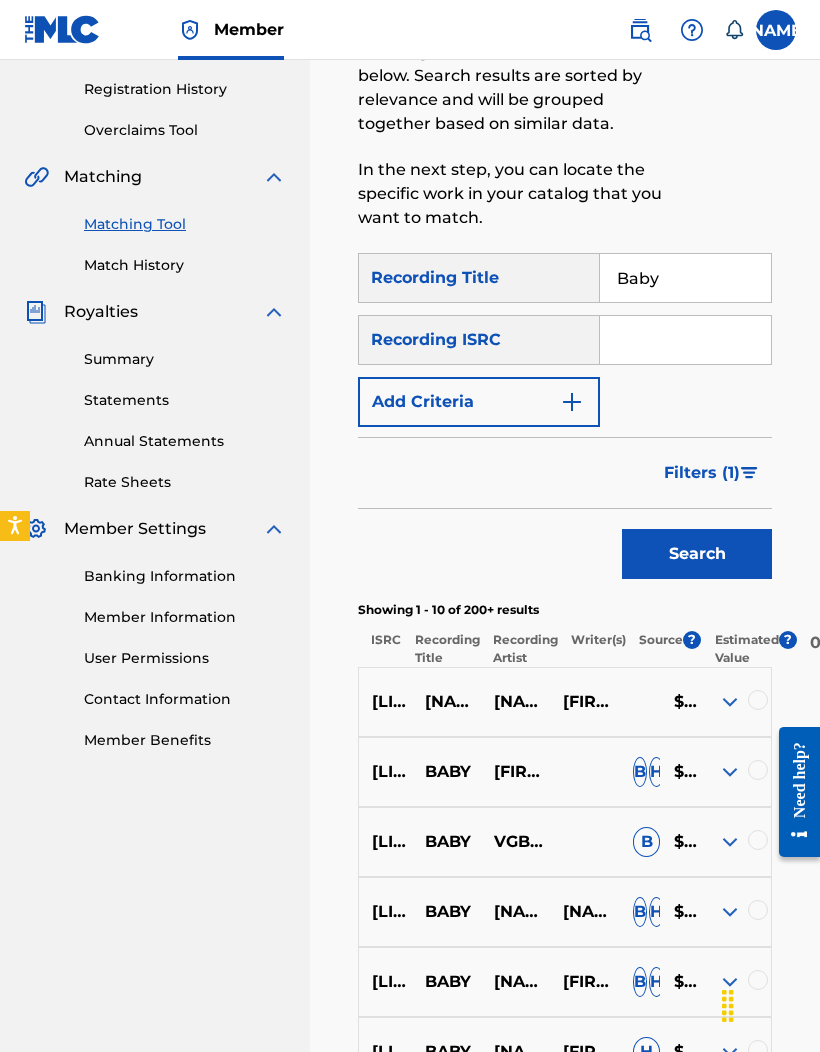 click at bounding box center (730, 702) 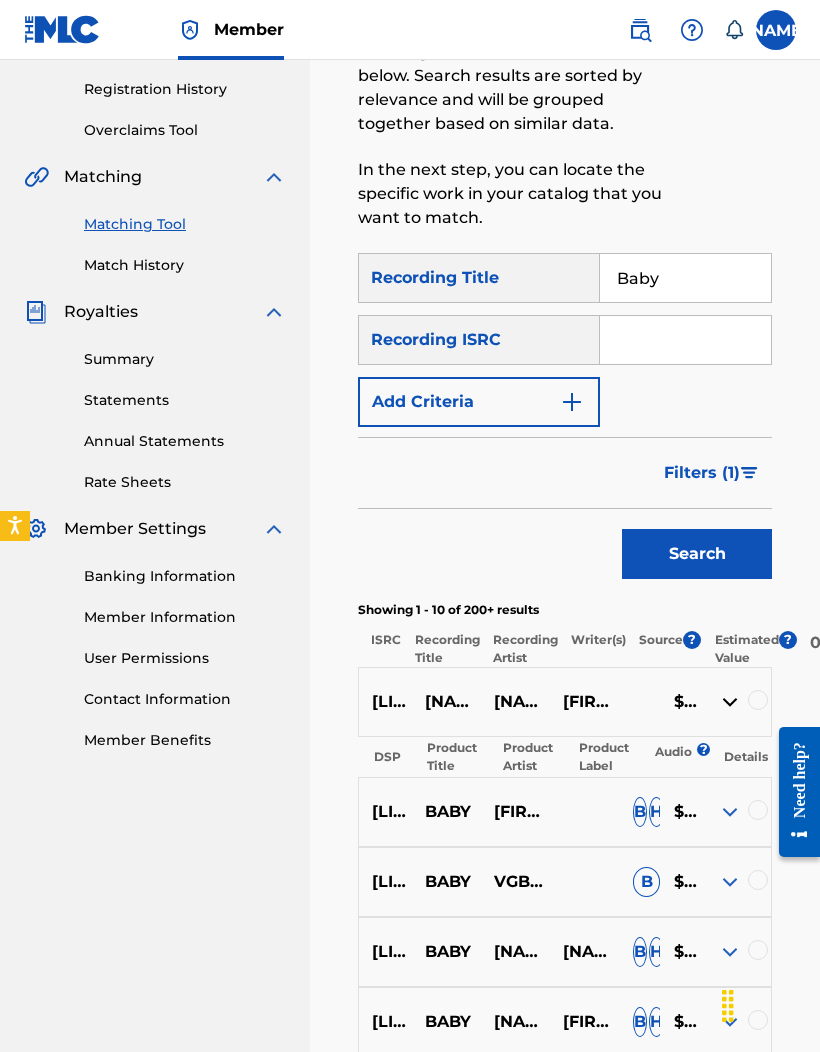 click at bounding box center [730, 702] 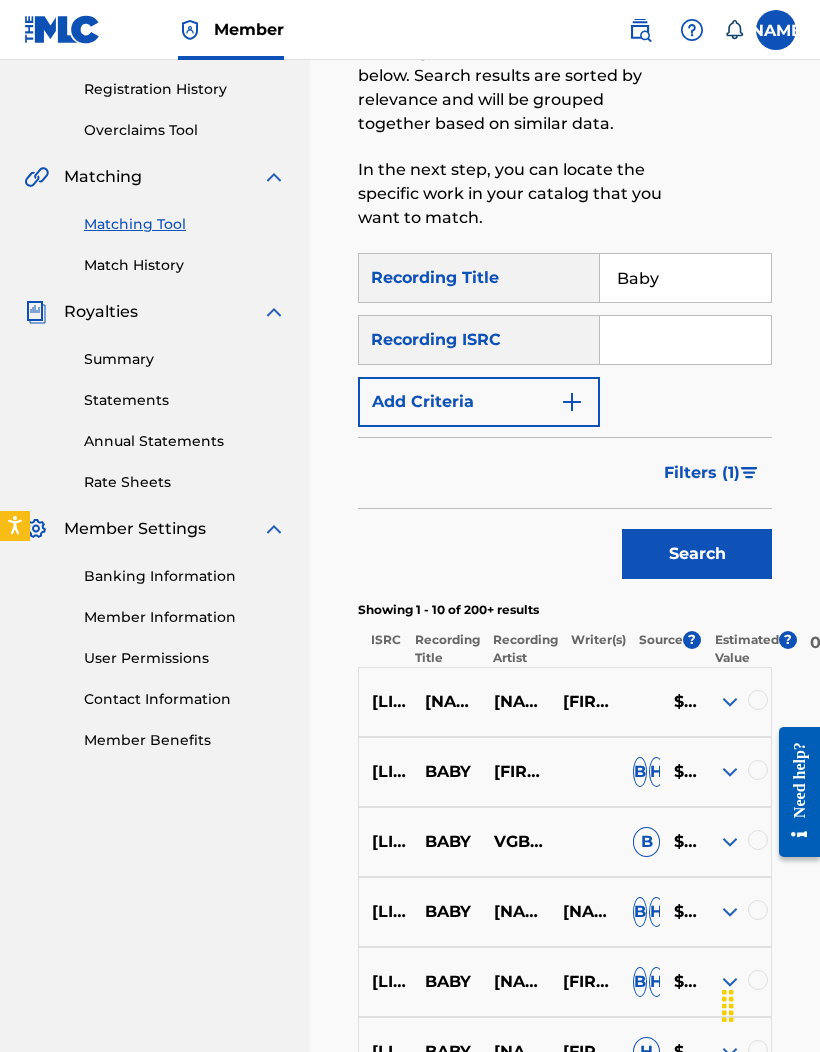 click at bounding box center [730, 772] 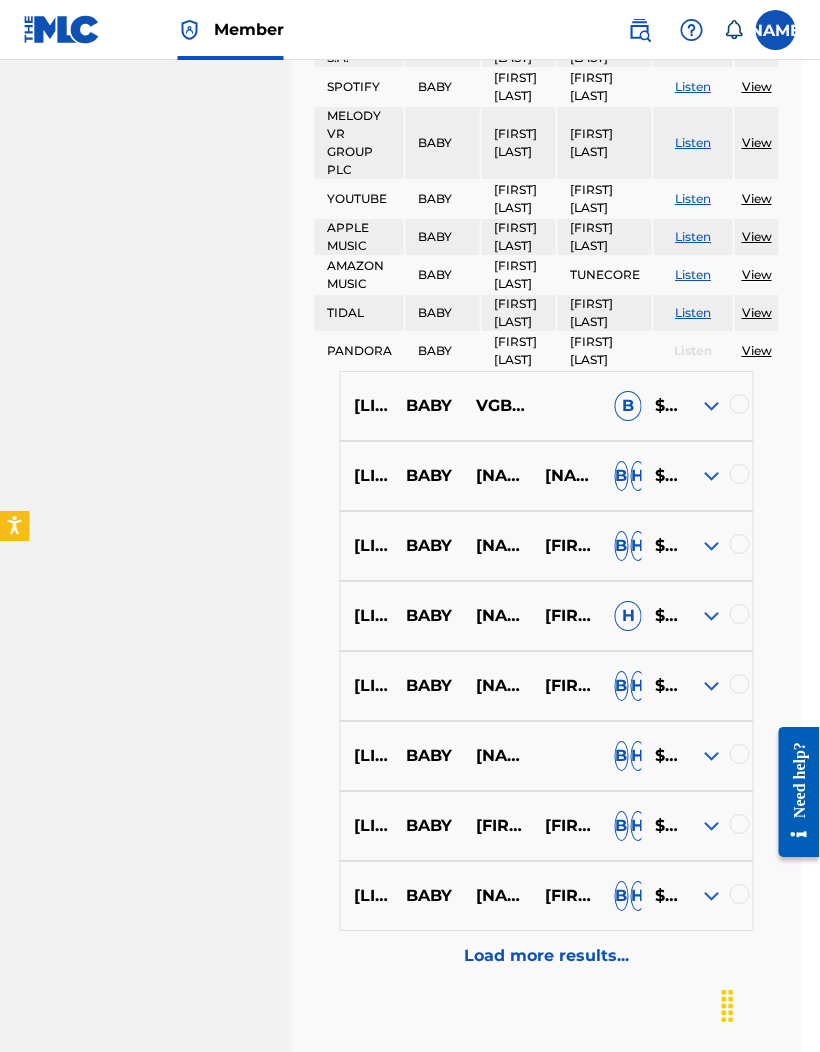 scroll, scrollTop: 1186, scrollLeft: 17, axis: both 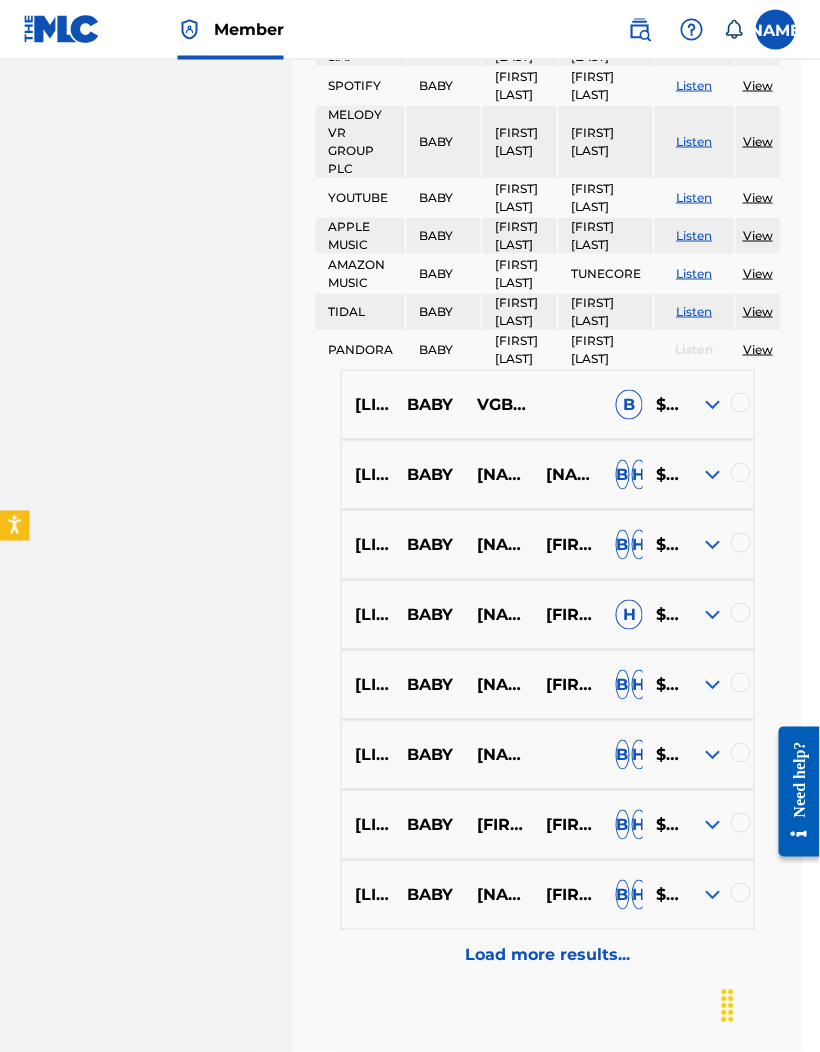 click at bounding box center [713, 755] 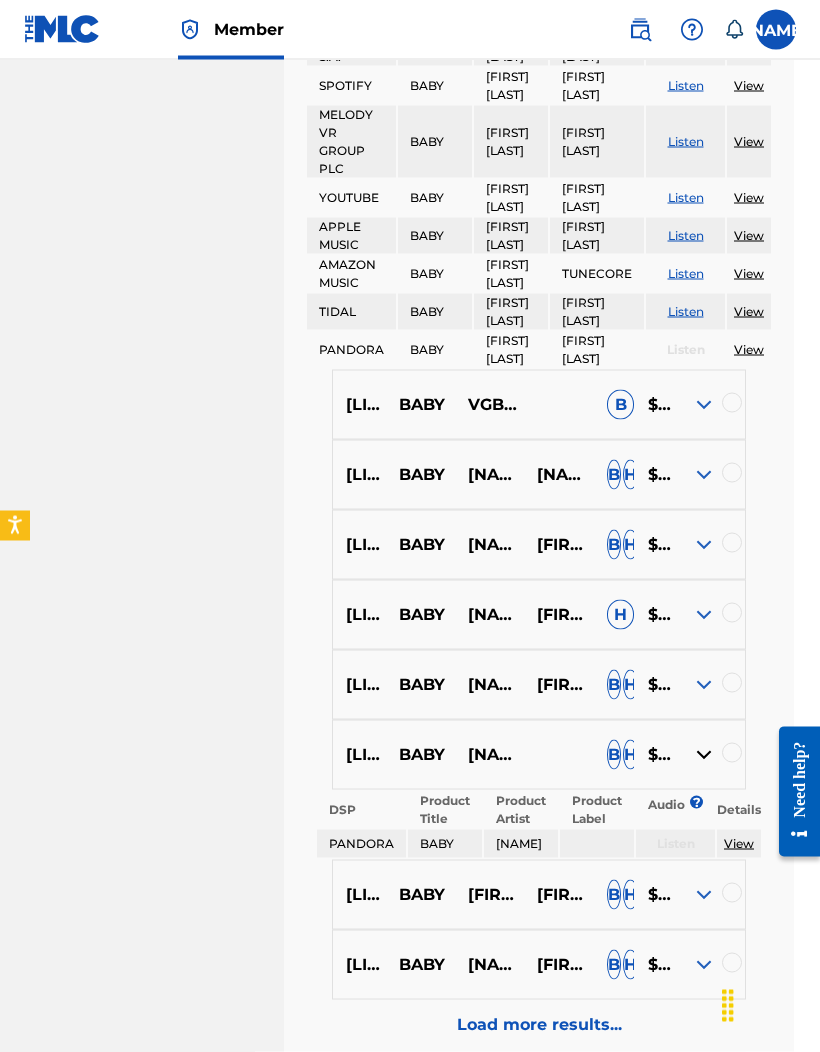scroll, scrollTop: 1186, scrollLeft: 18, axis: both 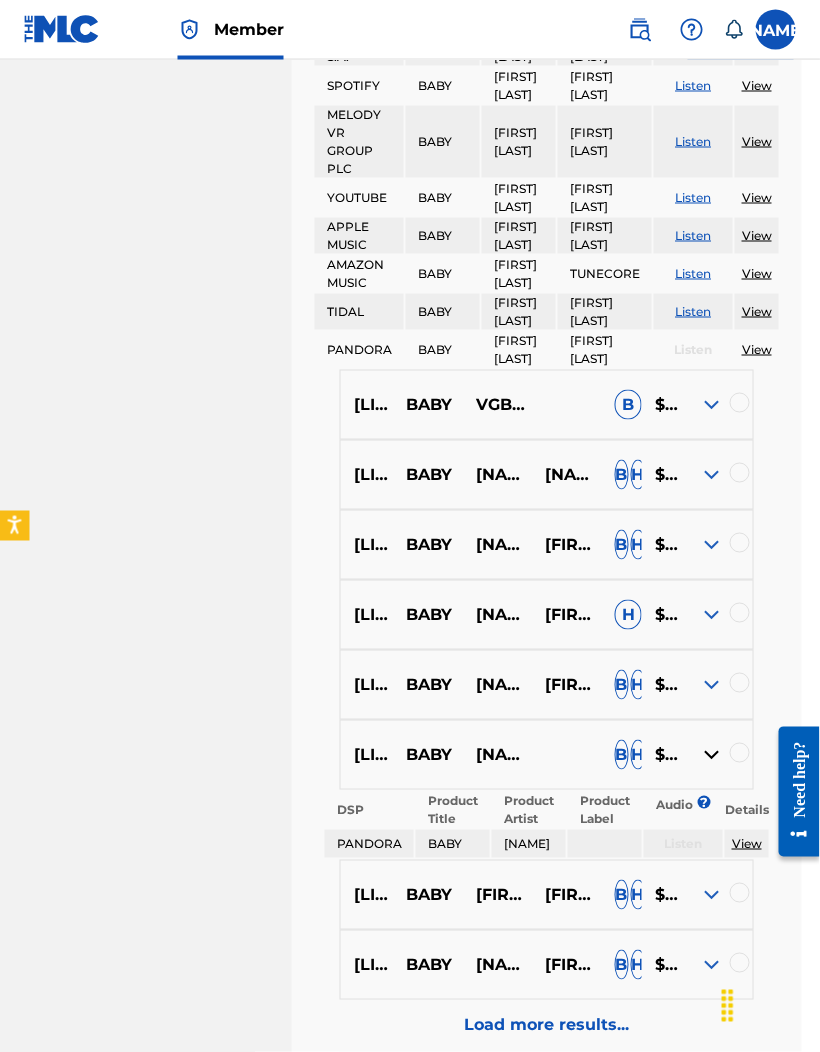 click on "Load more results..." at bounding box center (547, 1025) 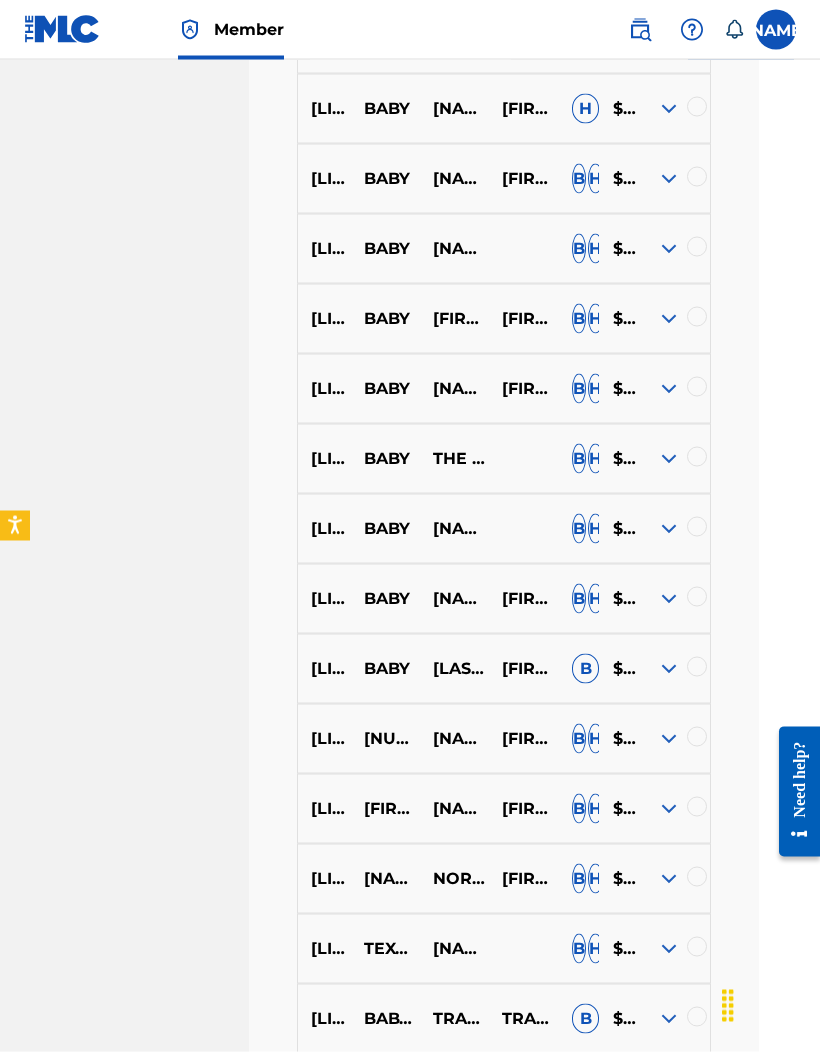 scroll, scrollTop: 1313, scrollLeft: 61, axis: both 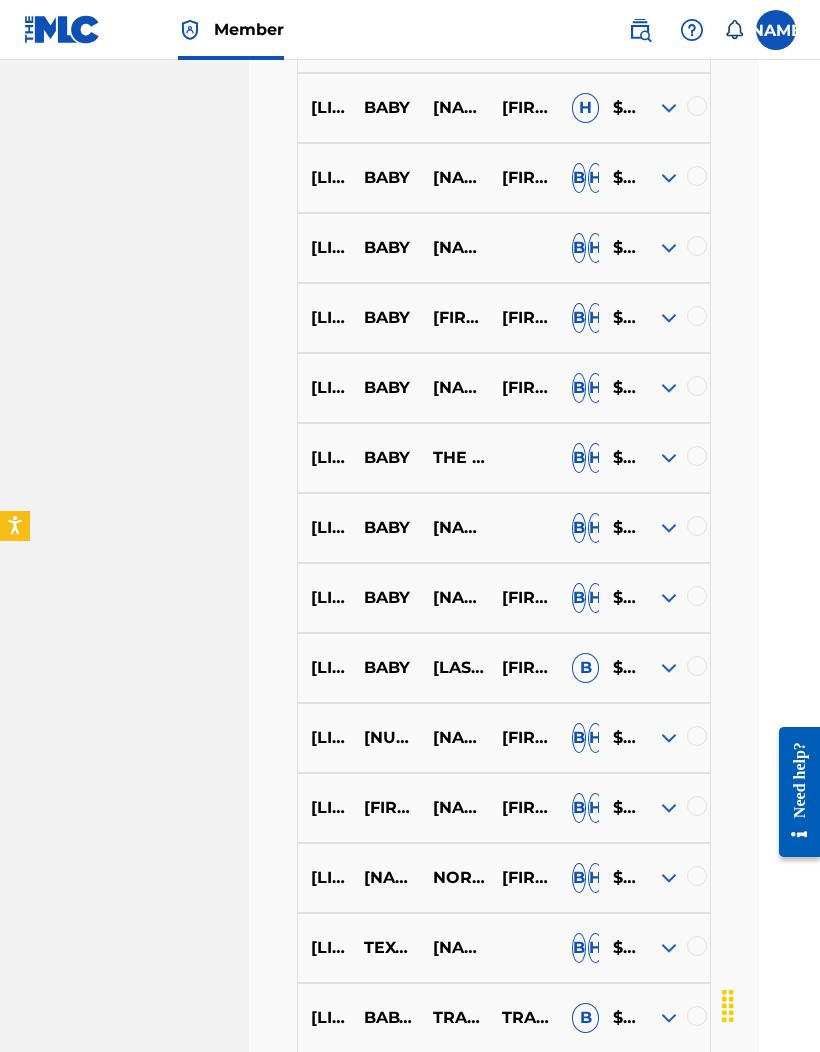 click at bounding box center [669, 458] 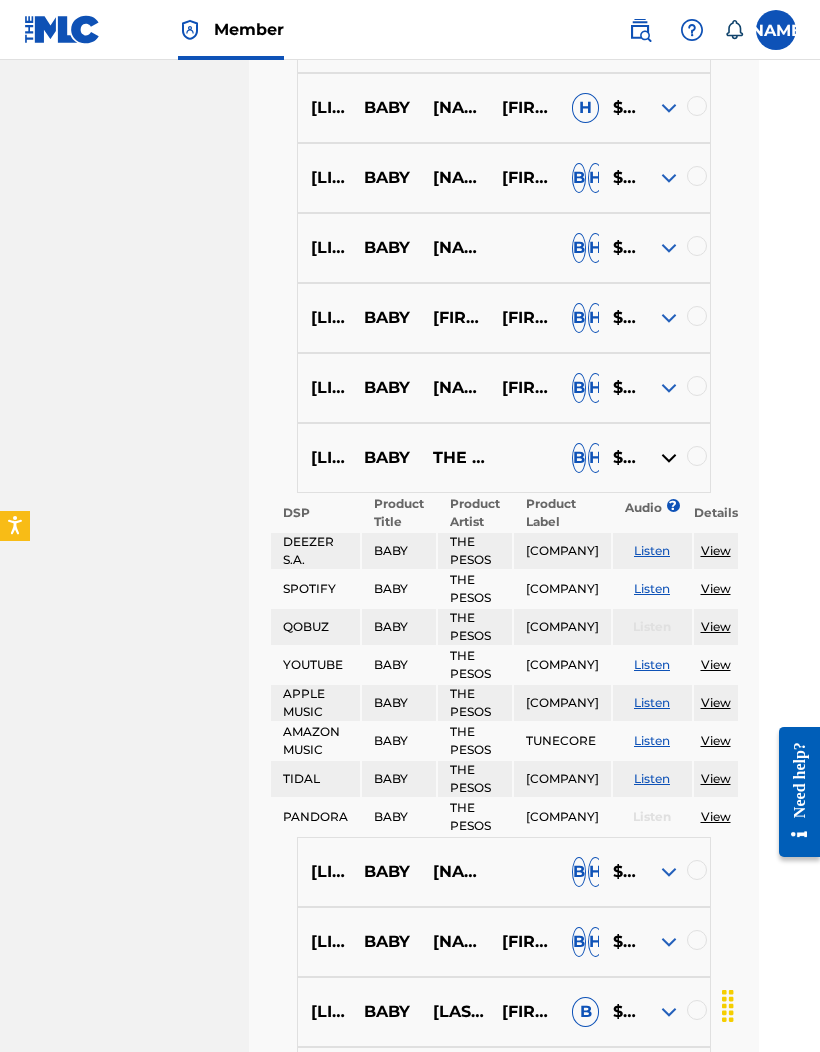 click at bounding box center [669, 872] 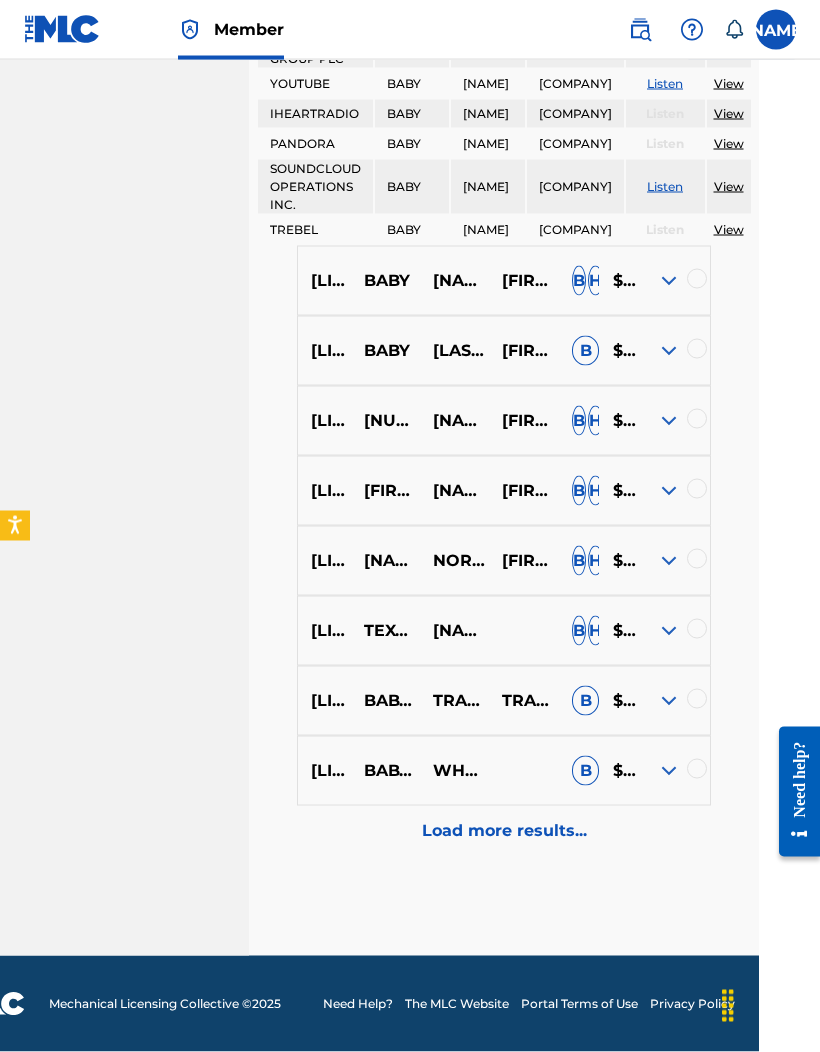 scroll, scrollTop: 2482, scrollLeft: 61, axis: both 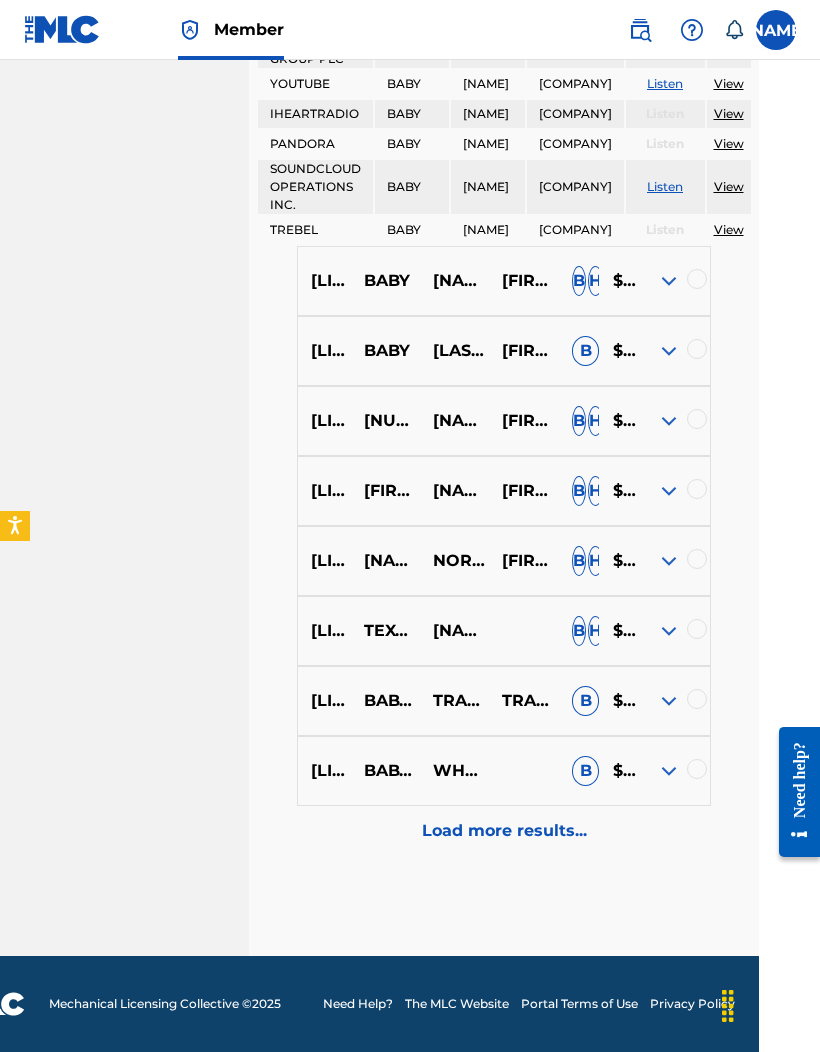 click on "QZANL1705349 TEXARKANA BABY YUNG SMOODY B H $$$$$" at bounding box center [504, 631] 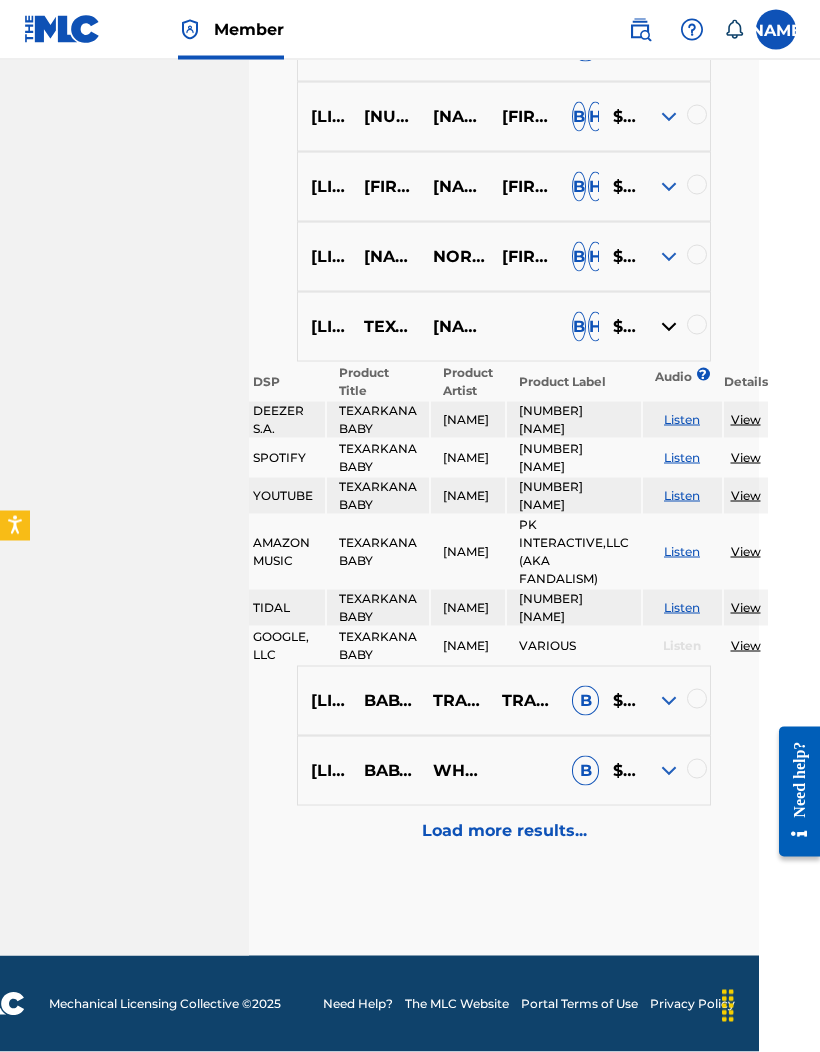 scroll, scrollTop: 2786, scrollLeft: 61, axis: both 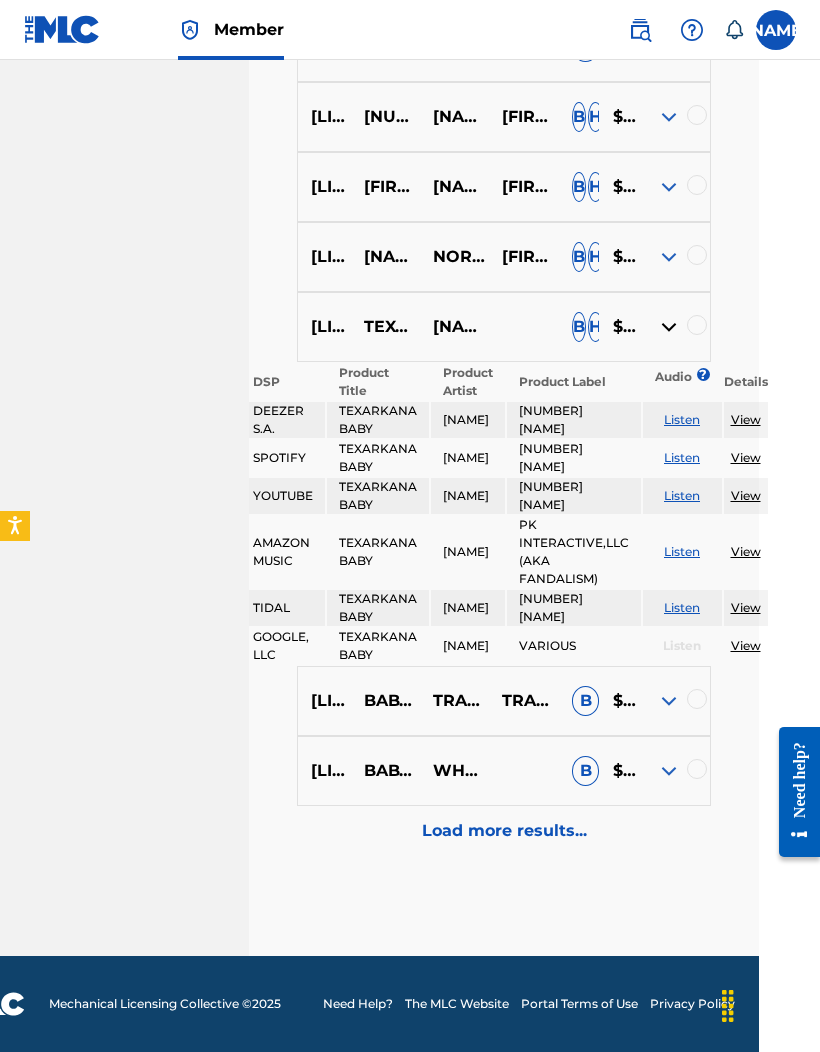click at bounding box center (669, 771) 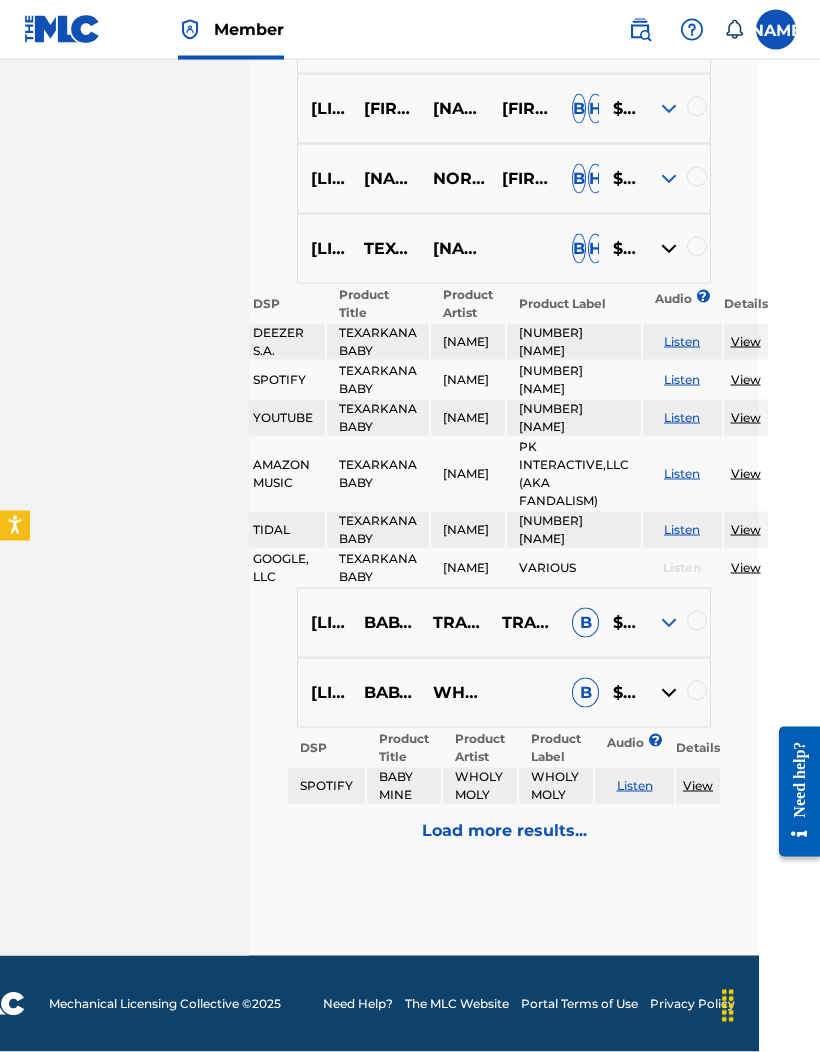 scroll, scrollTop: 2864, scrollLeft: 61, axis: both 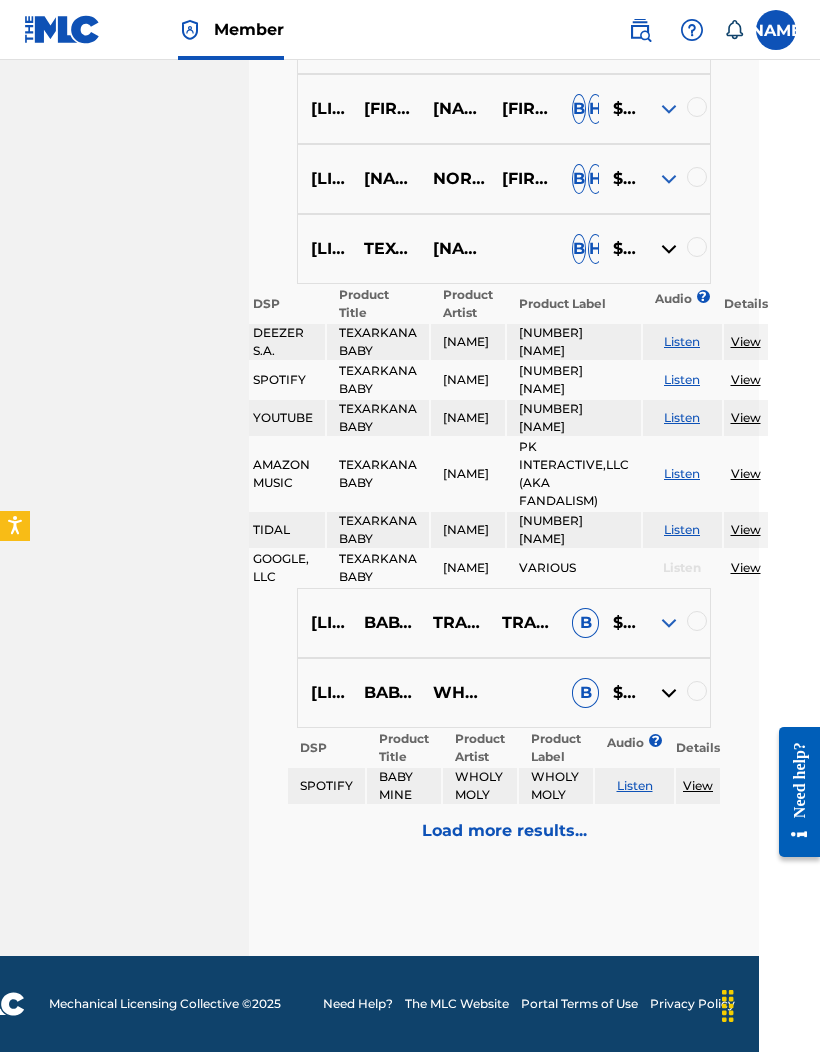 click on "Load more results..." at bounding box center [504, 831] 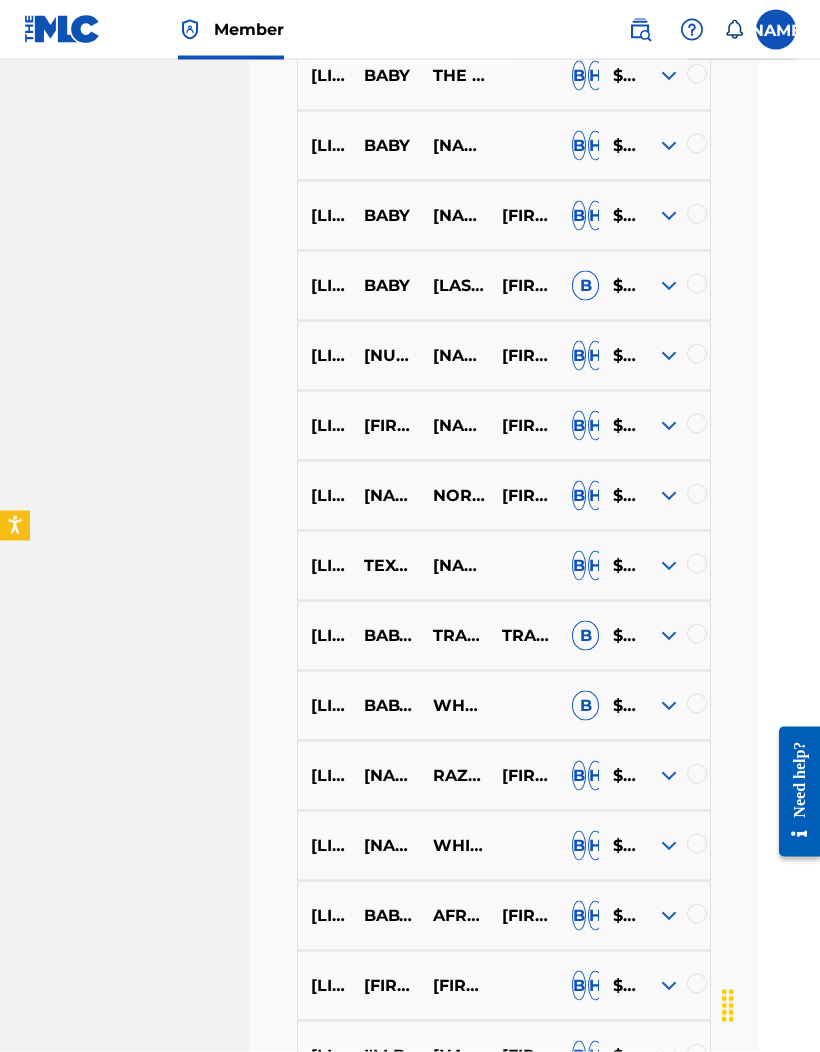 scroll, scrollTop: 2260, scrollLeft: 61, axis: both 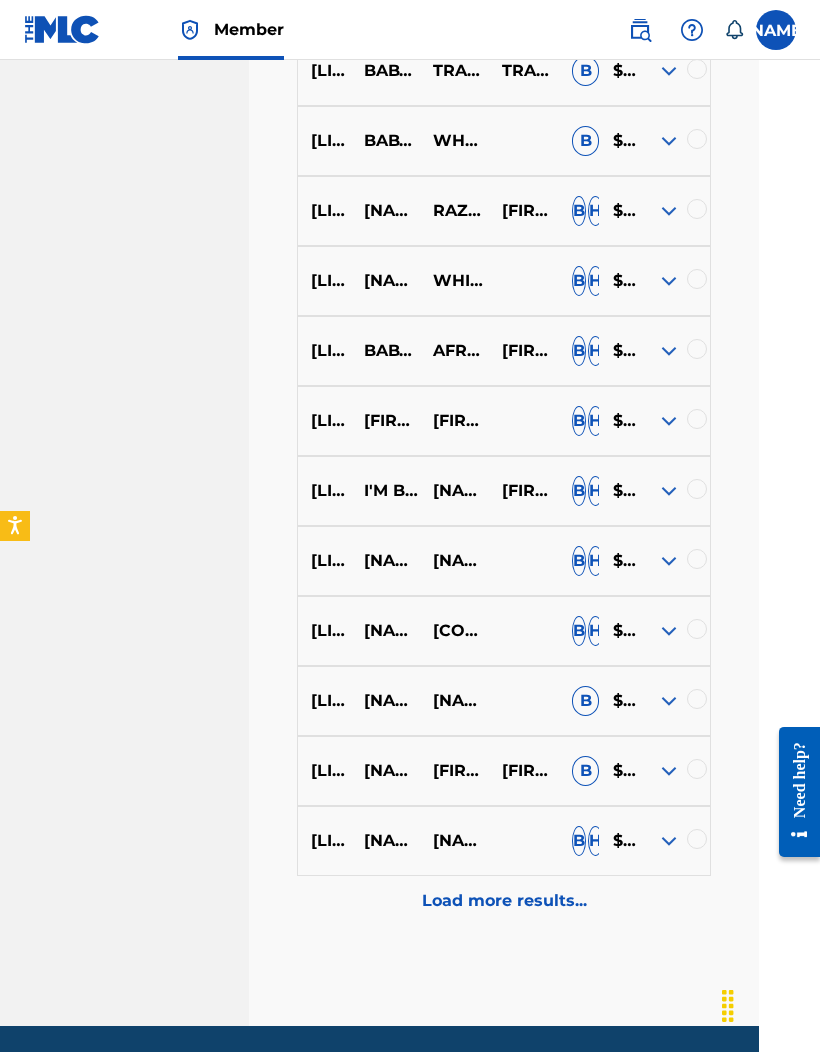 click at bounding box center (669, 841) 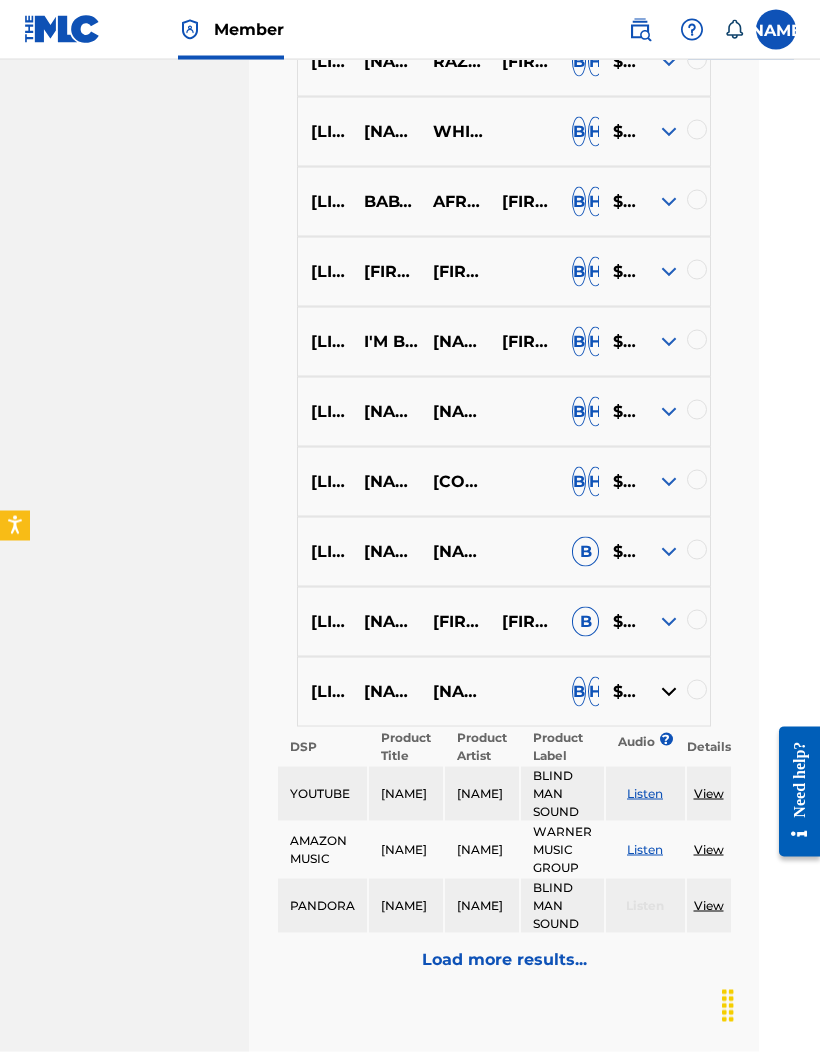 scroll, scrollTop: 2468, scrollLeft: 61, axis: both 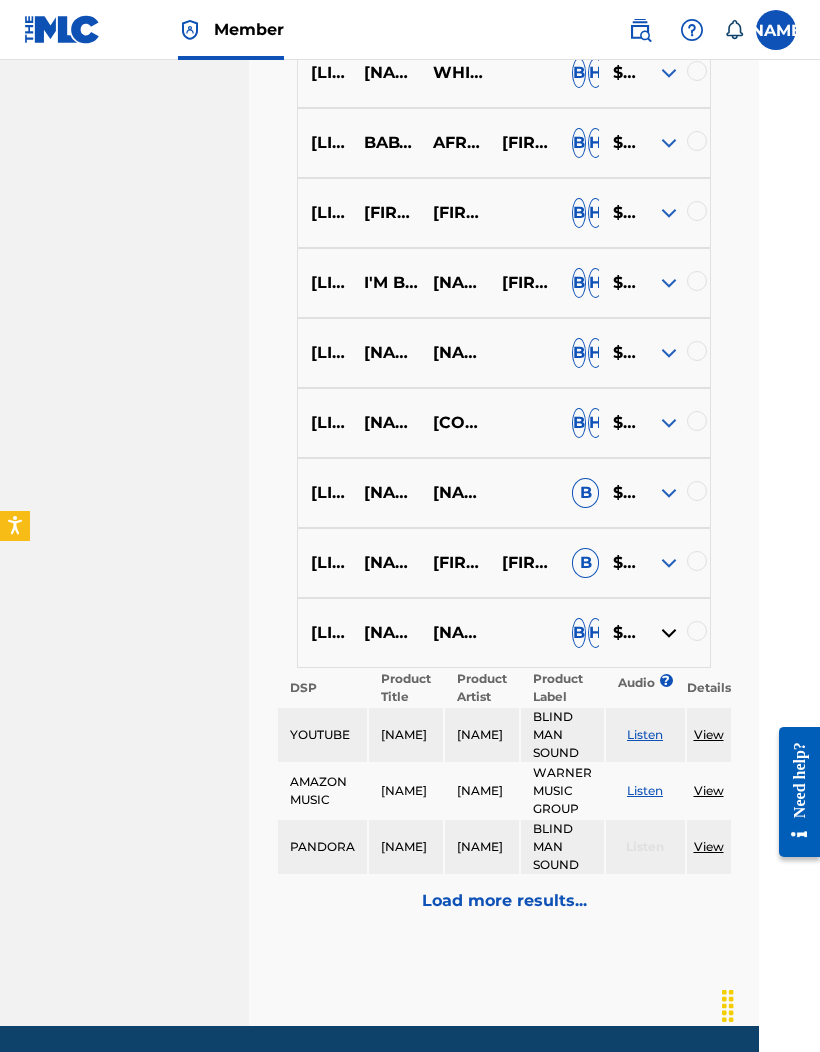 click at bounding box center [669, 493] 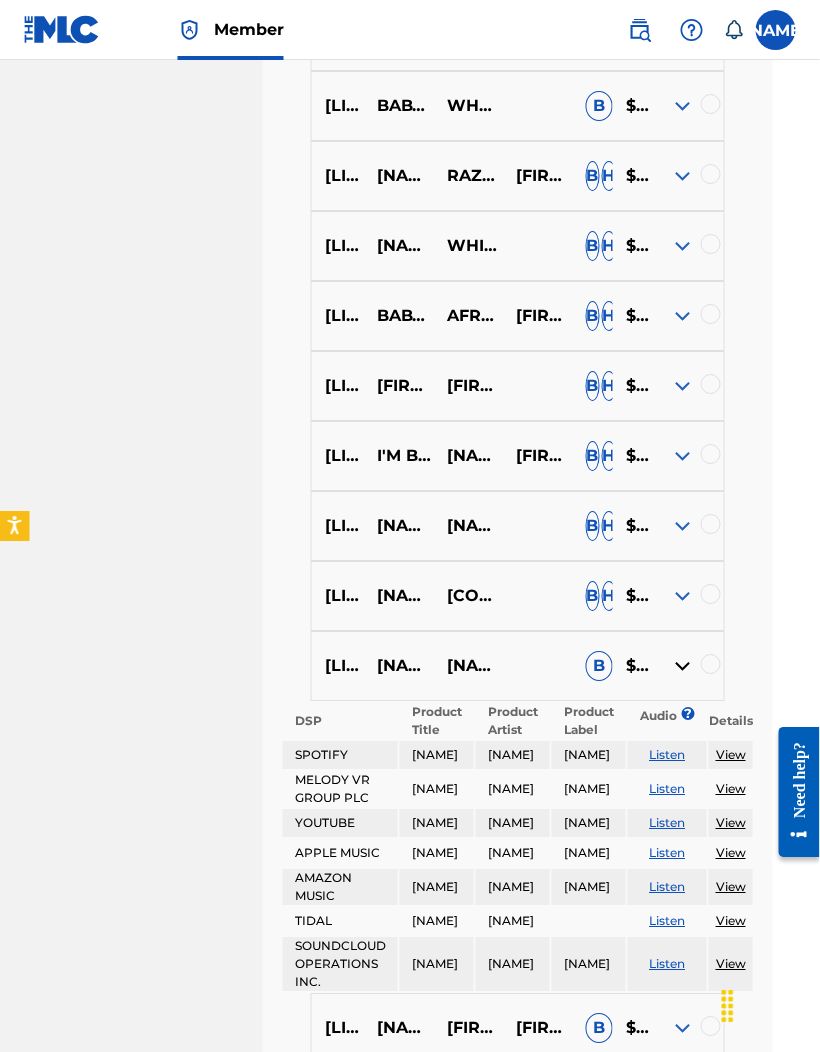 click at bounding box center (683, 596) 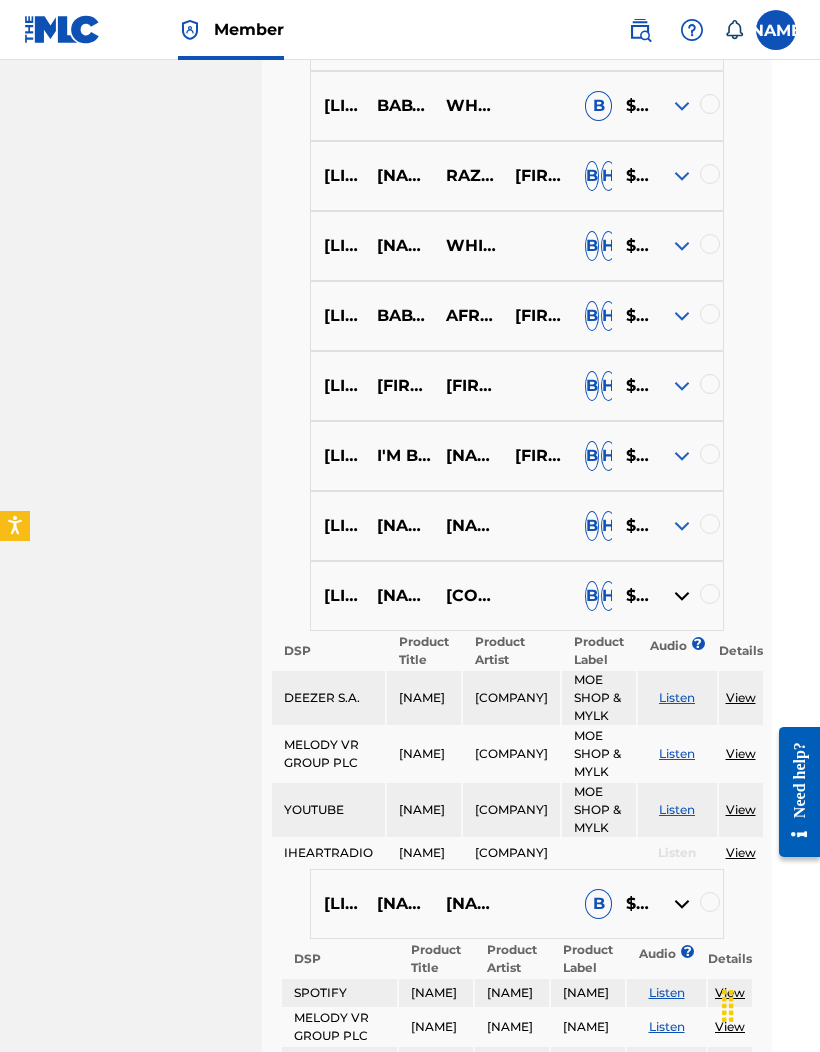 click at bounding box center (688, 526) 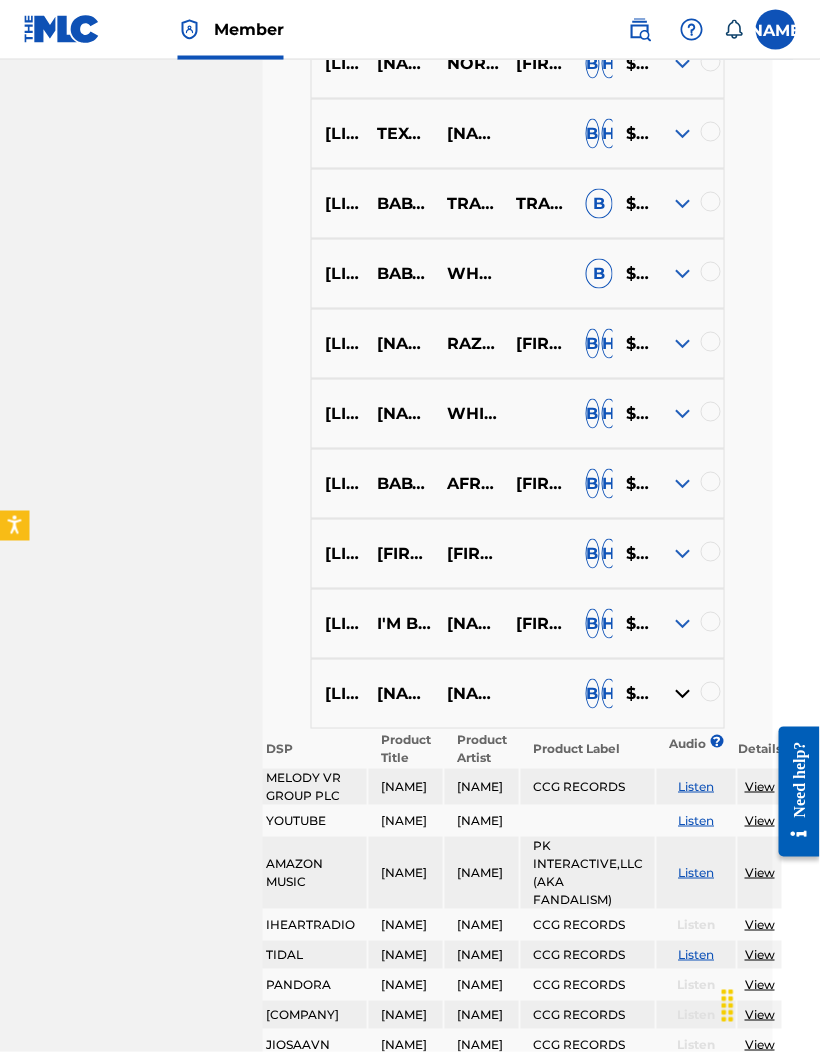 click at bounding box center (683, 554) 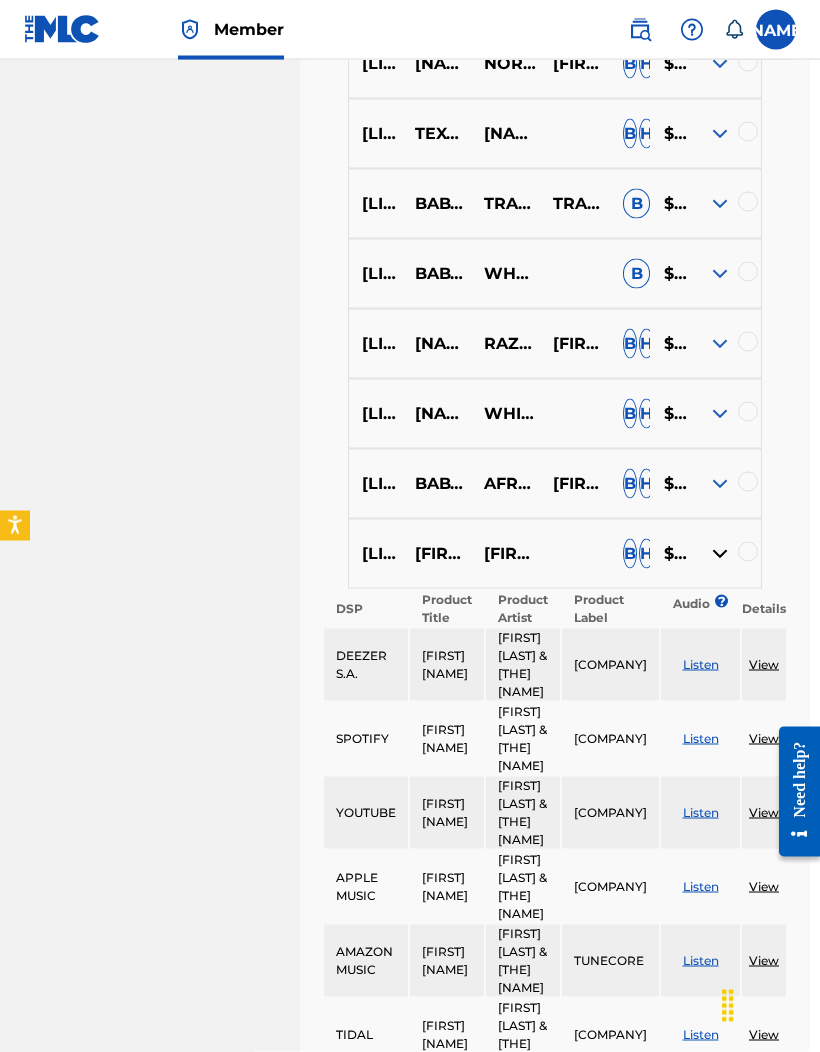 scroll, scrollTop: 2127, scrollLeft: 0, axis: vertical 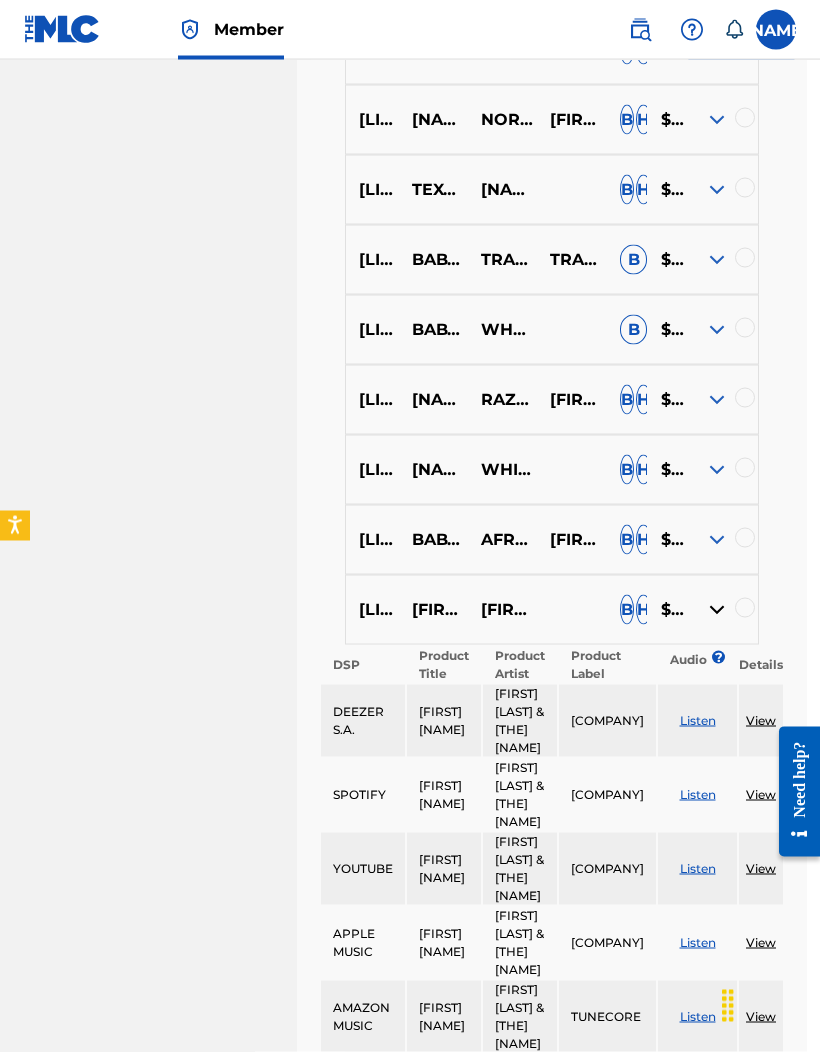 click at bounding box center [717, 470] 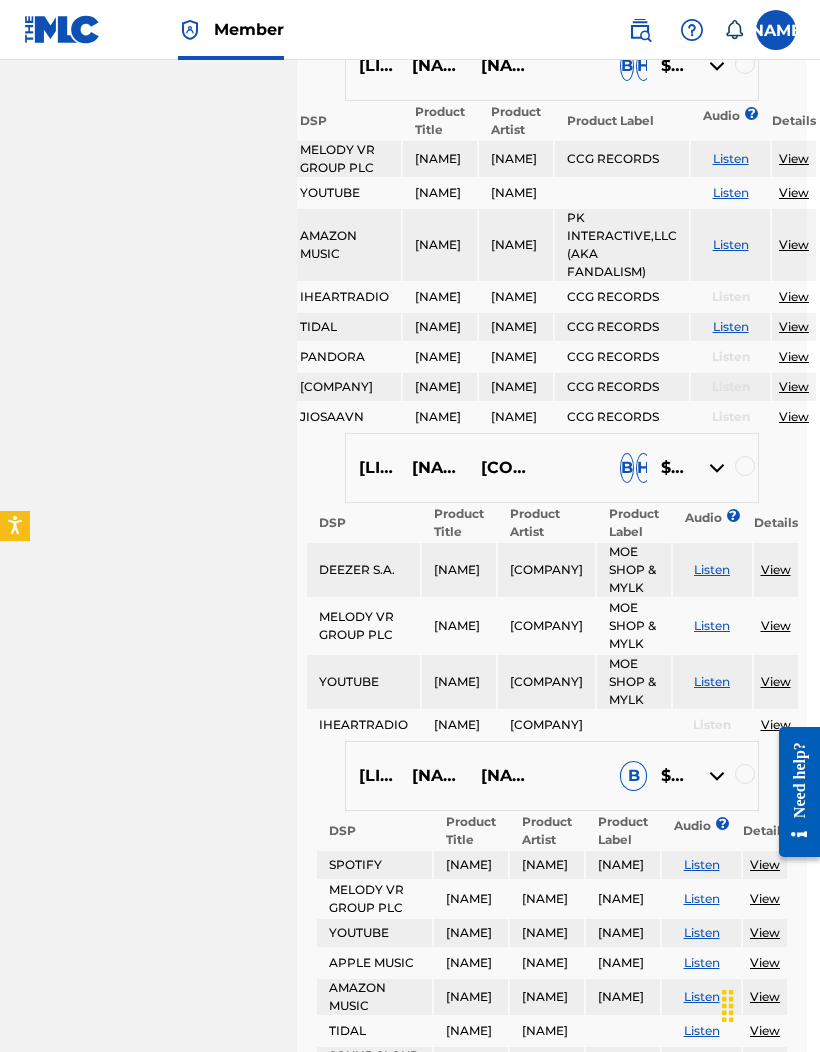 scroll, scrollTop: 4300, scrollLeft: 13, axis: both 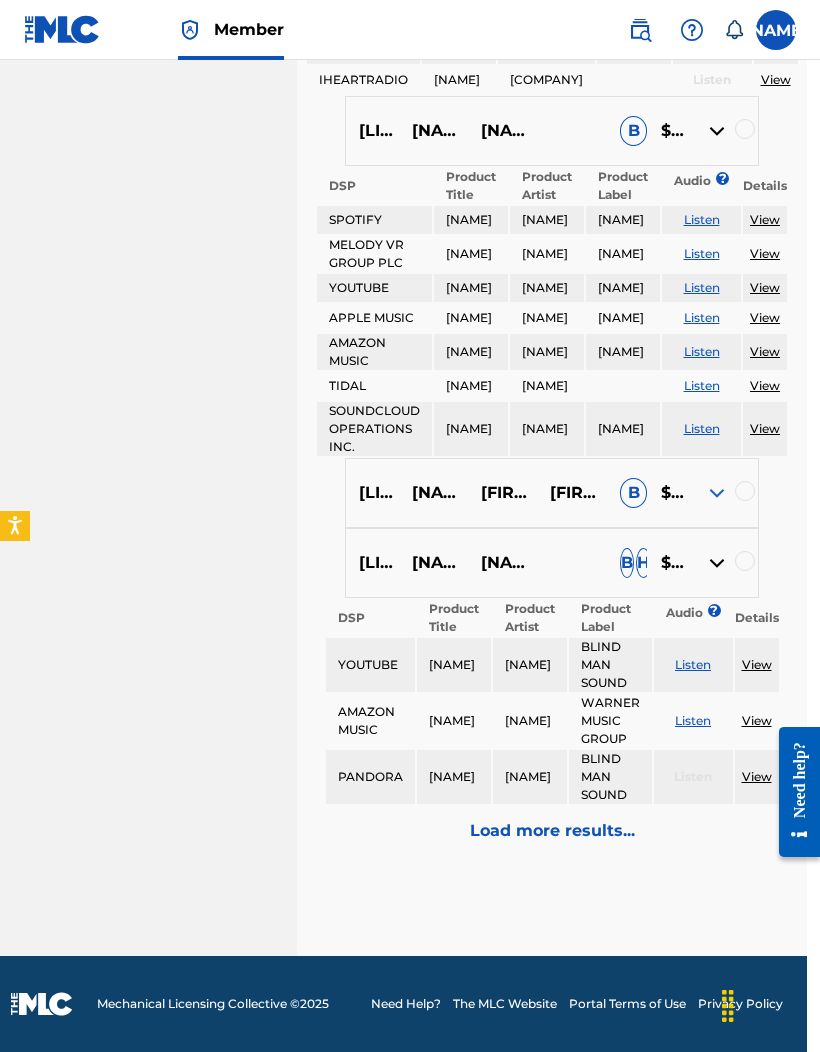 click on "Load more results..." at bounding box center [552, 831] 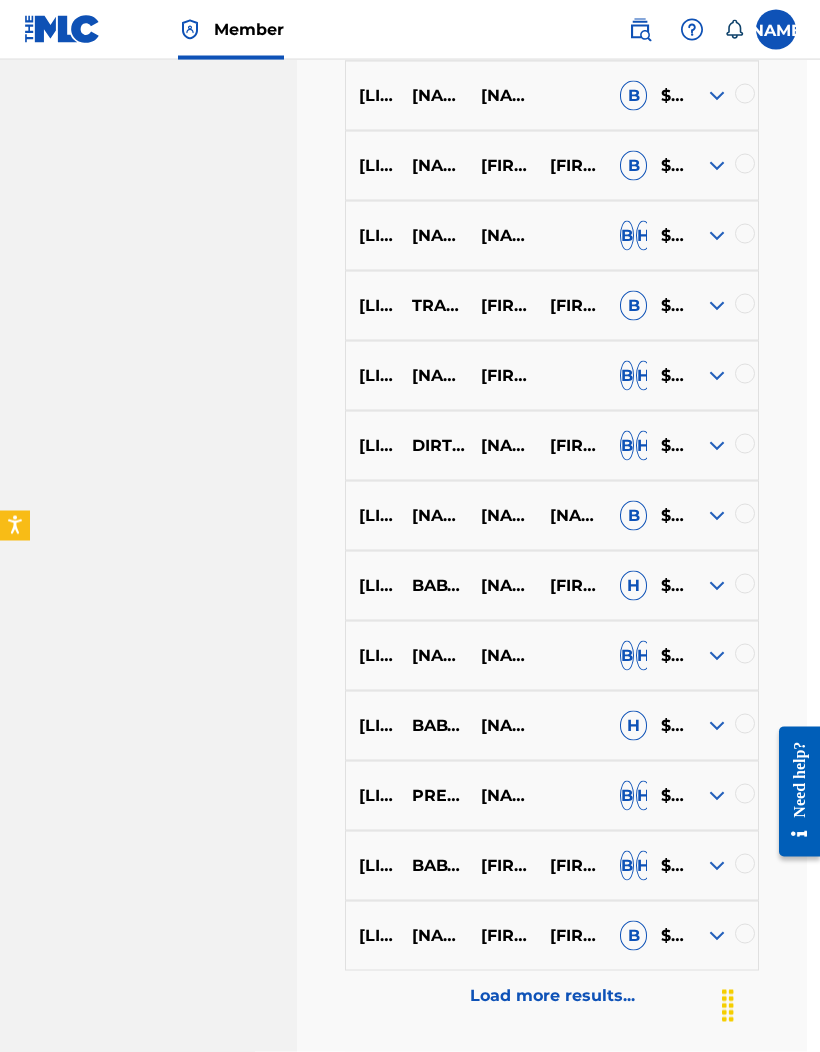 scroll, scrollTop: 2960, scrollLeft: 13, axis: both 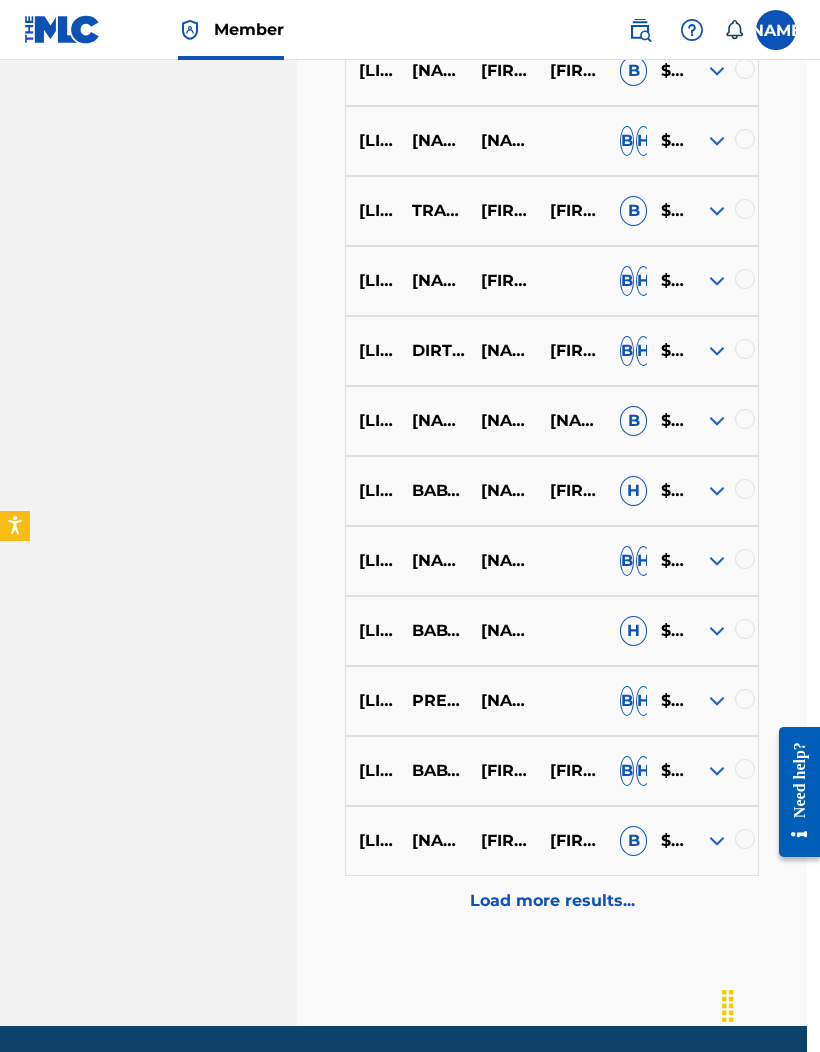 click at bounding box center (717, 701) 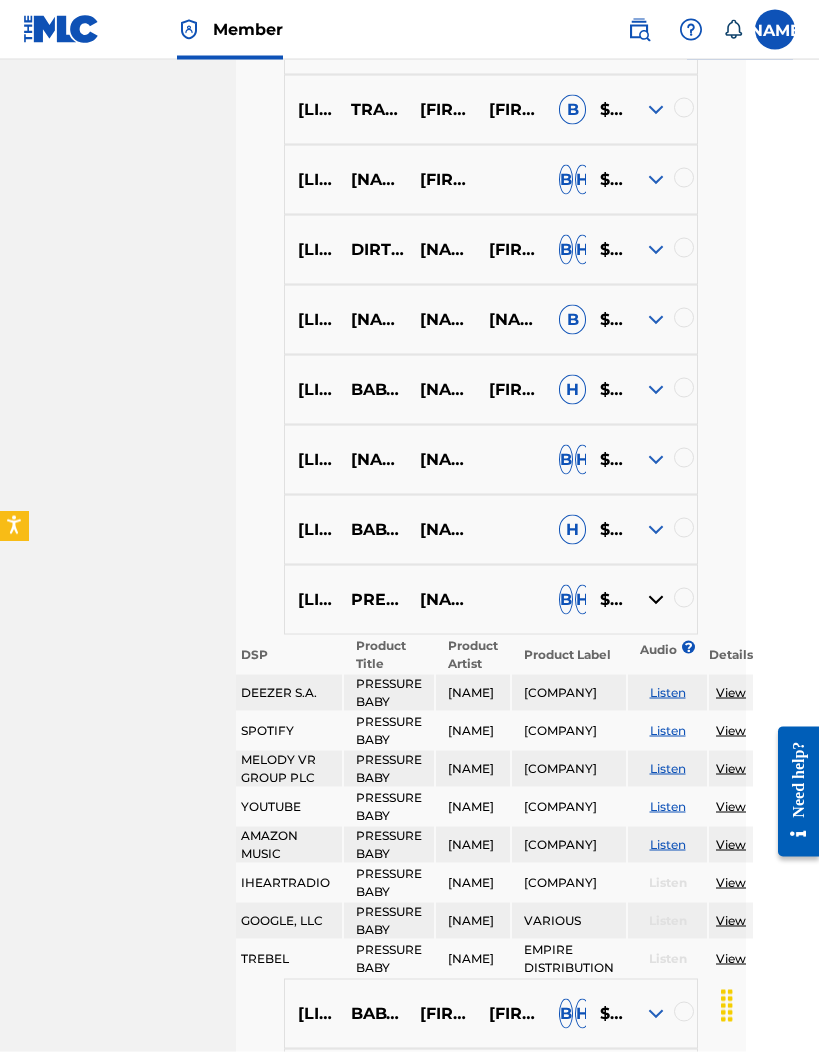 scroll, scrollTop: 3069, scrollLeft: 87, axis: both 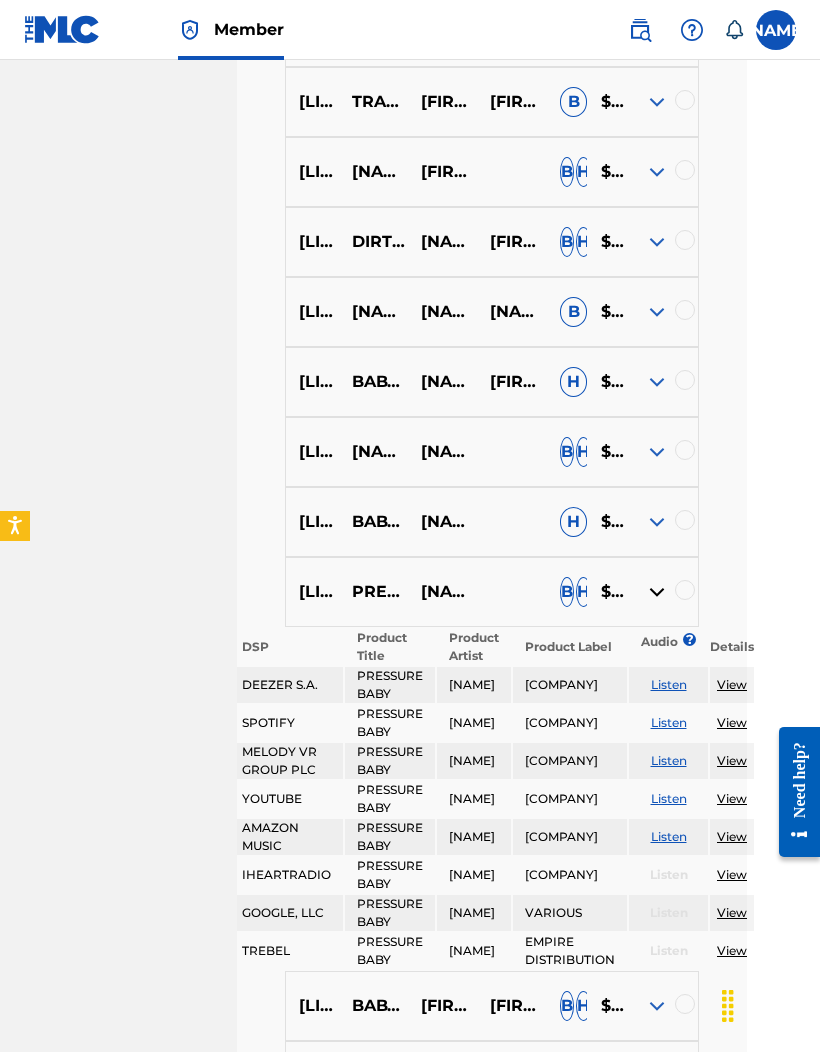click at bounding box center (657, 522) 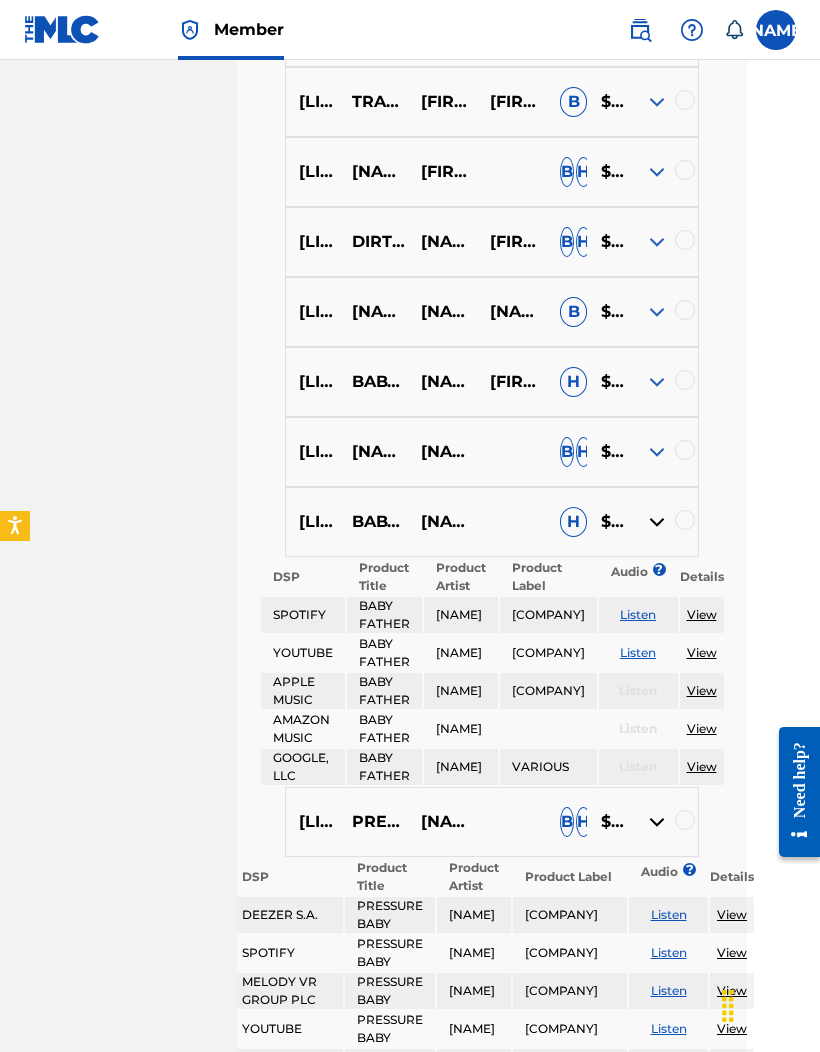 click at bounding box center (657, 452) 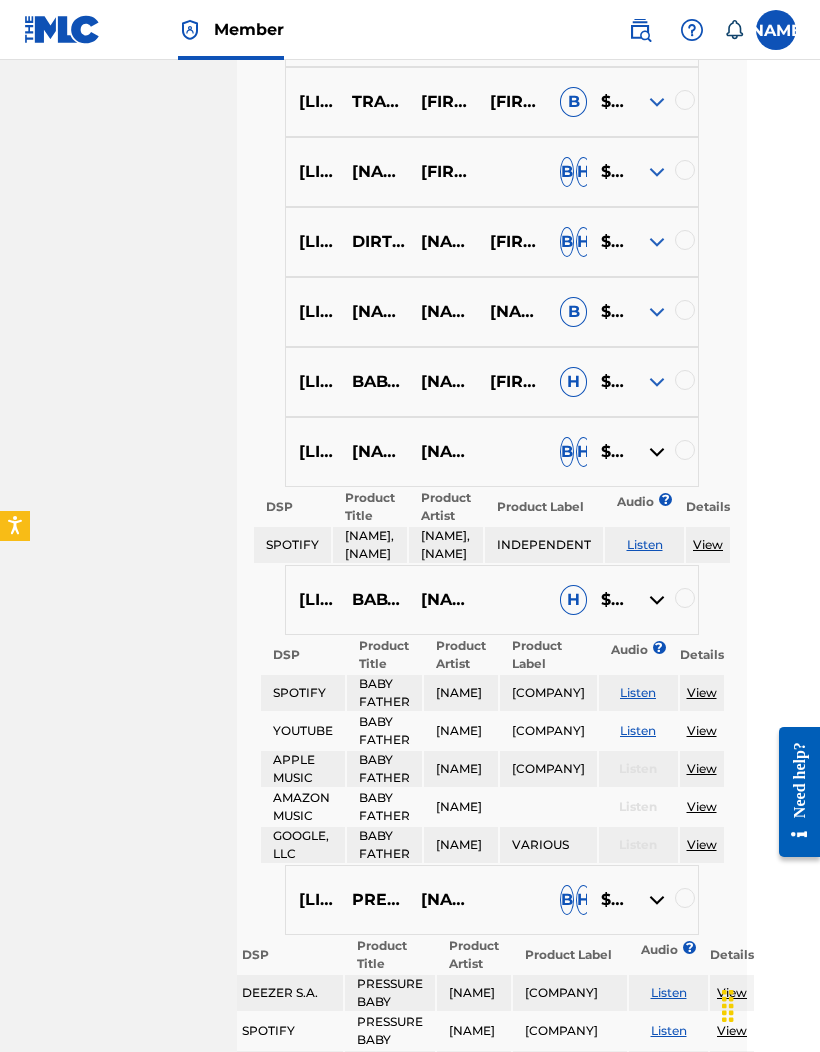 click at bounding box center [663, 172] 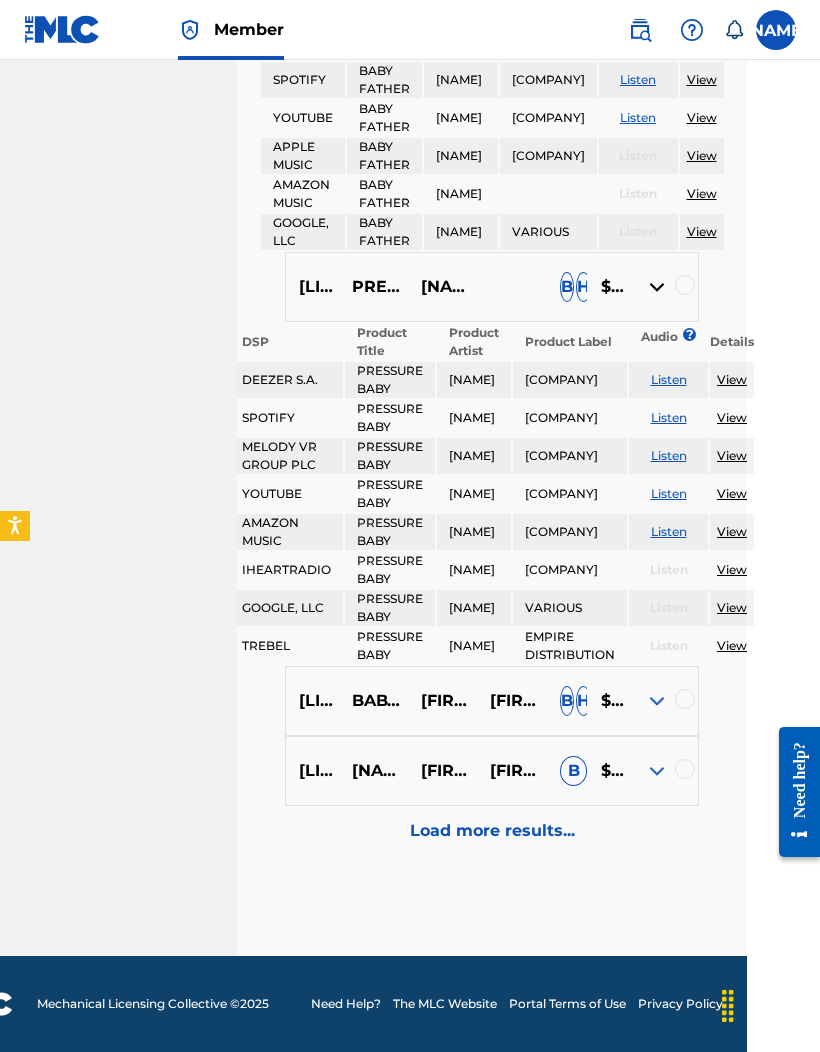 click on "Load more results..." at bounding box center (492, 831) 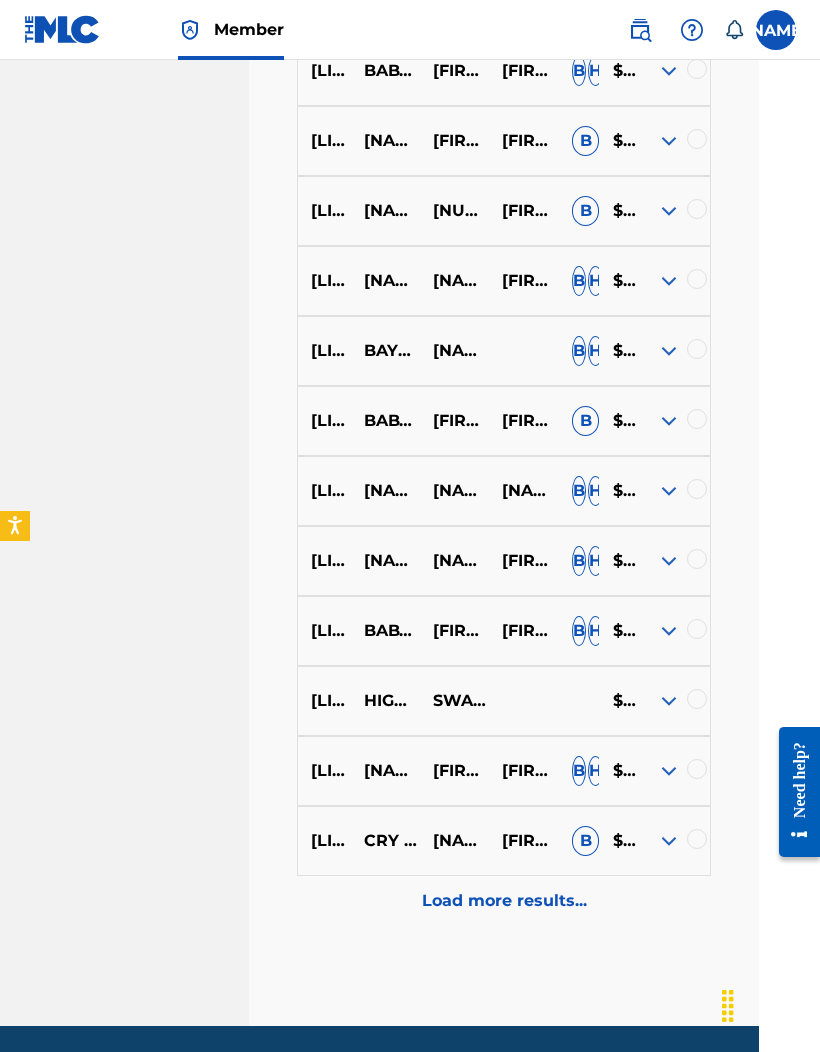 scroll, scrollTop: 3742, scrollLeft: 61, axis: both 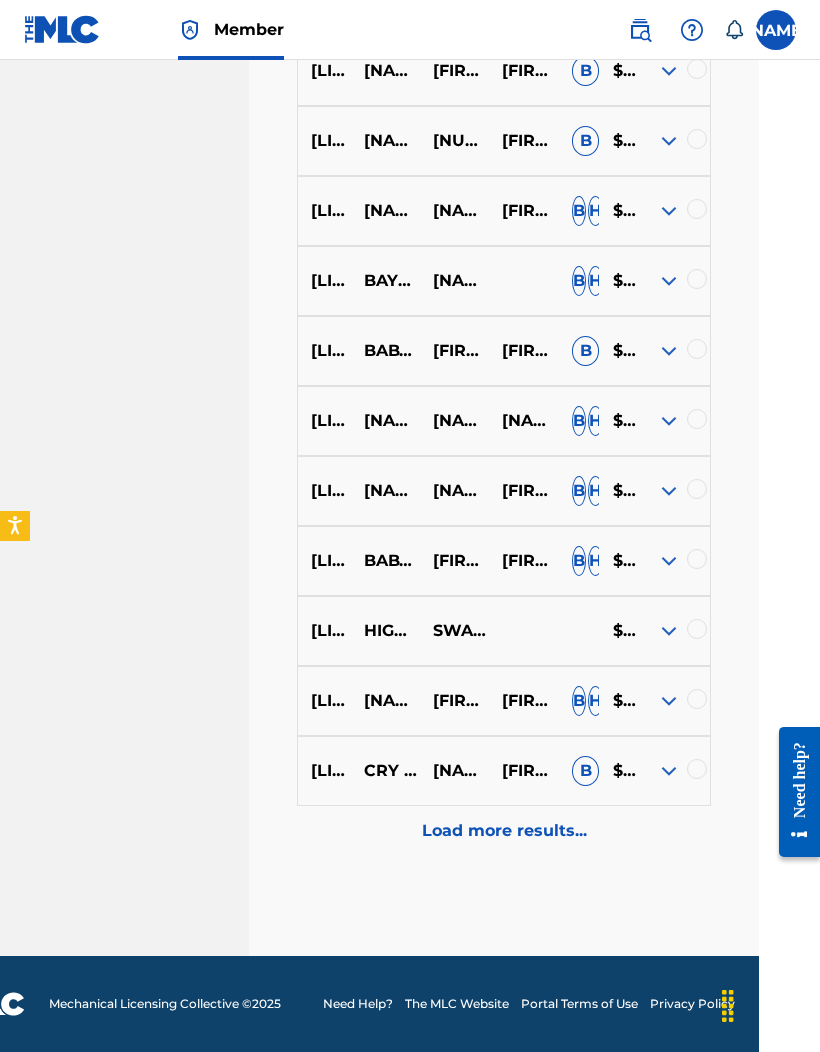 click at bounding box center [669, 631] 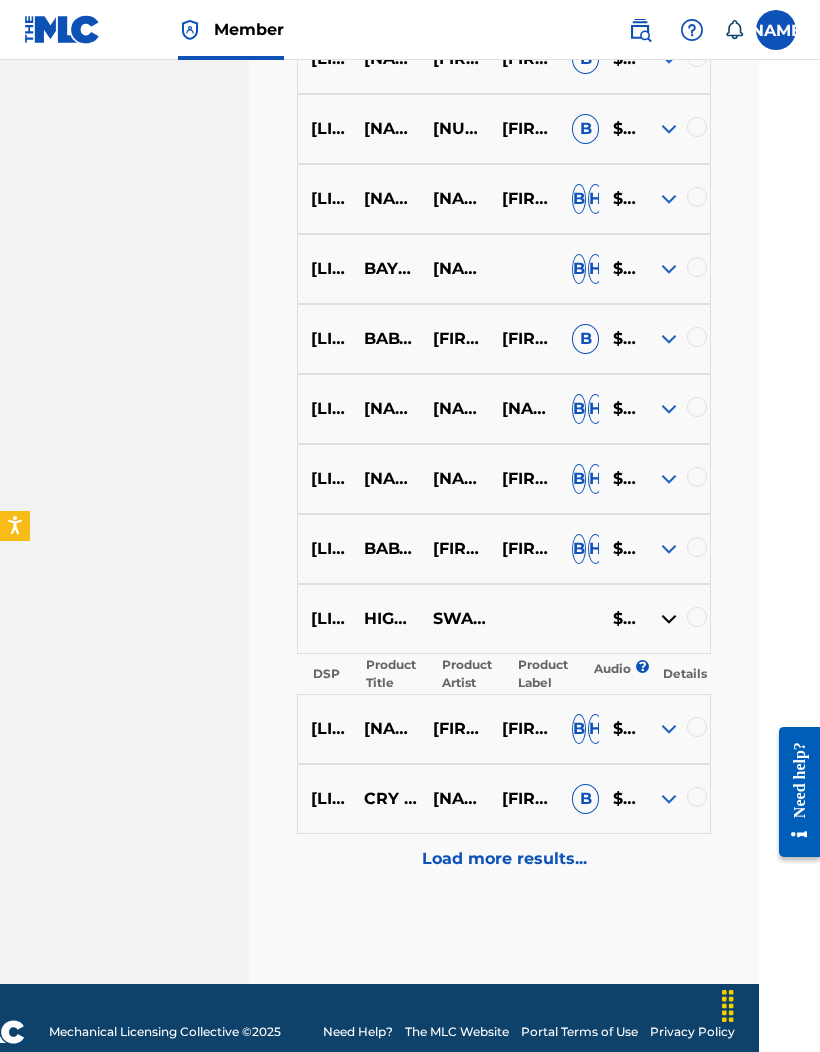 click at bounding box center [669, 269] 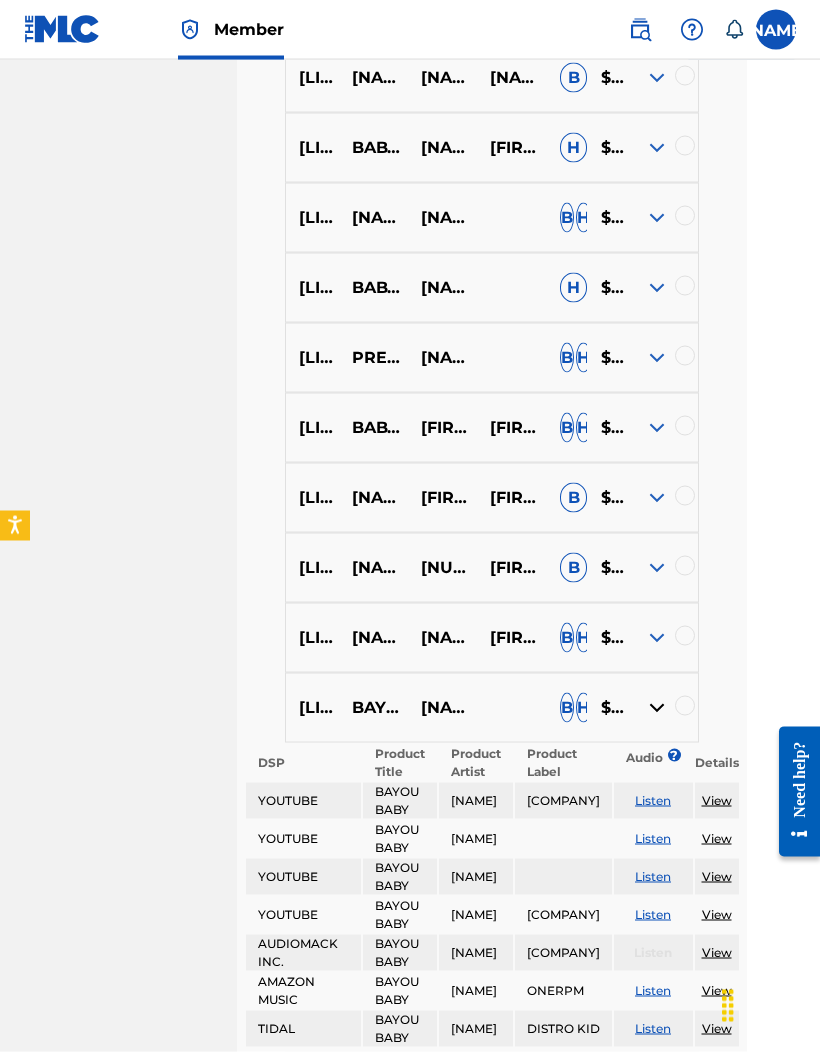 scroll, scrollTop: 3302, scrollLeft: 75, axis: both 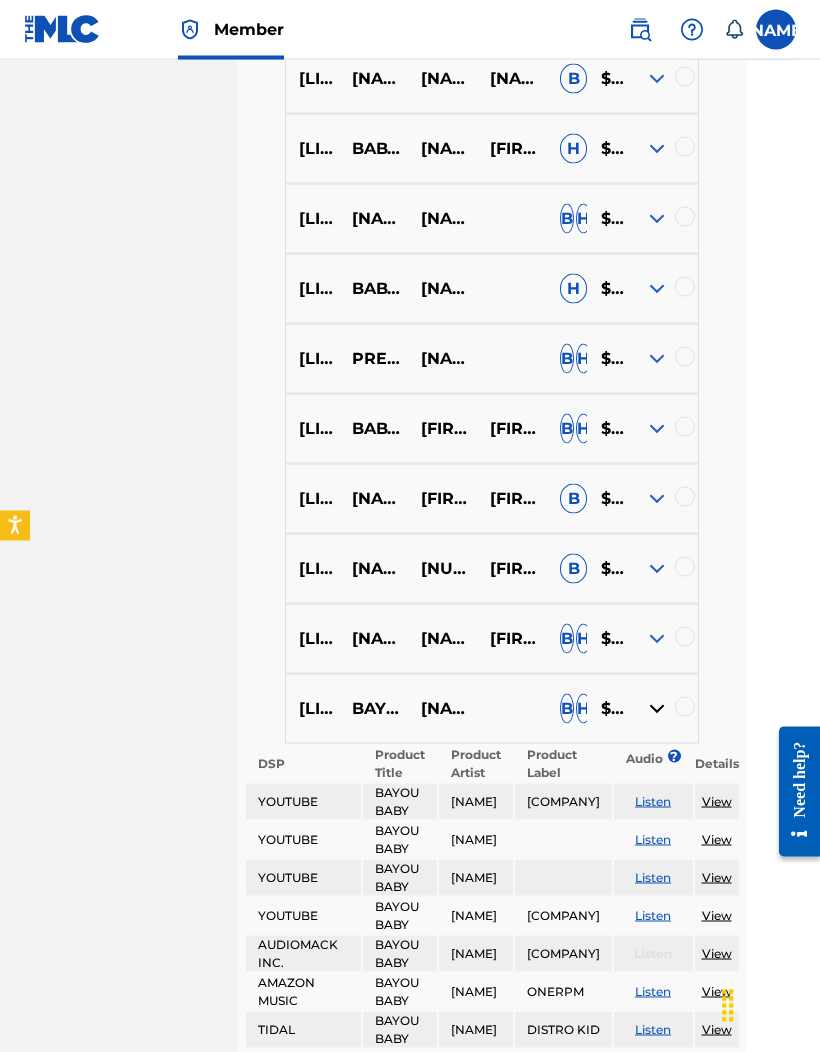 click on "USUYG1312942 PRESSURE BABY BIG6IXX B H $$$$$" at bounding box center [492, 359] 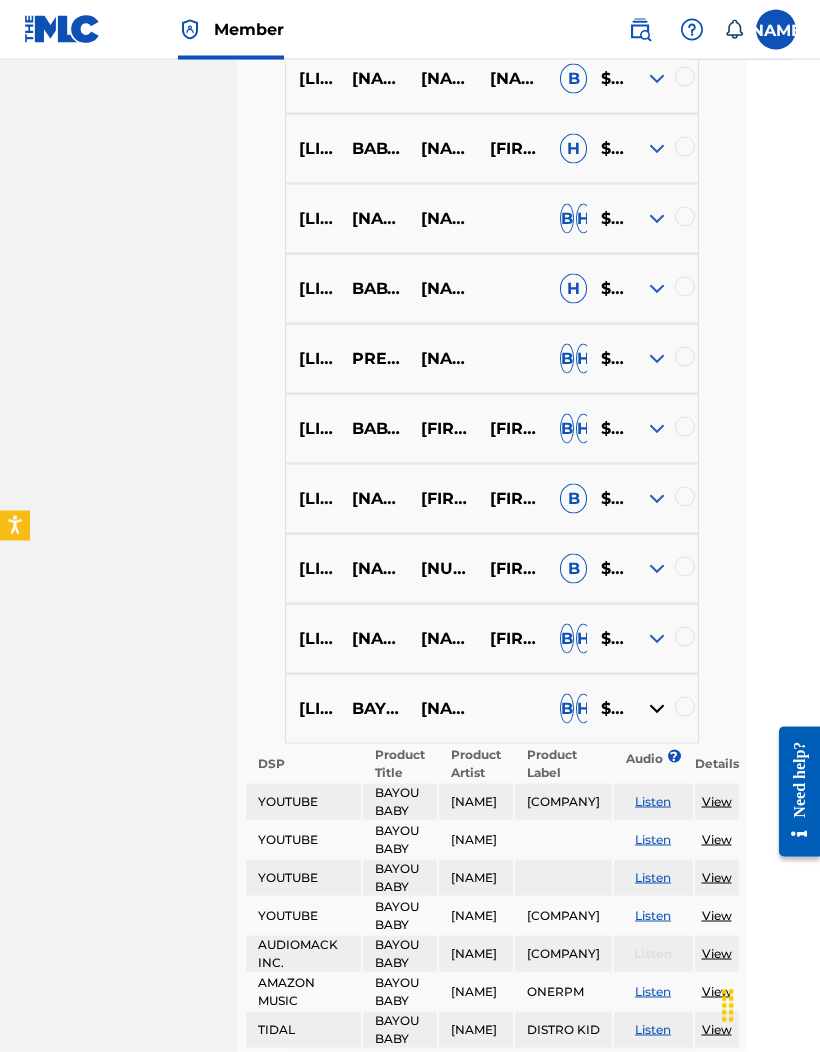 click at bounding box center [657, 359] 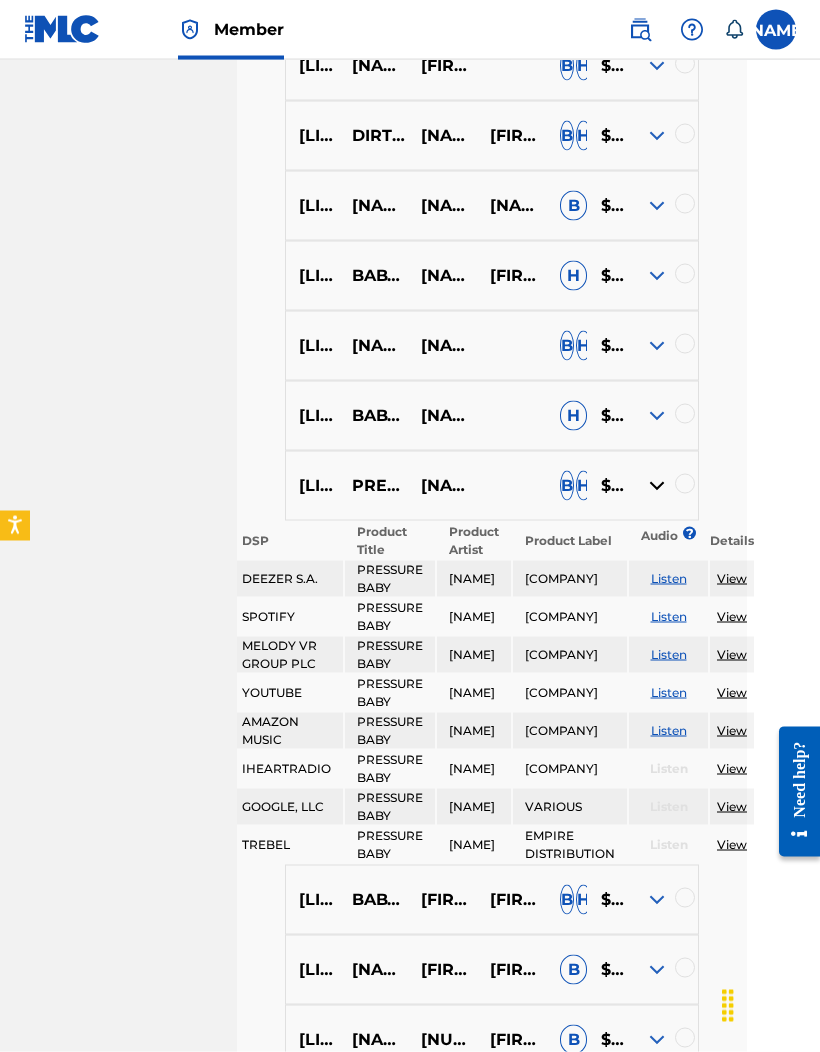 scroll, scrollTop: 3175, scrollLeft: 75, axis: both 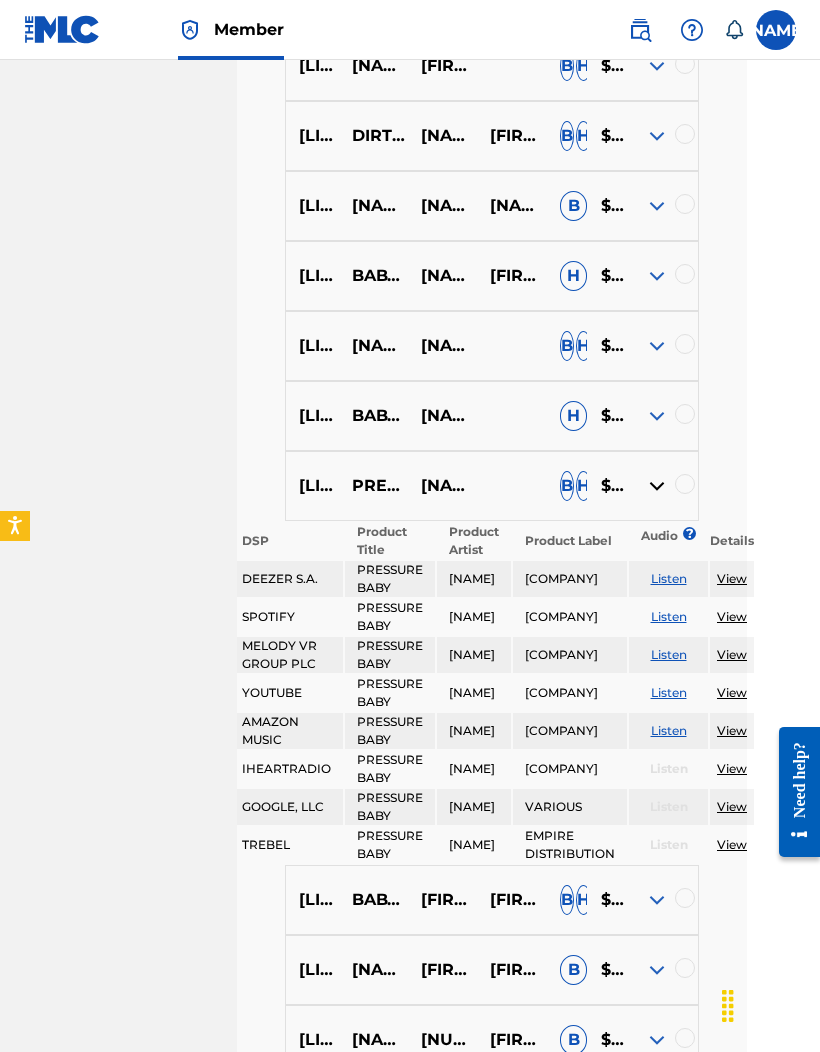 click at bounding box center (657, 416) 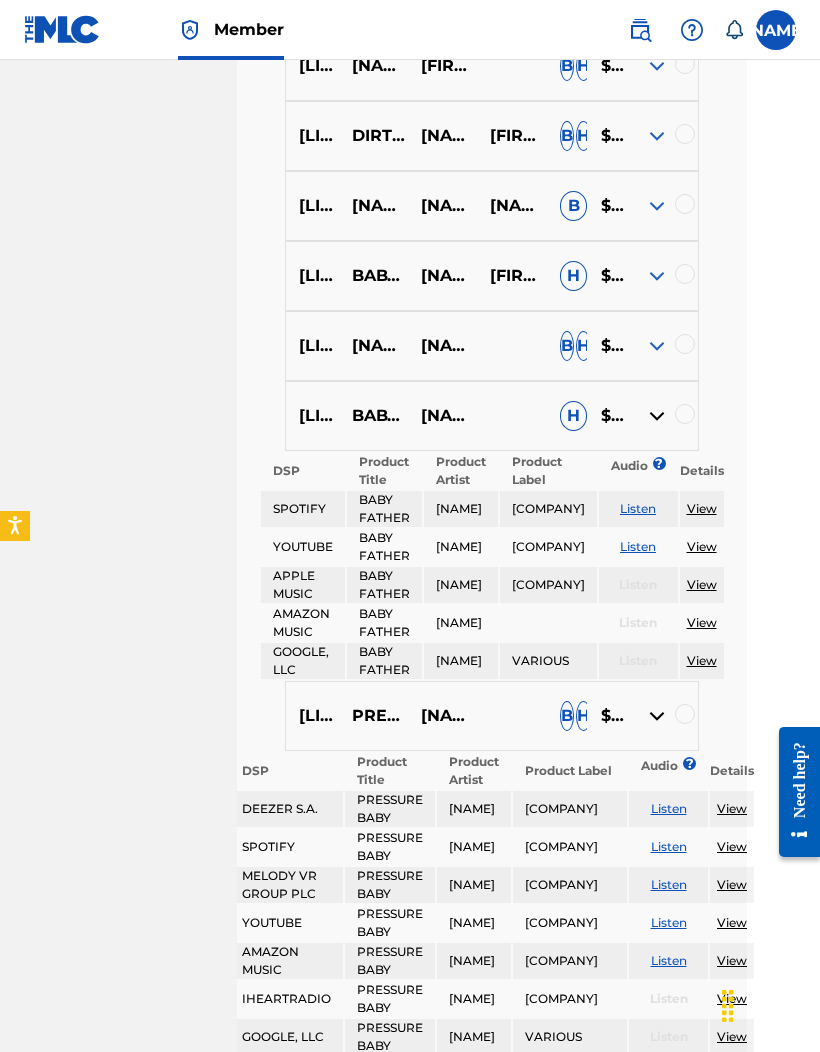 click at bounding box center [657, 346] 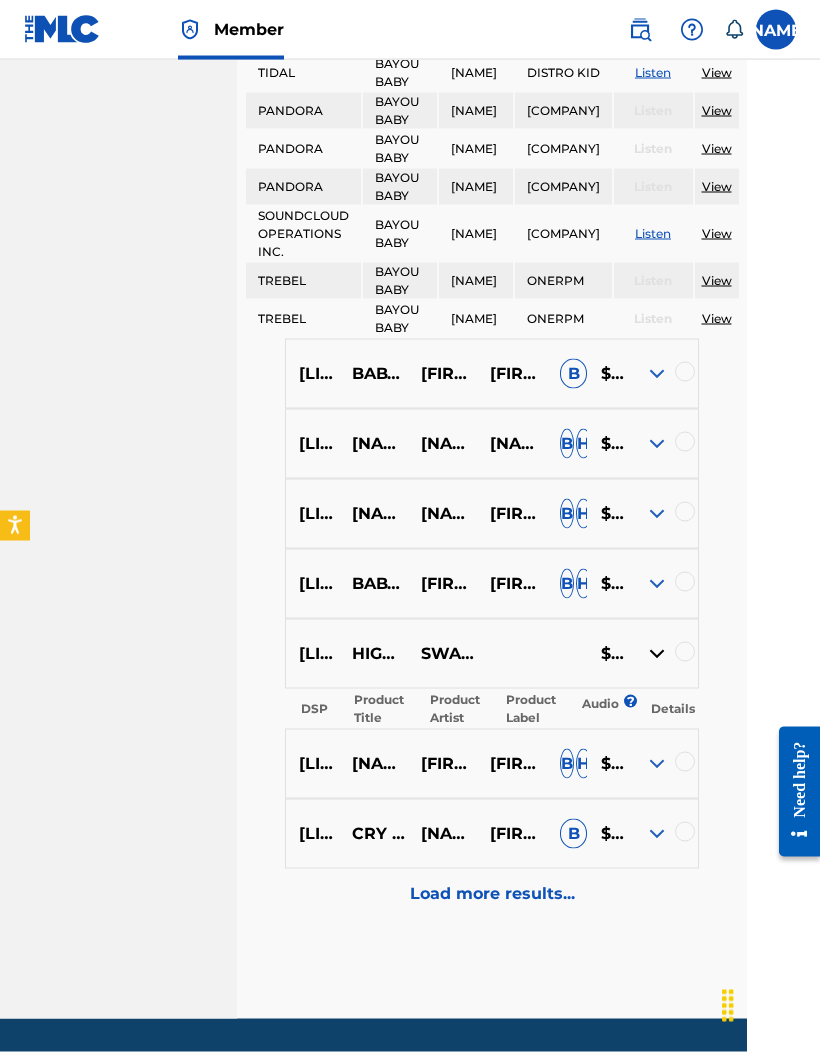 scroll, scrollTop: 5104, scrollLeft: 75, axis: both 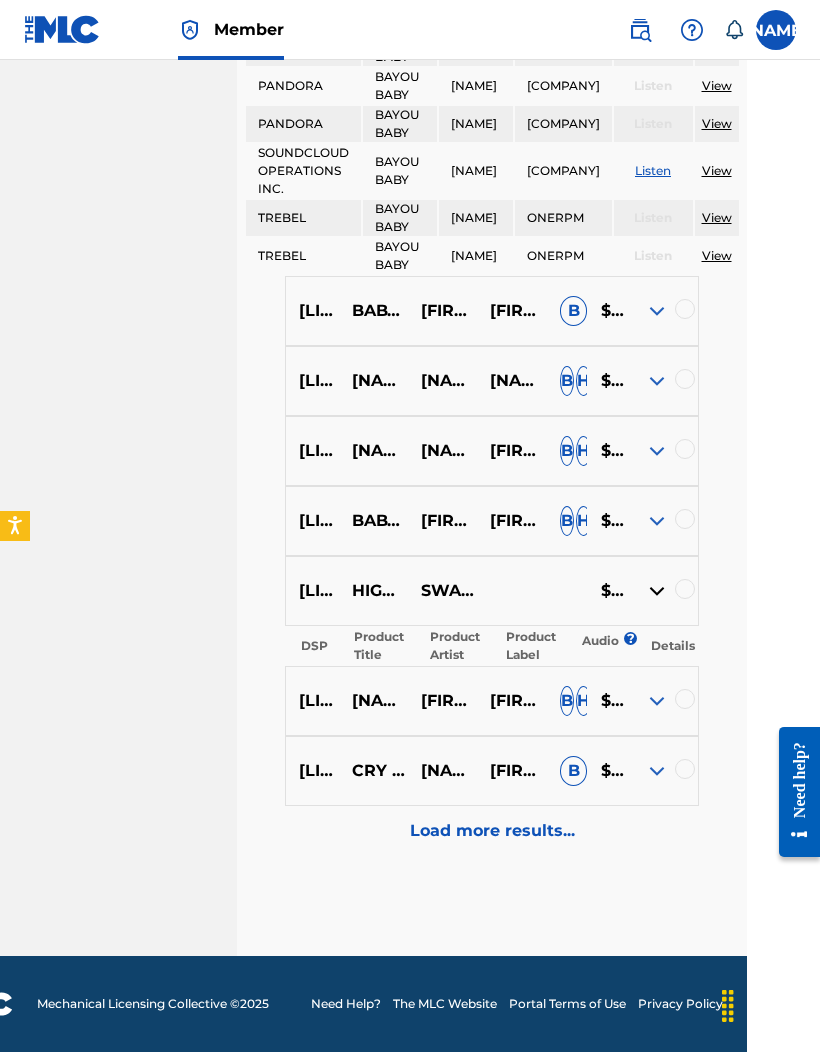 click on "Load more results..." at bounding box center (492, 831) 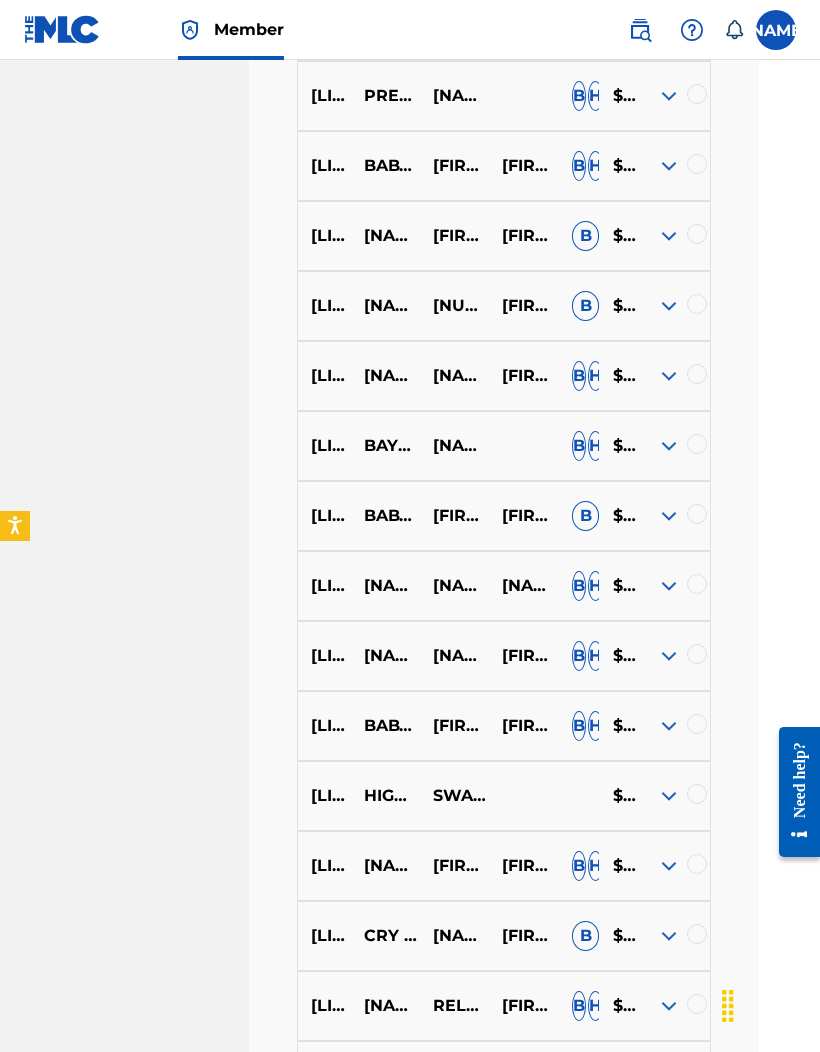 scroll, scrollTop: 4360, scrollLeft: 61, axis: both 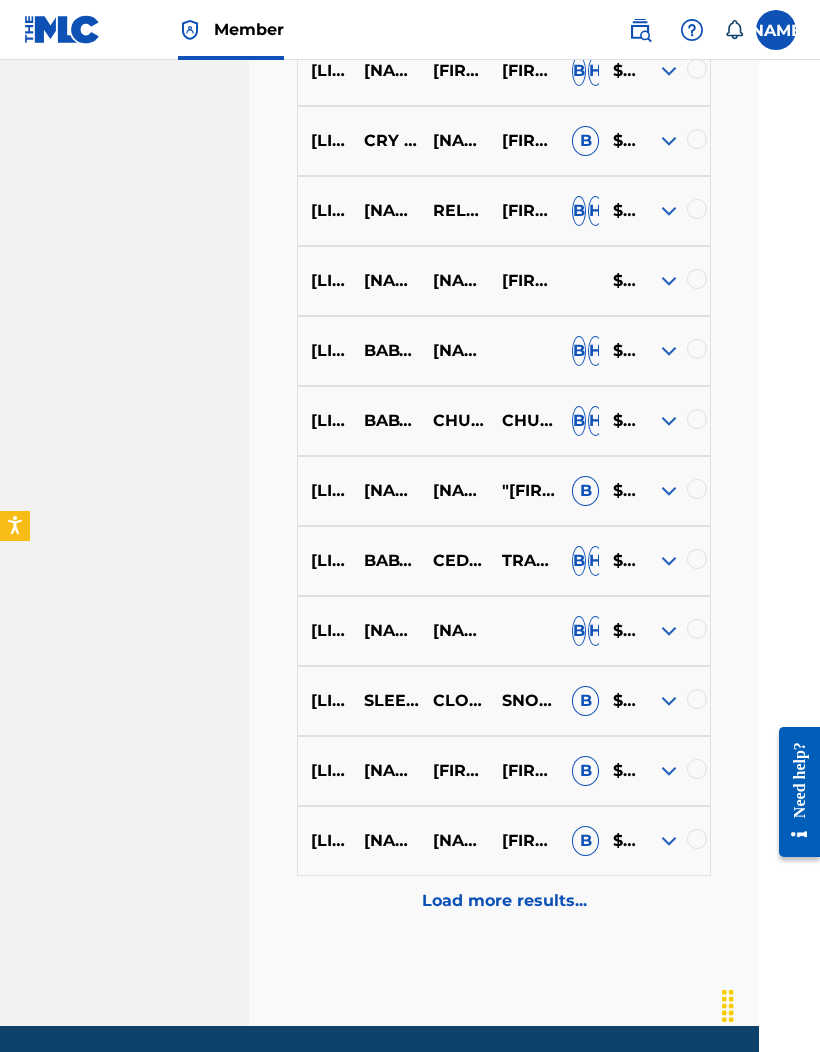 click at bounding box center (669, 631) 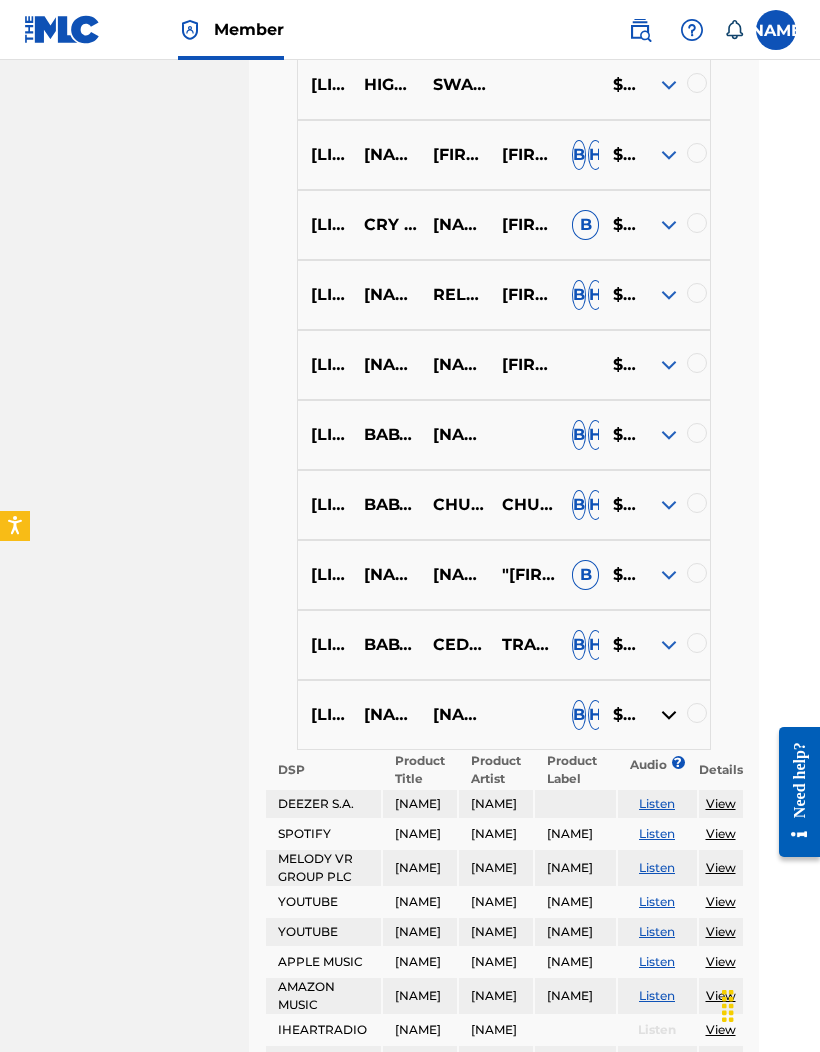 scroll, scrollTop: 4275, scrollLeft: 61, axis: both 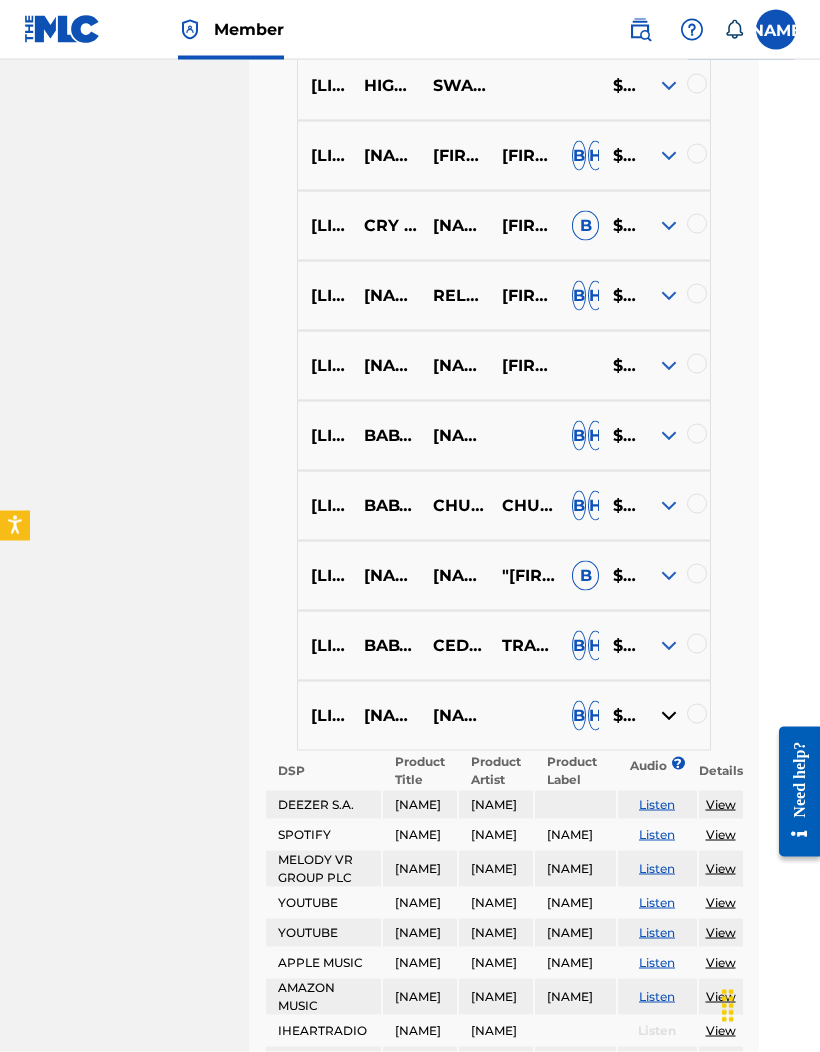click at bounding box center [669, 436] 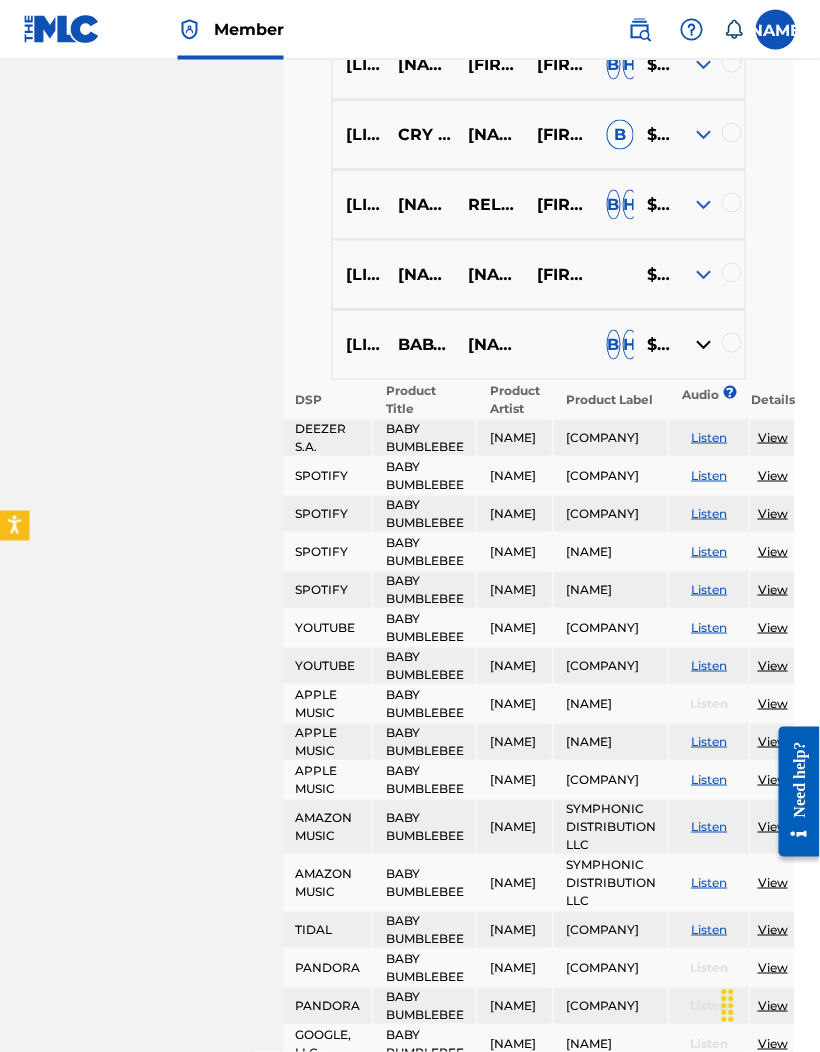 scroll, scrollTop: 4366, scrollLeft: 62, axis: both 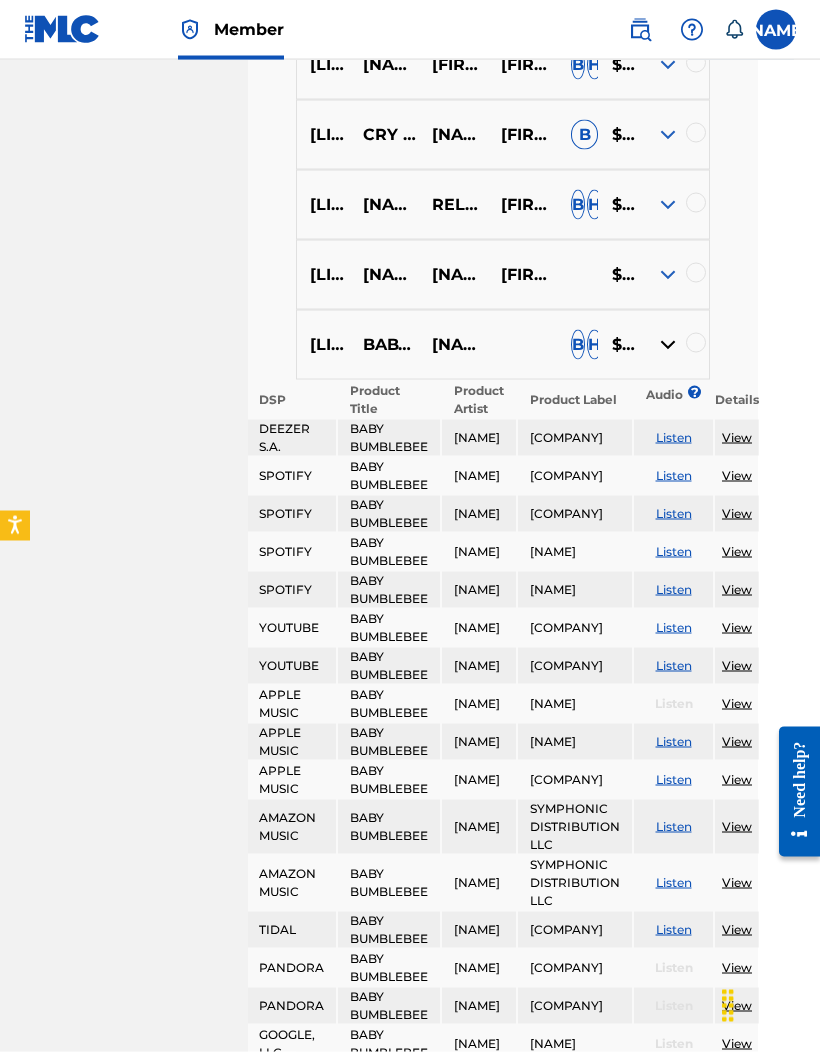 click on "View" at bounding box center [737, 475] 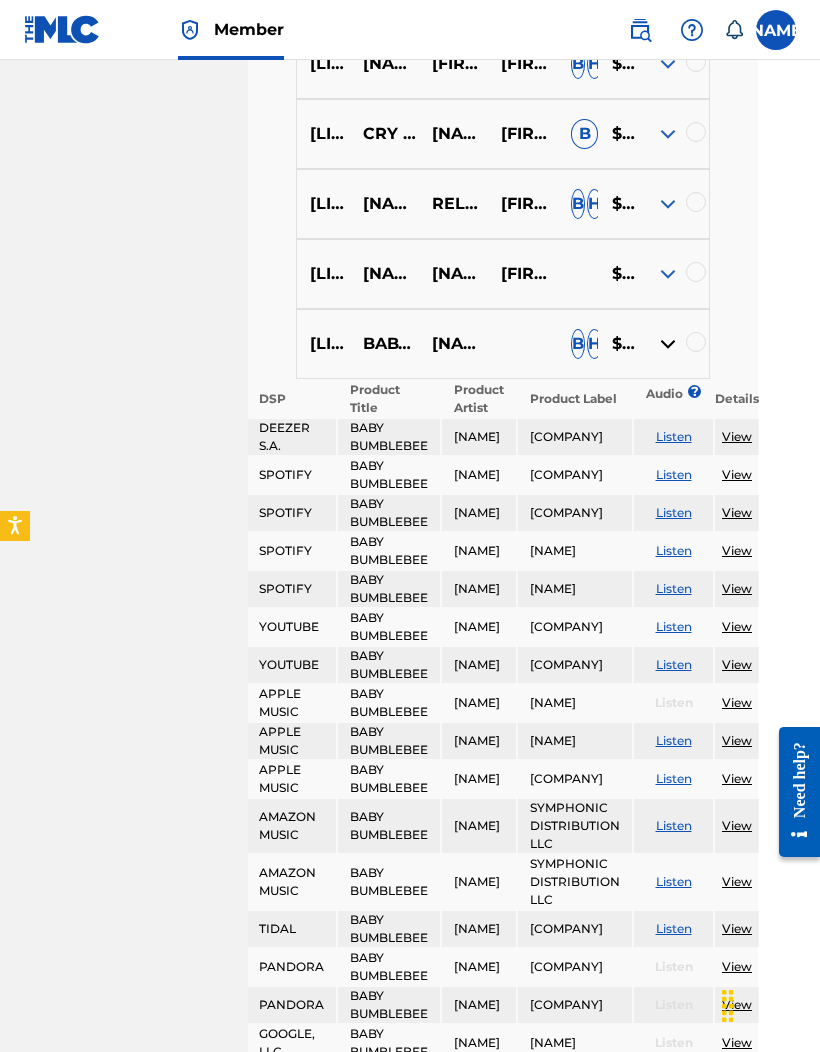 scroll, scrollTop: 4284, scrollLeft: 62, axis: both 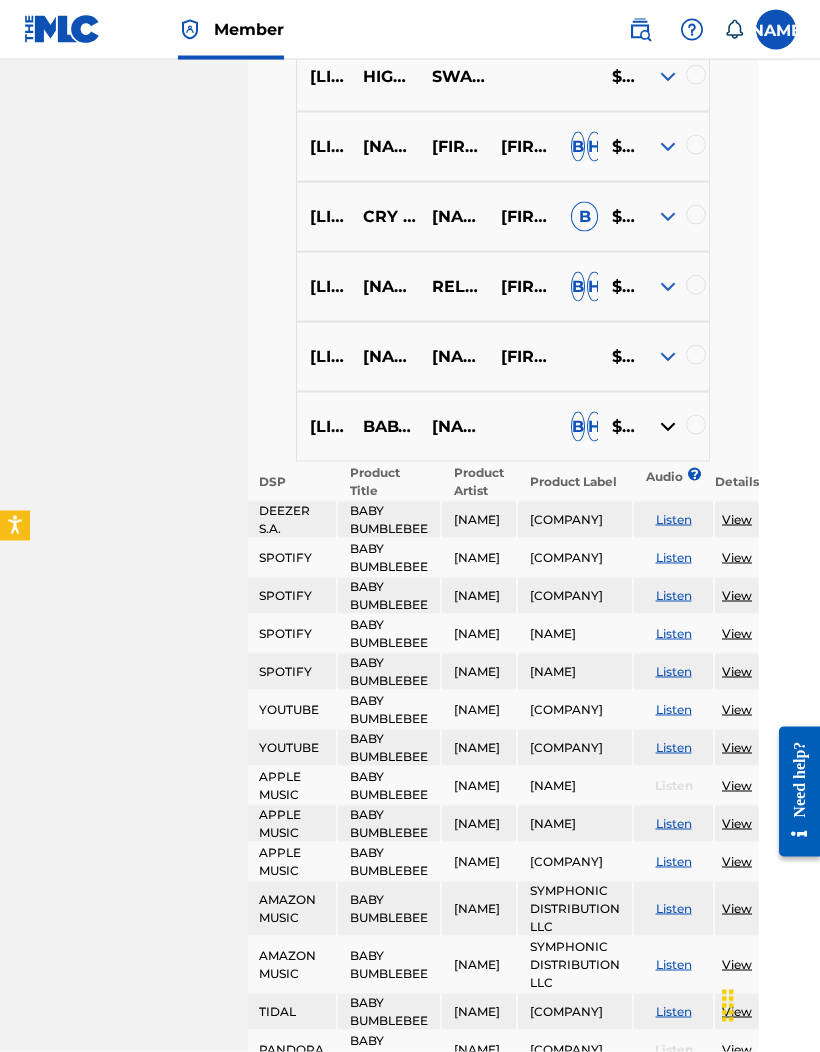 click on "View" at bounding box center (737, 823) 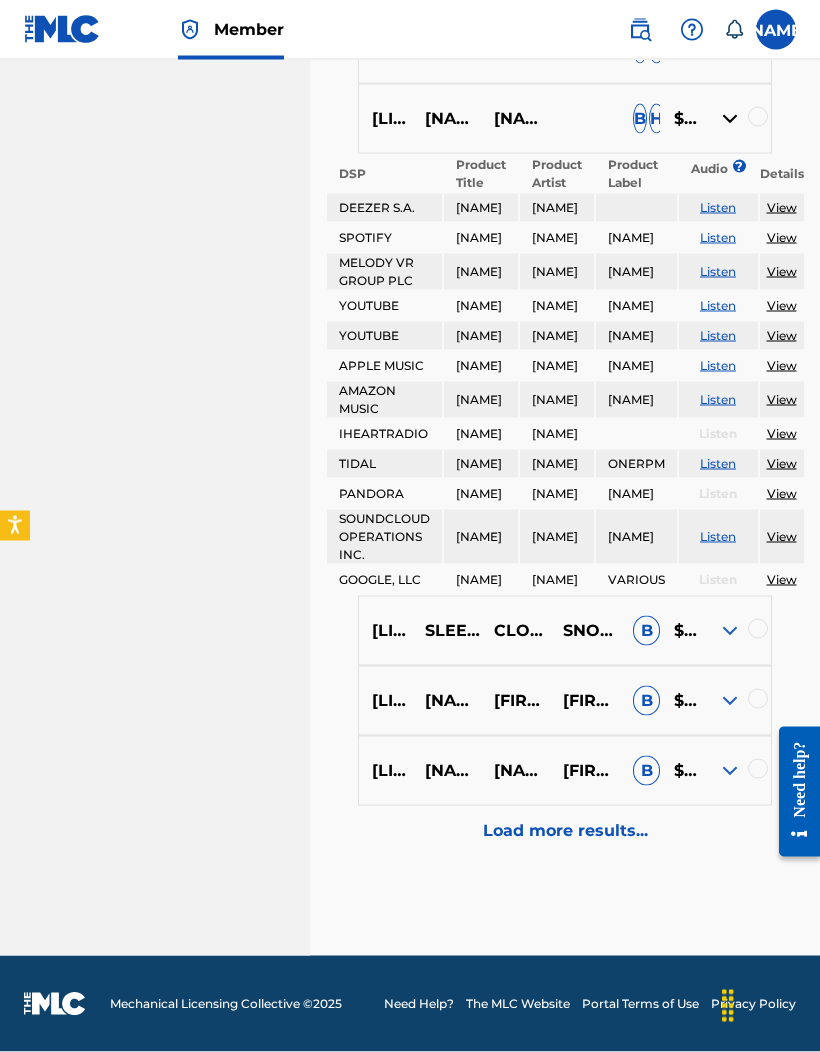 scroll, scrollTop: 5866, scrollLeft: 0, axis: vertical 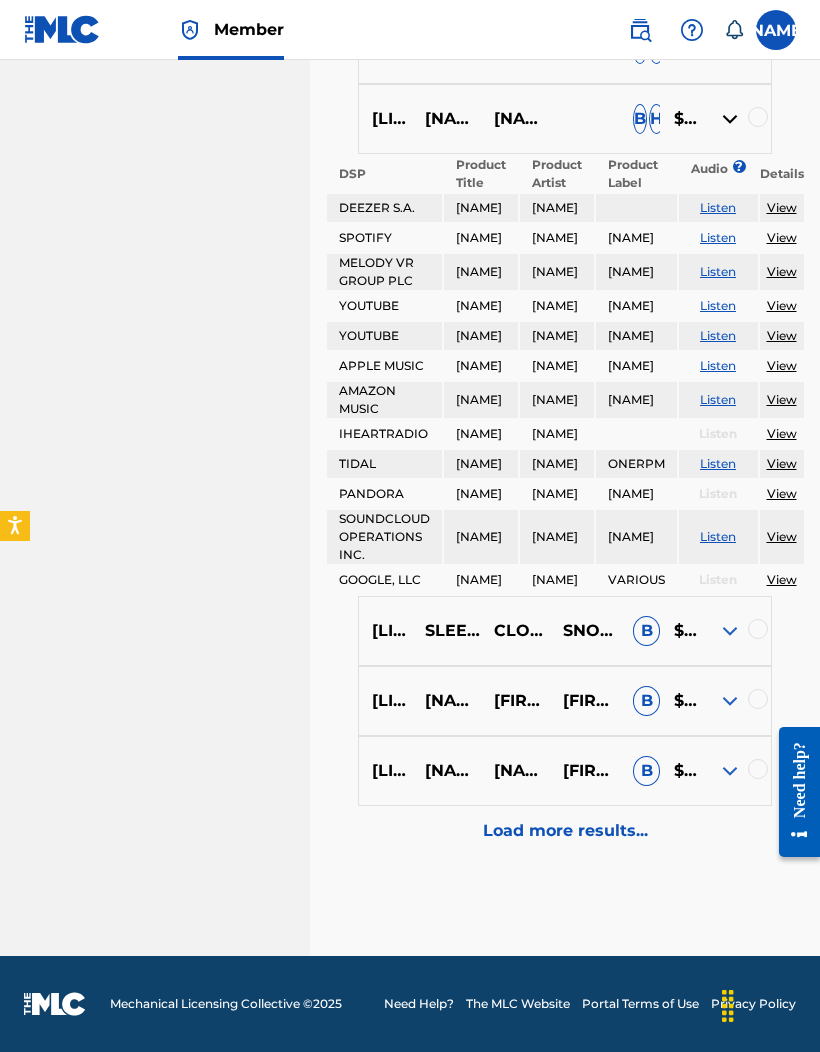 click on "Load more results..." at bounding box center [565, 831] 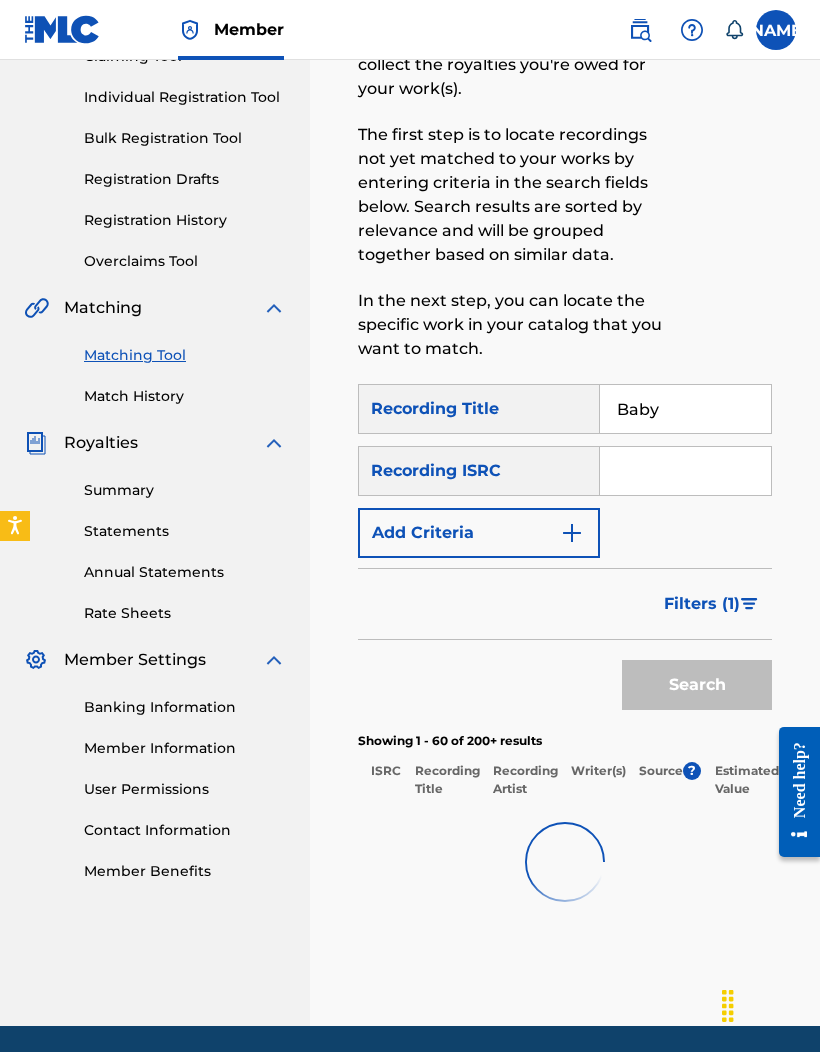 scroll, scrollTop: 320, scrollLeft: 0, axis: vertical 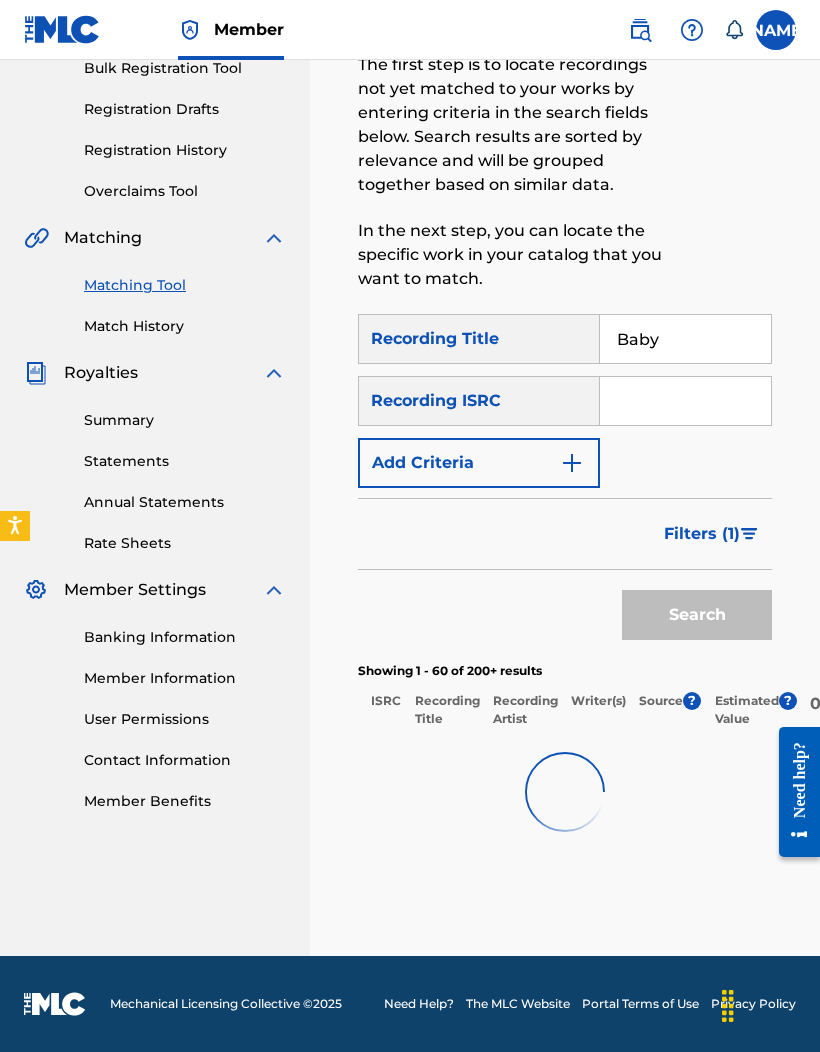 click on "Add Criteria" at bounding box center [479, 463] 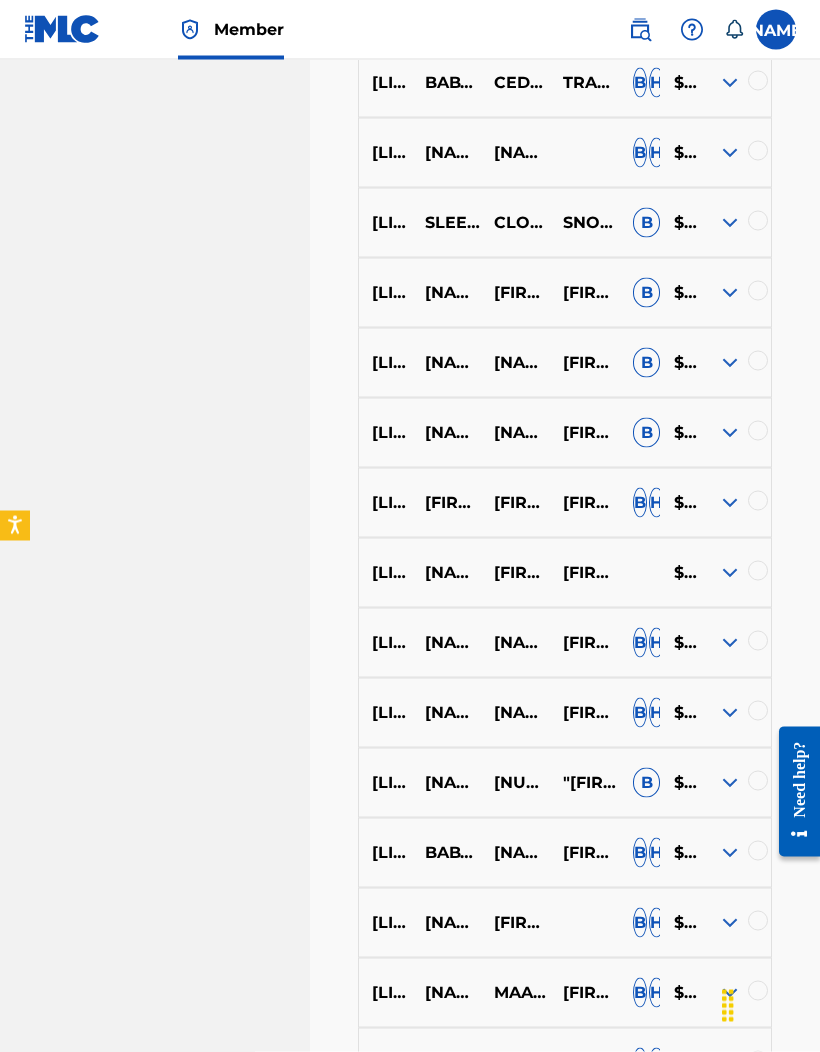 scroll, scrollTop: 5122, scrollLeft: 0, axis: vertical 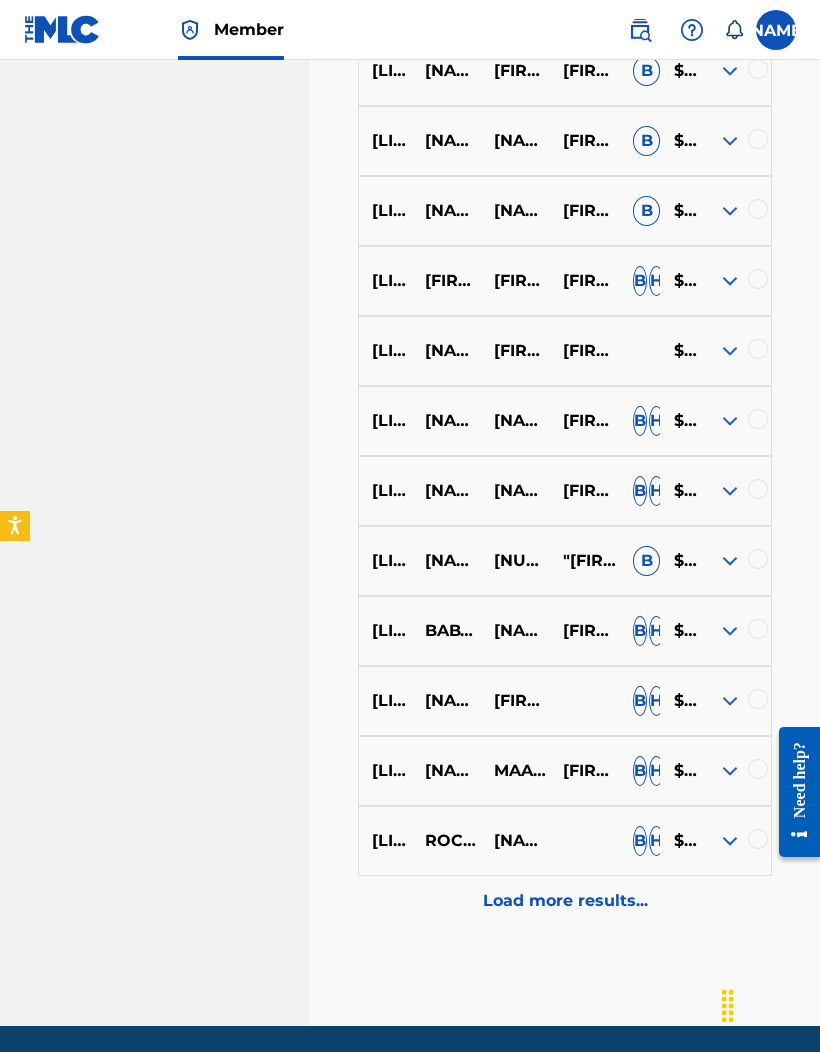 click at bounding box center [730, 841] 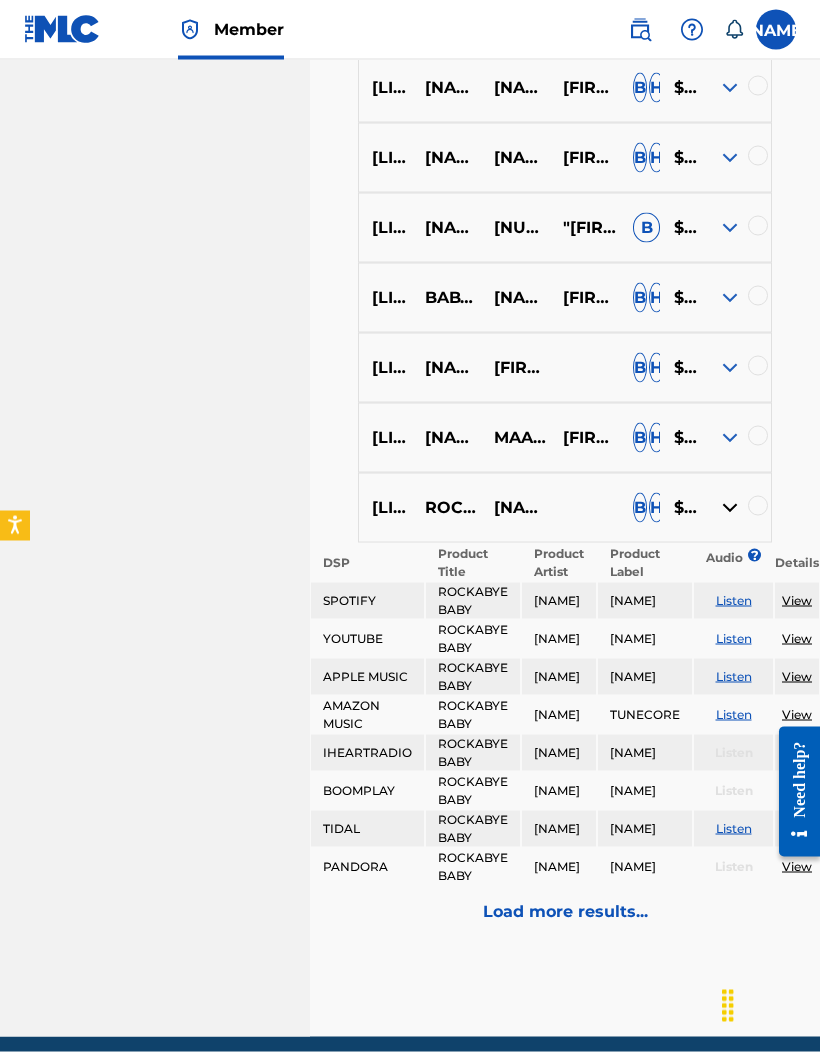 scroll, scrollTop: 5466, scrollLeft: 0, axis: vertical 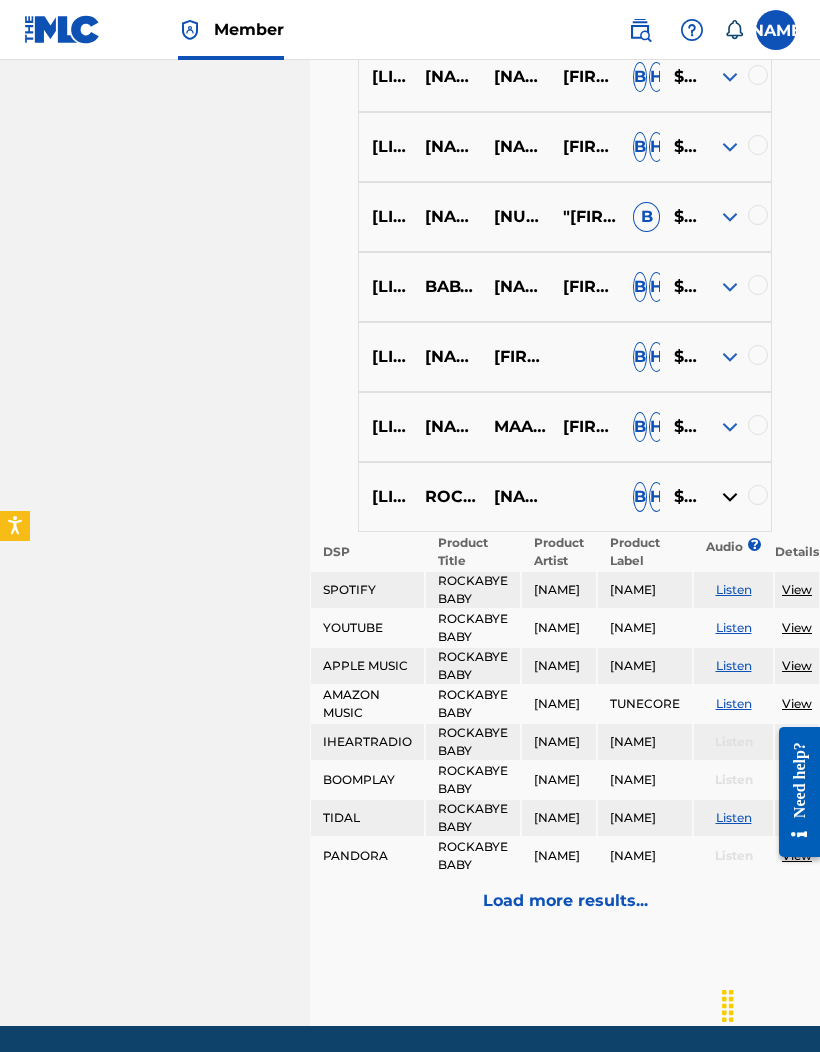 click at bounding box center [730, 357] 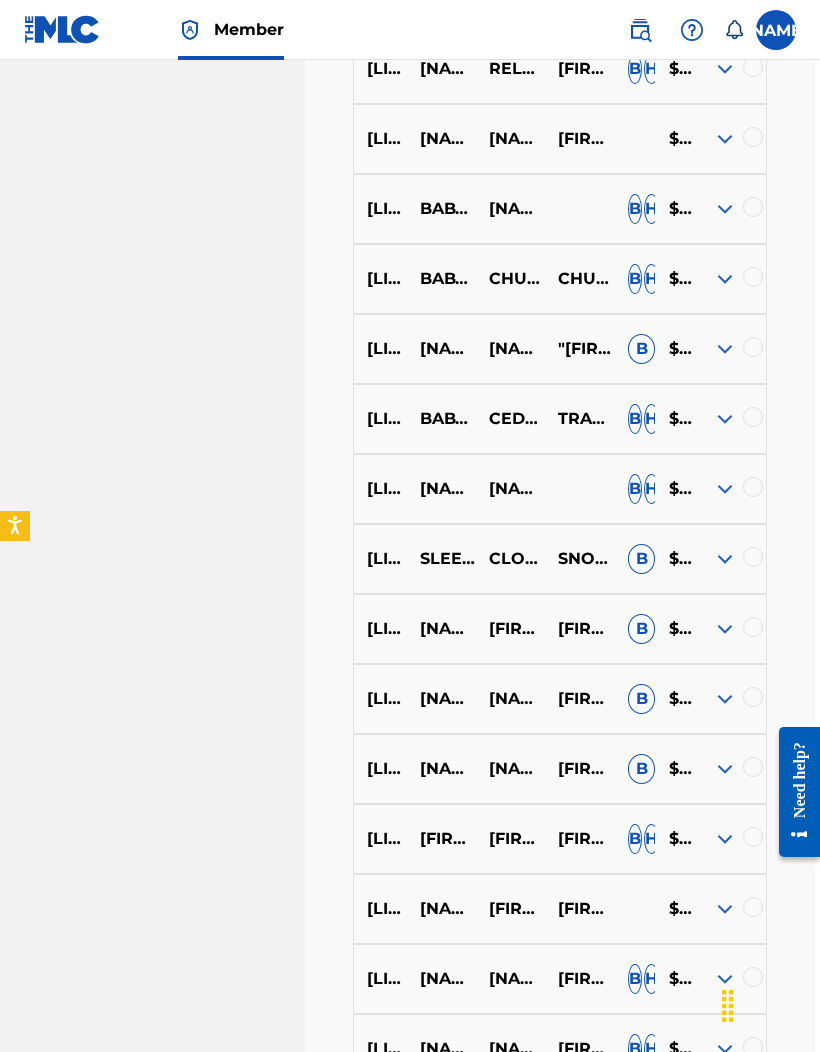 scroll, scrollTop: 4566, scrollLeft: 5, axis: both 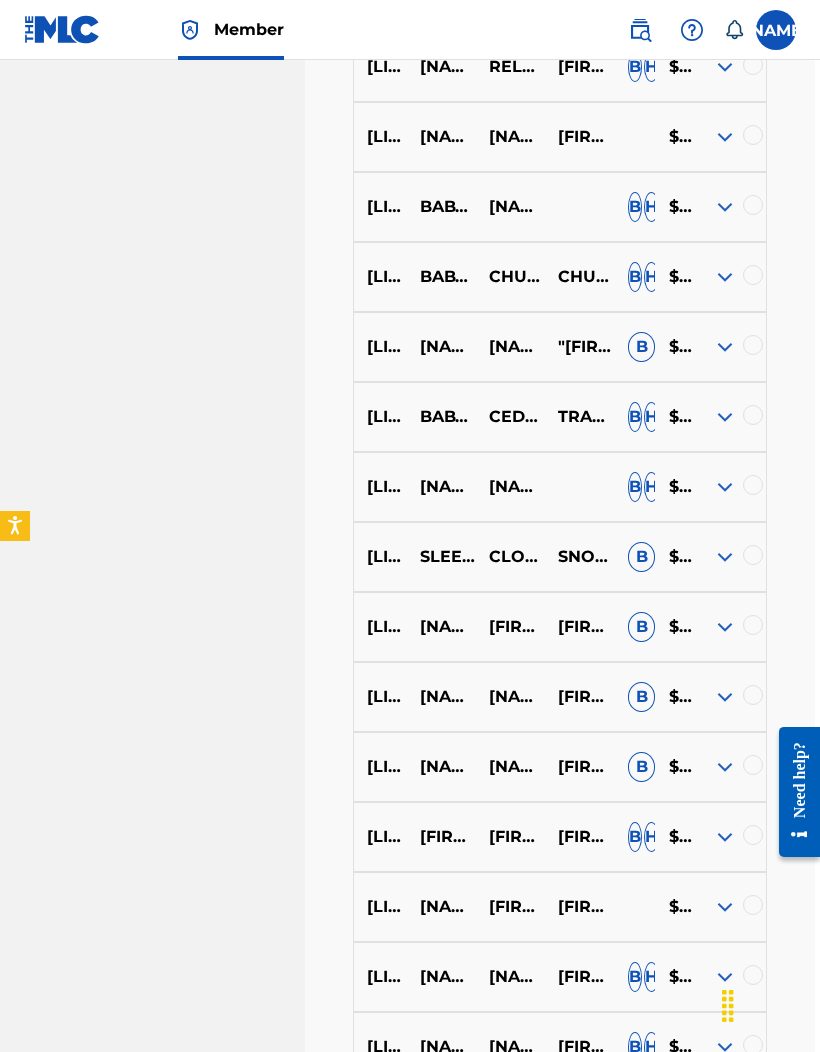 click at bounding box center [725, 487] 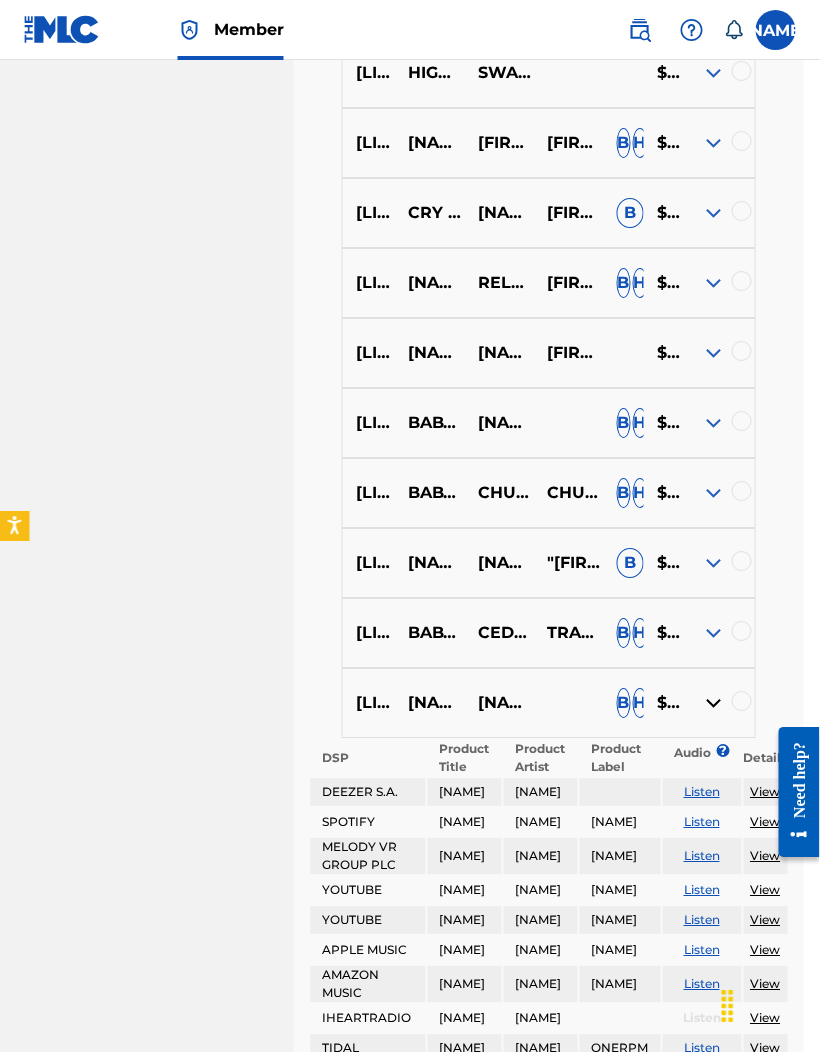 scroll, scrollTop: 4340, scrollLeft: 14, axis: both 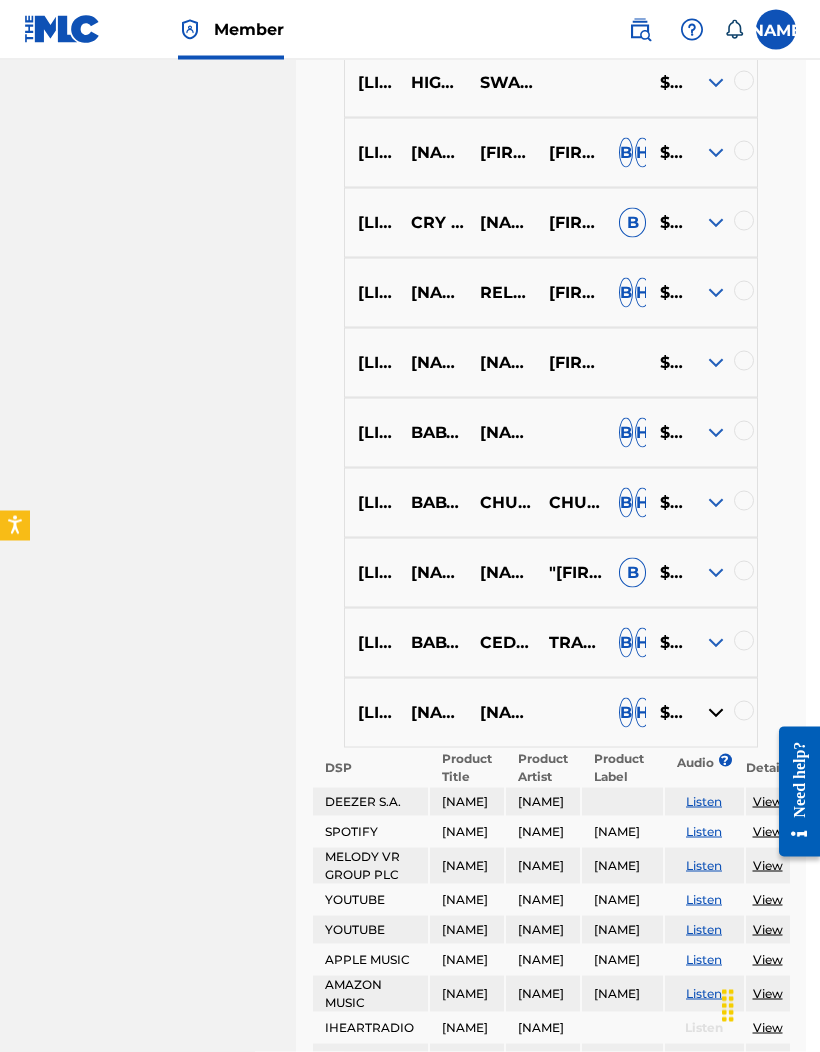 click at bounding box center (716, 433) 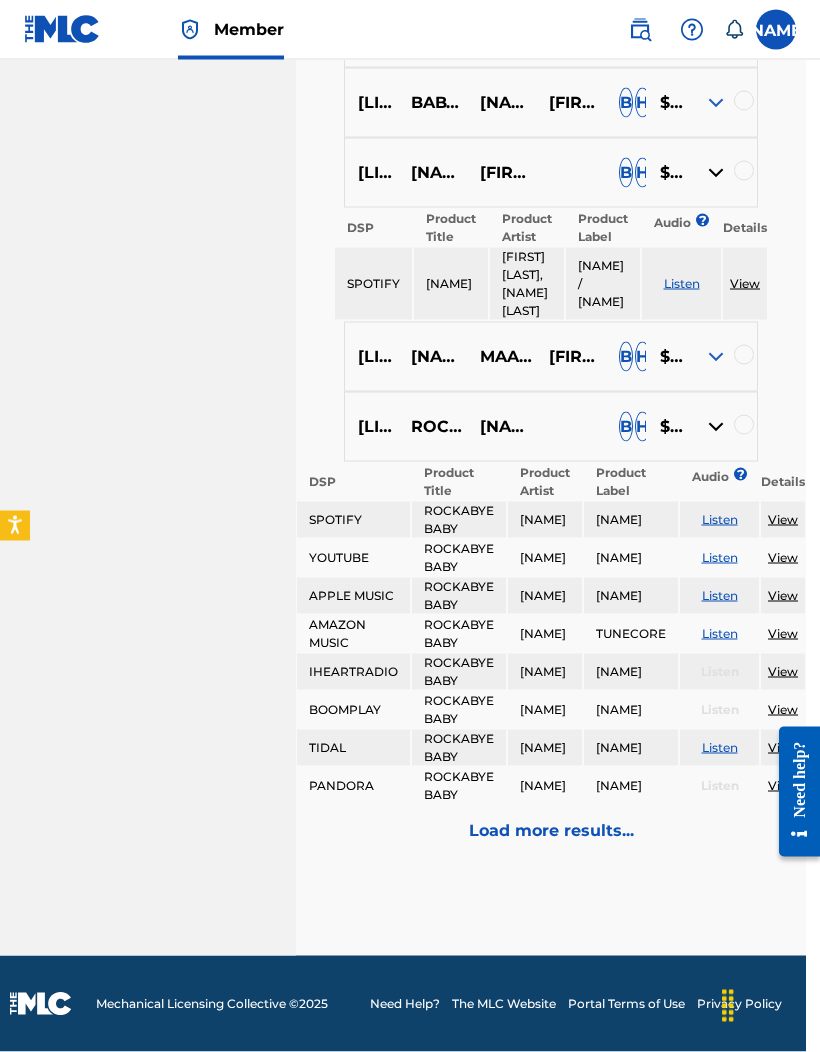 scroll, scrollTop: 7068, scrollLeft: 14, axis: both 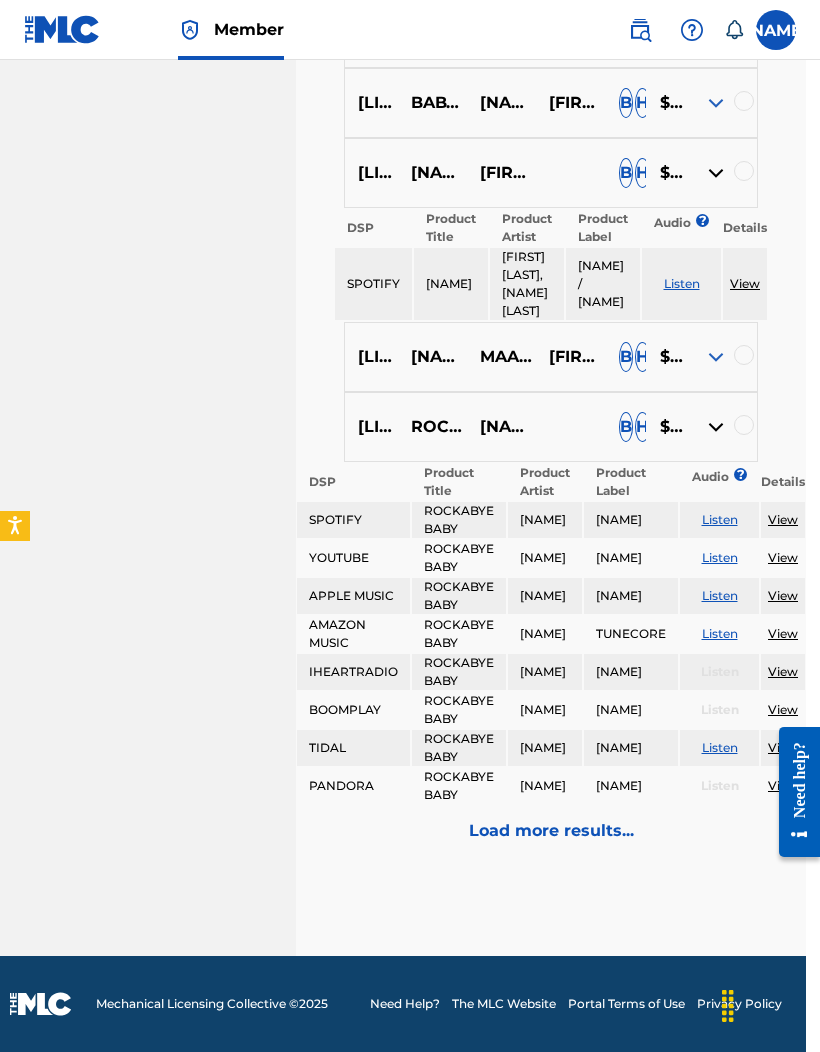 click on "Load more results..." at bounding box center (551, 831) 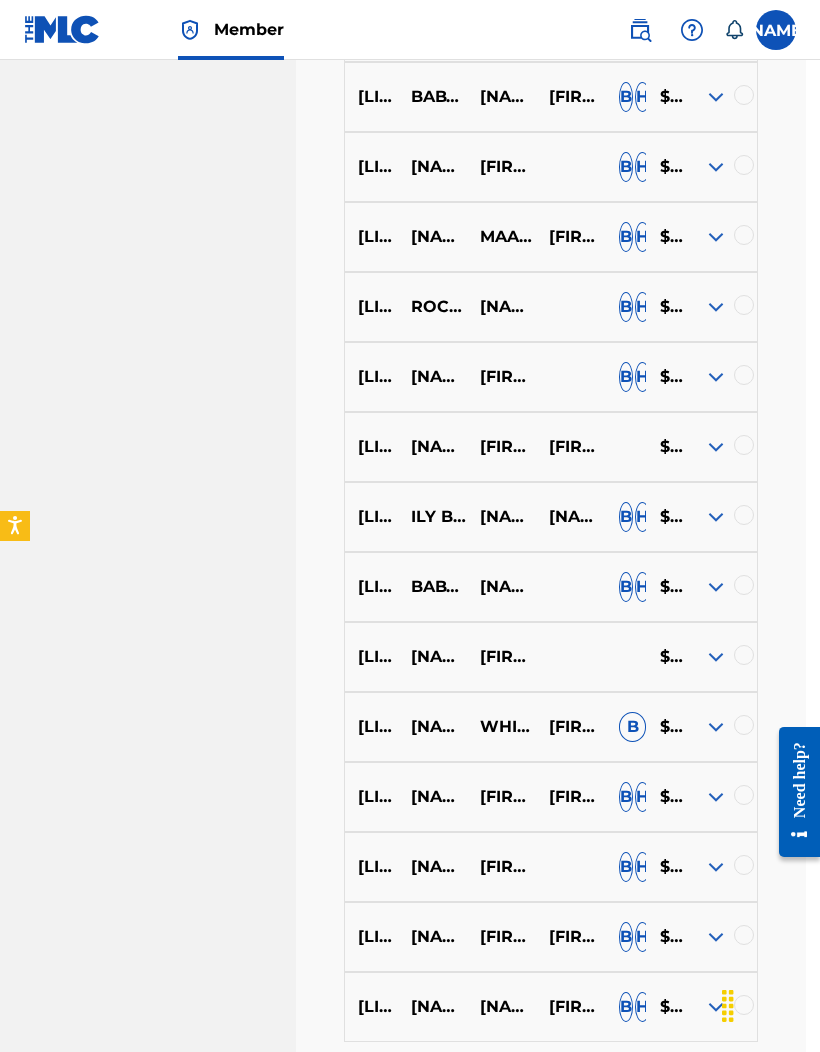 scroll, scrollTop: 5822, scrollLeft: 14, axis: both 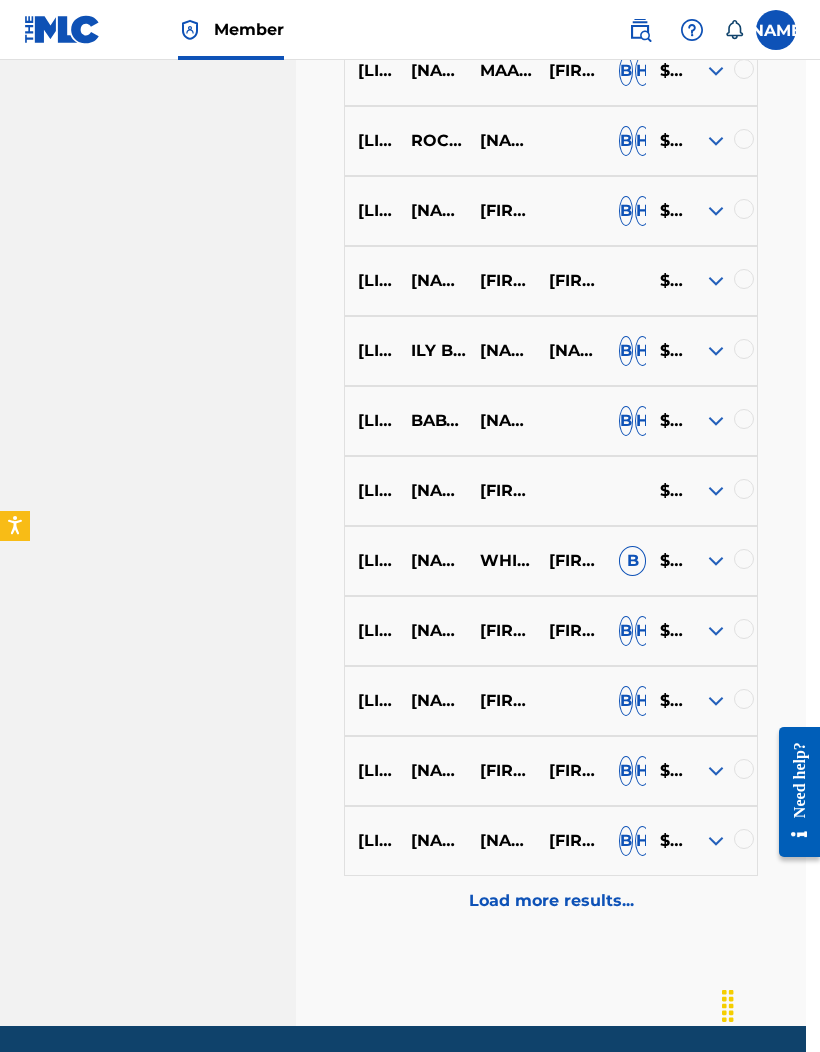 click at bounding box center (716, 701) 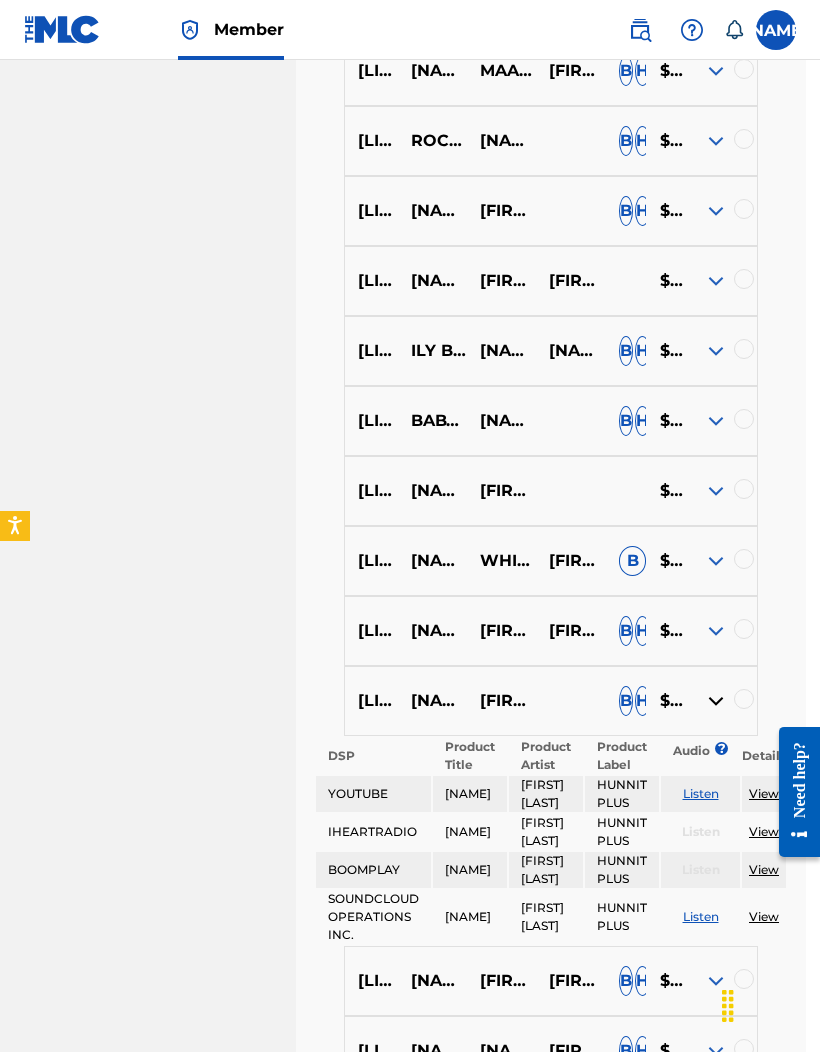 click at bounding box center (716, 491) 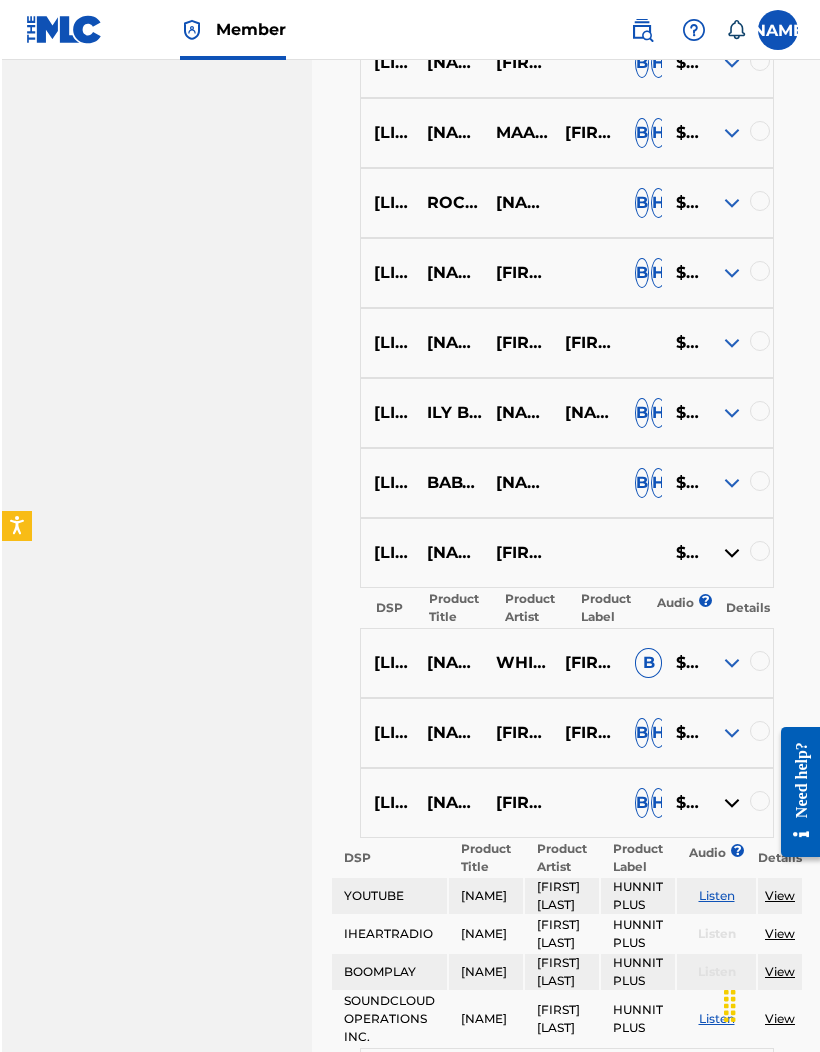 scroll, scrollTop: 5723, scrollLeft: 0, axis: vertical 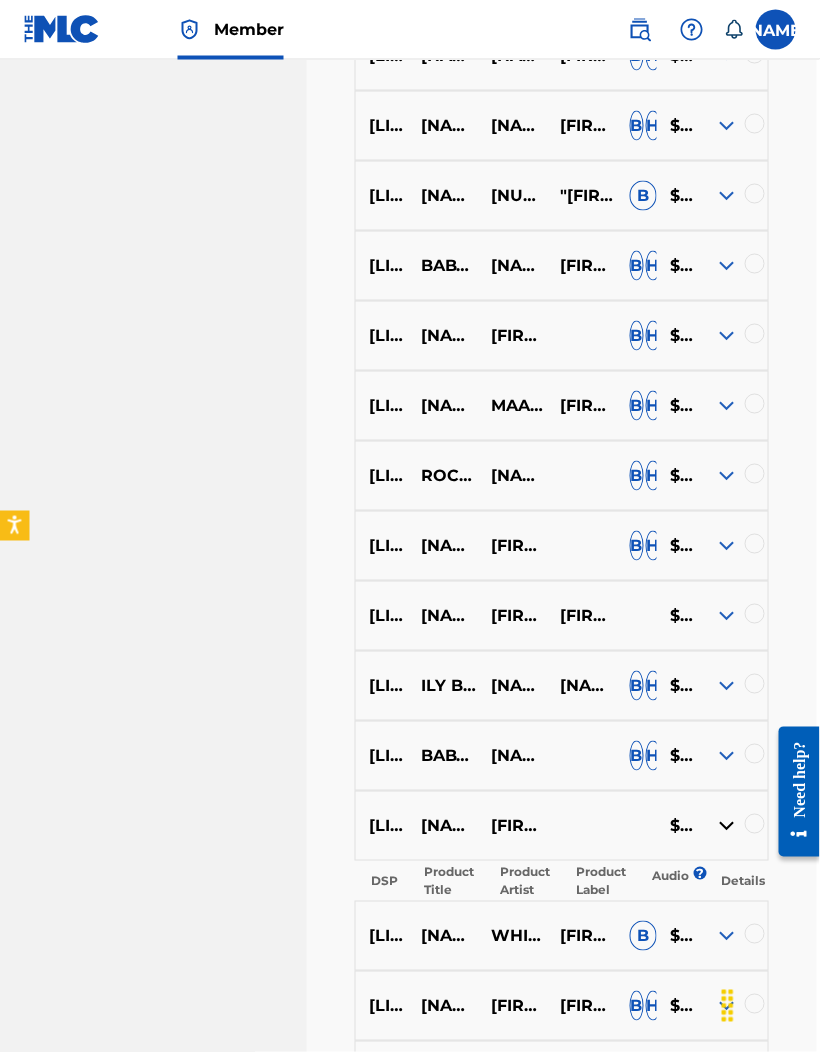 click at bounding box center [755, 544] 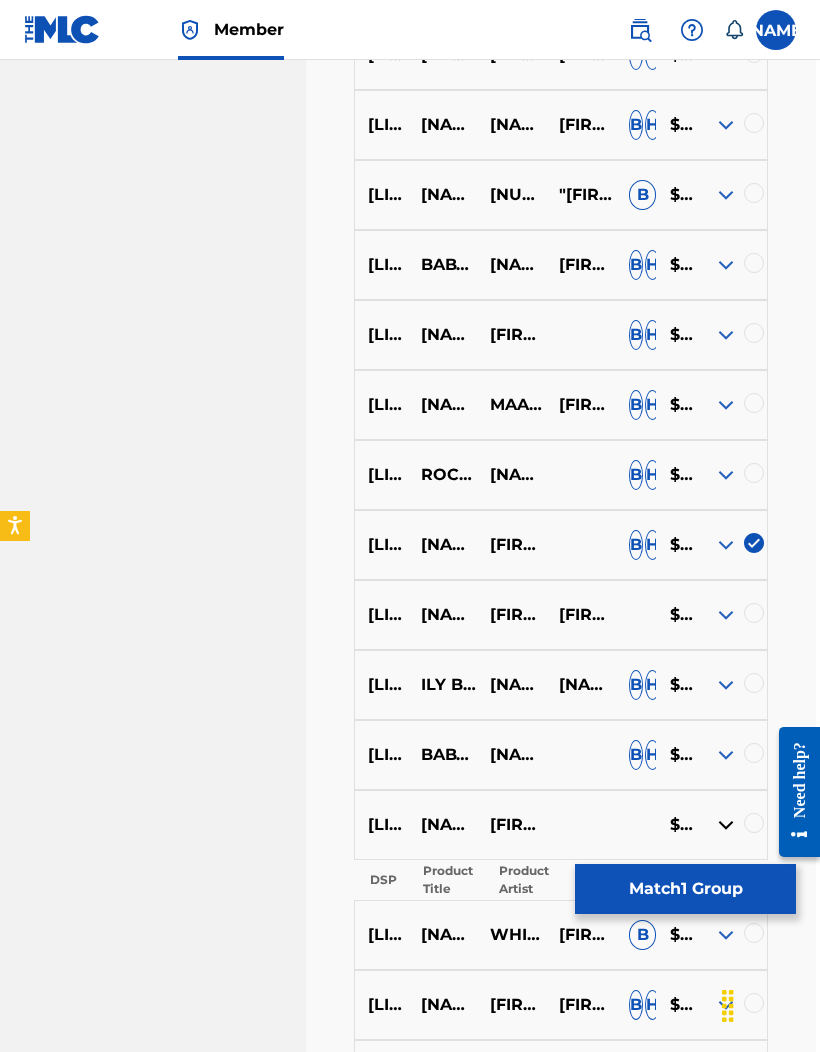 click at bounding box center (754, 543) 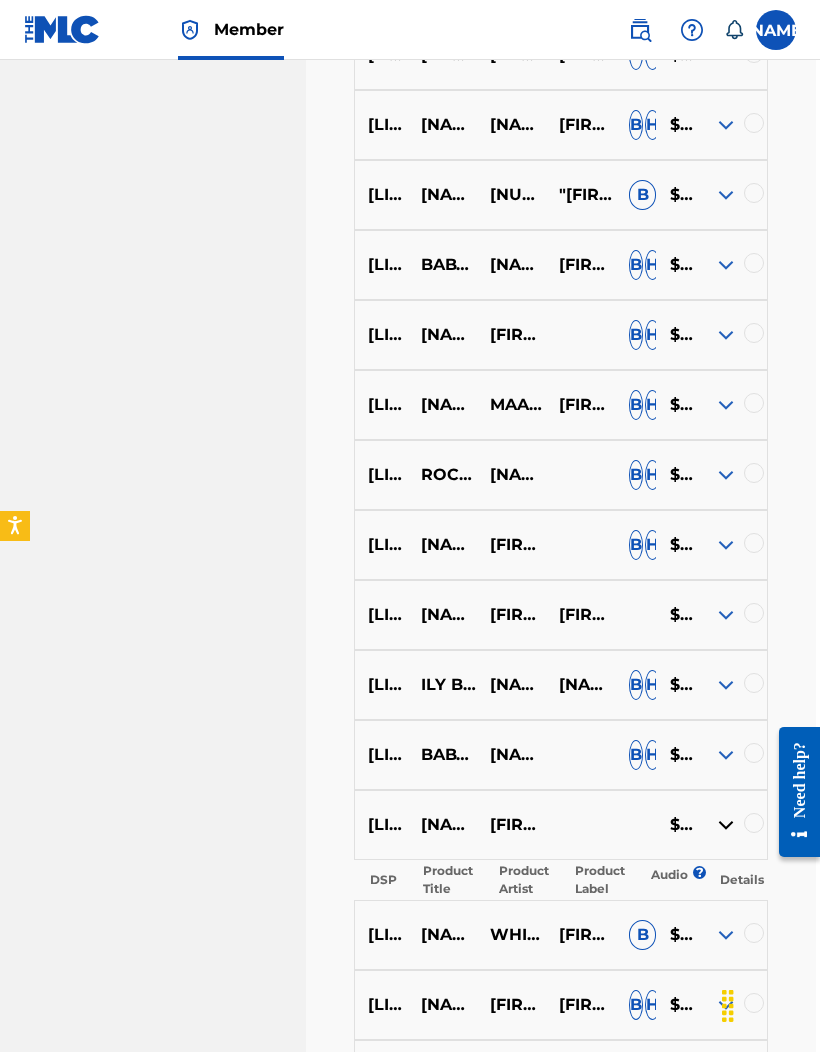 click at bounding box center (726, 545) 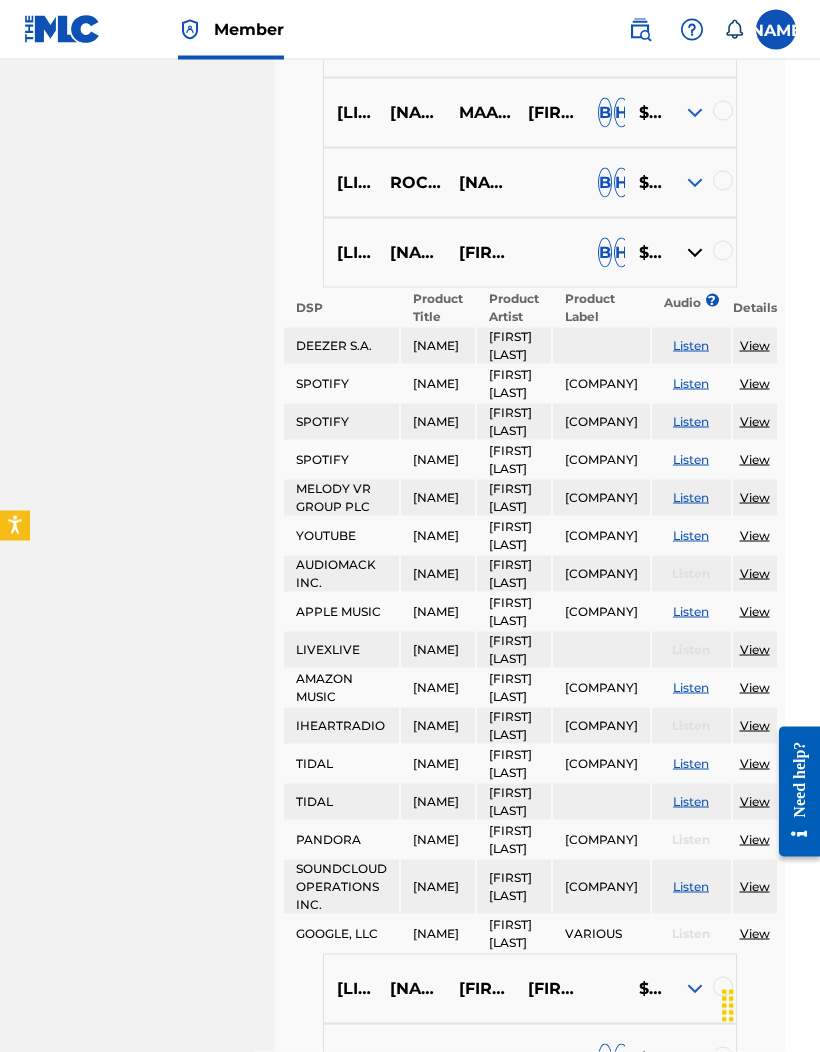 scroll, scrollTop: 5780, scrollLeft: 61, axis: both 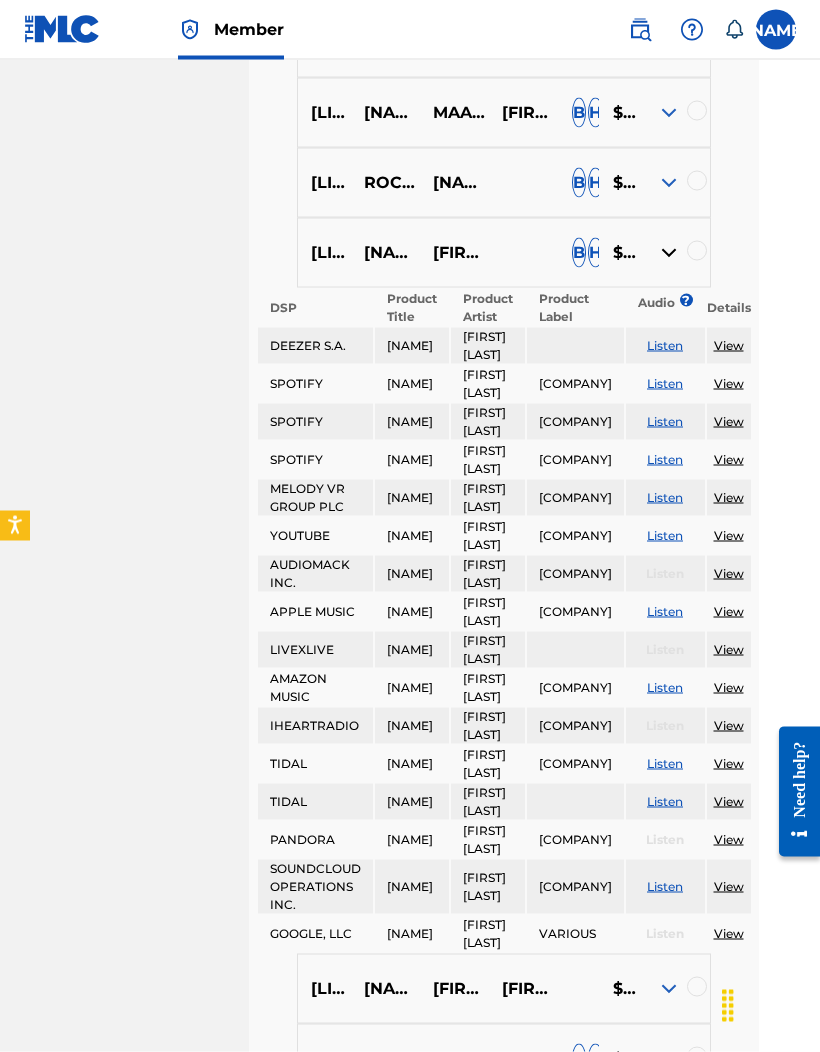 click on "View" at bounding box center [729, 421] 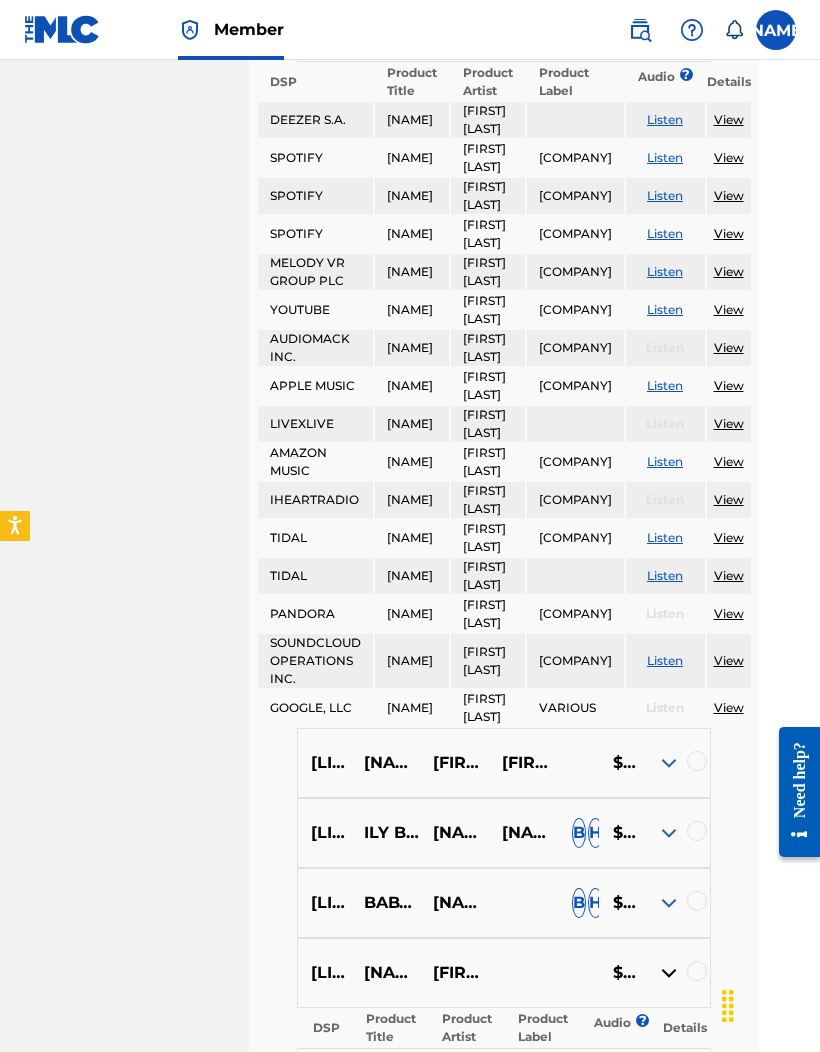 scroll, scrollTop: 6024, scrollLeft: 61, axis: both 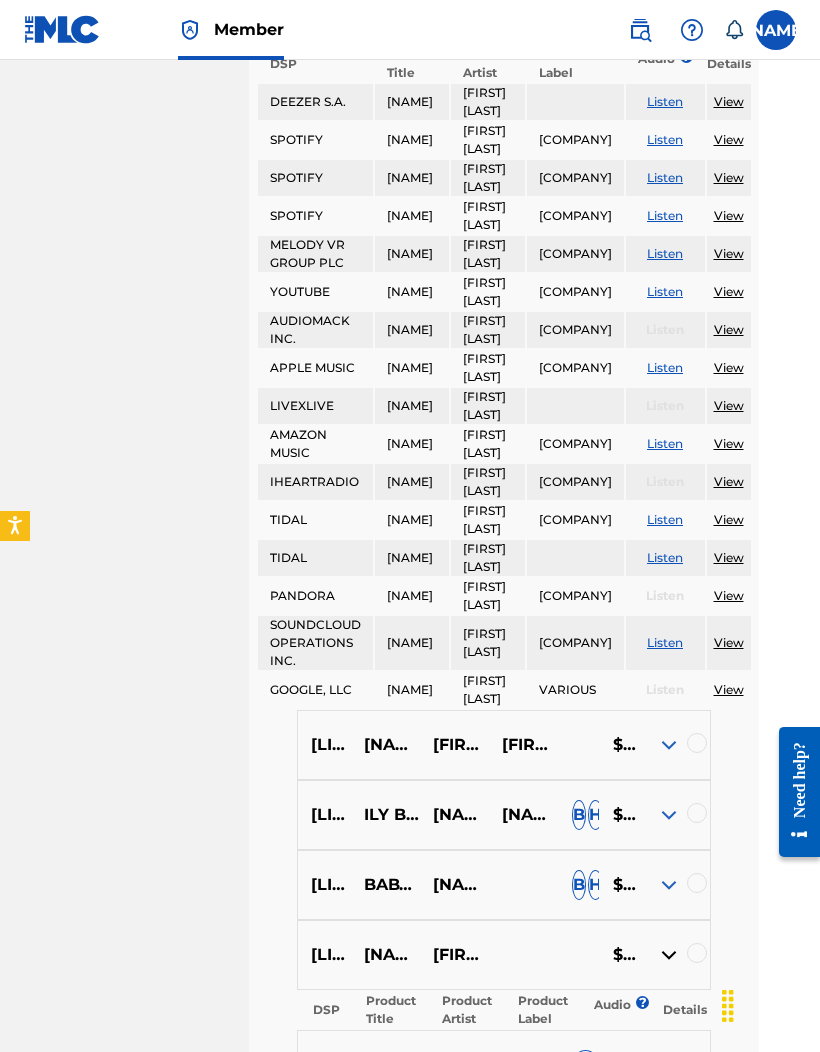 click on "View" at bounding box center (729, 329) 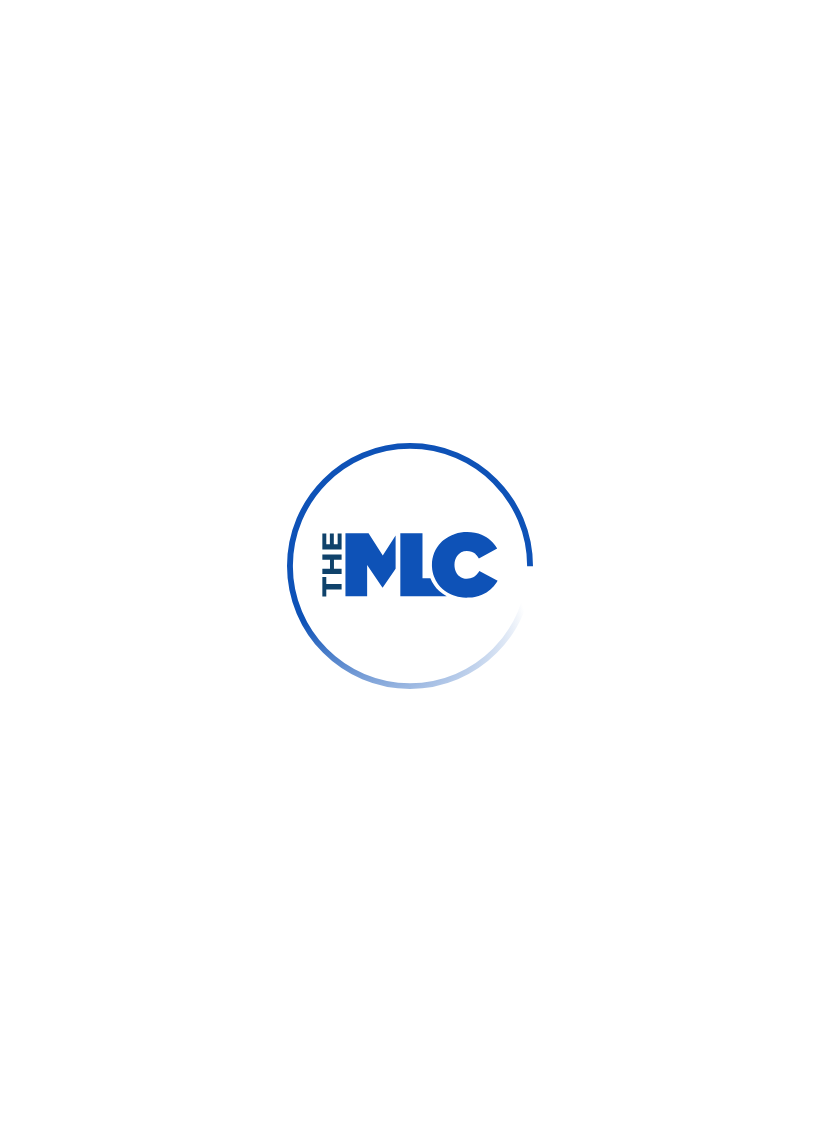 scroll, scrollTop: 0, scrollLeft: 0, axis: both 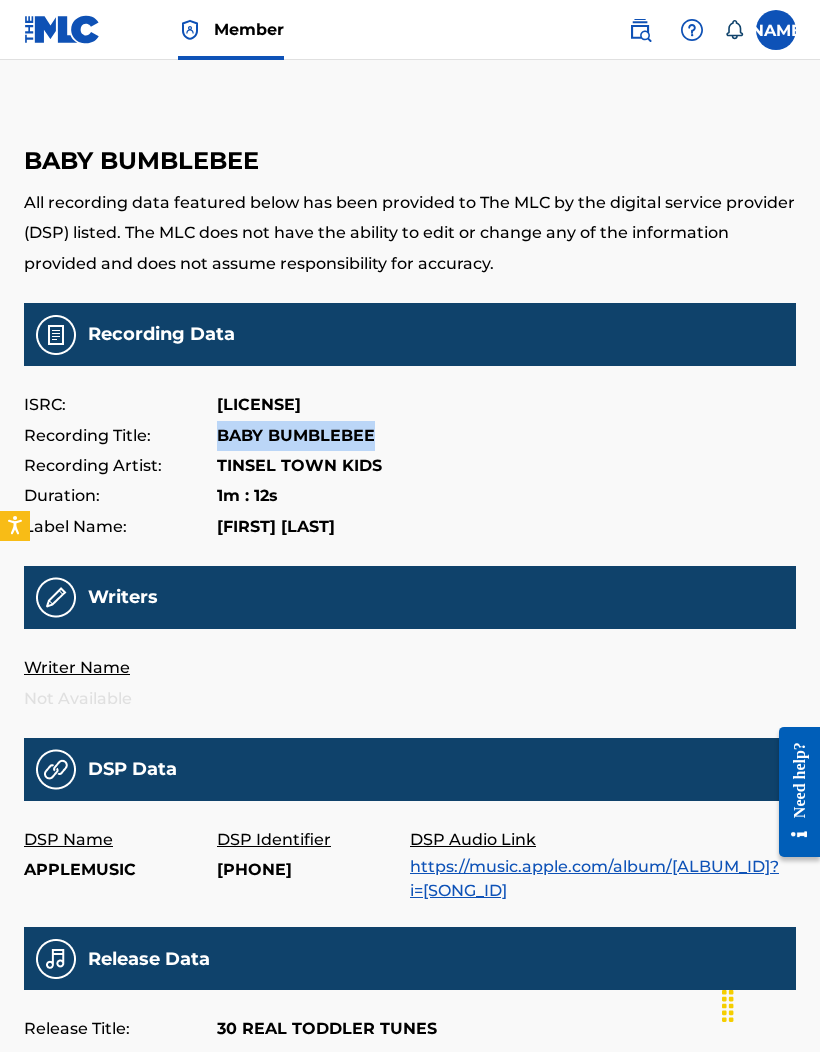click on "TINSEL TOWN KIDS" at bounding box center (299, 466) 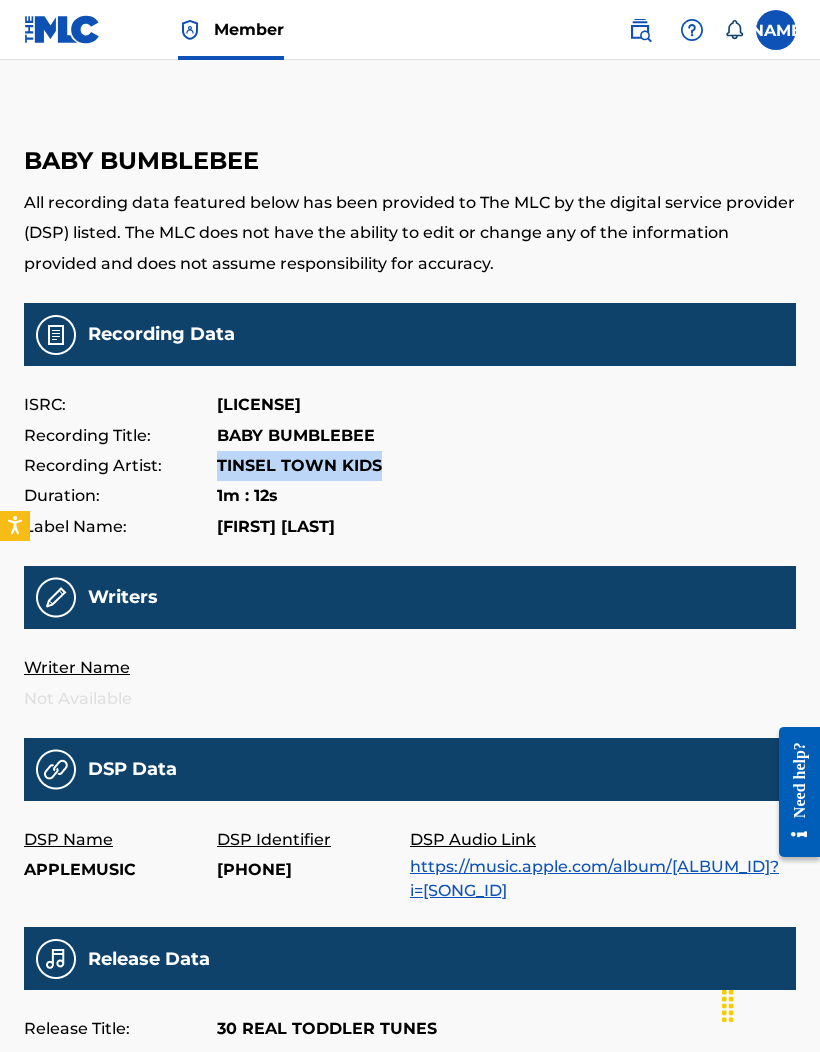 copy on "TINSEL TOWN KIDS" 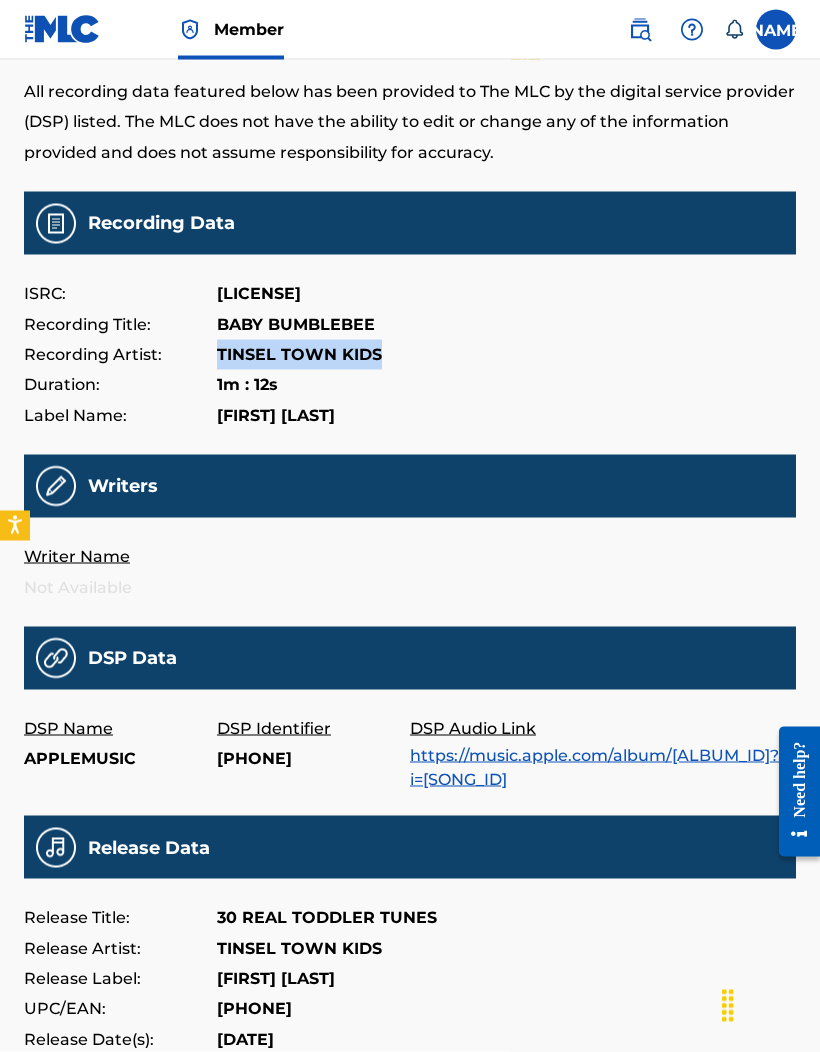 scroll, scrollTop: 0, scrollLeft: 0, axis: both 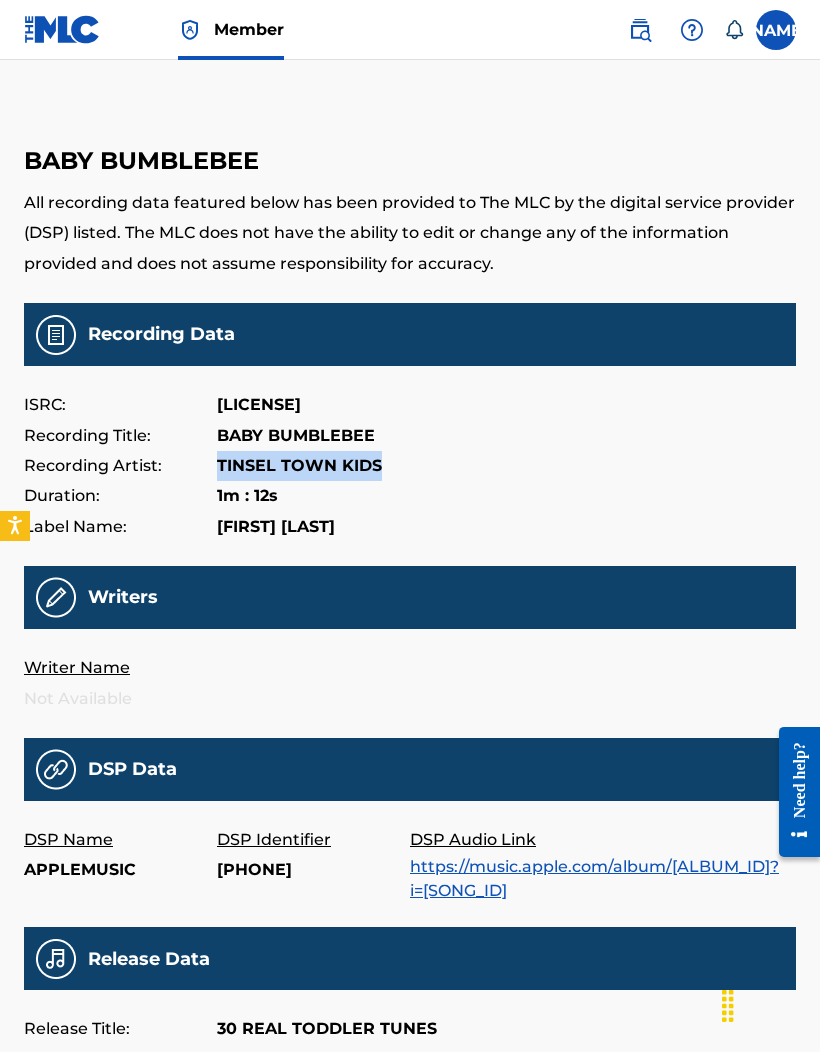 copy on "TINSEL TOWN KIDS" 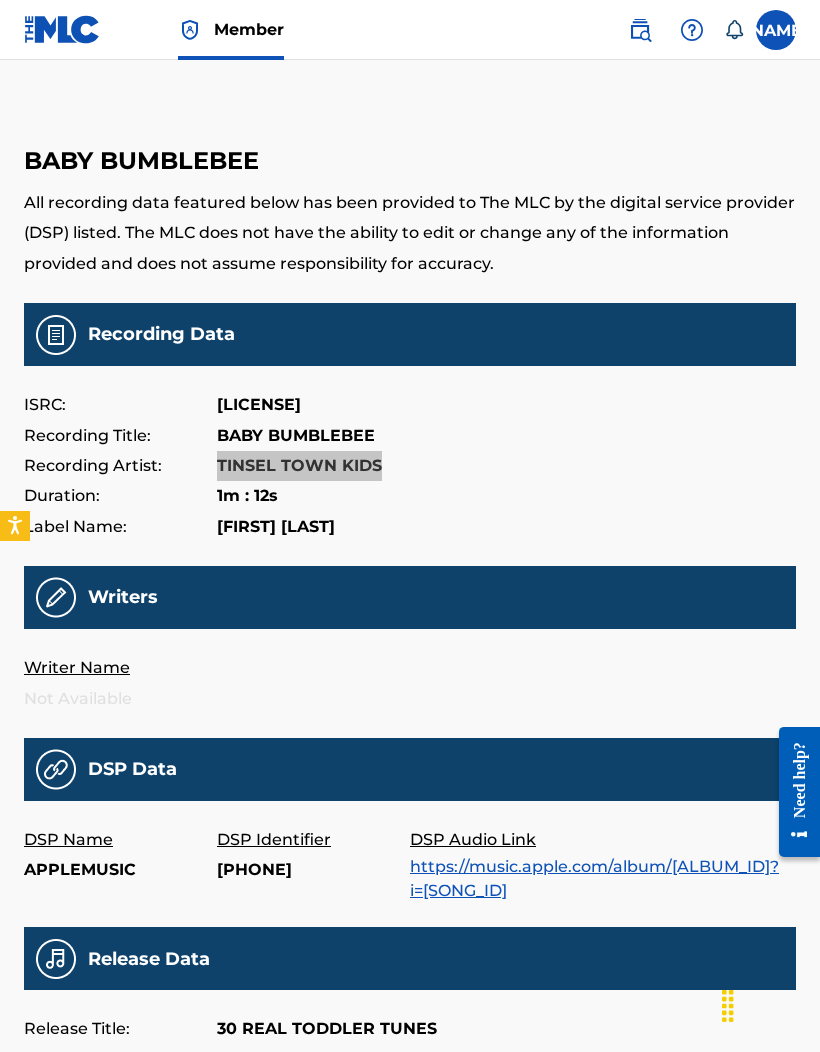 scroll, scrollTop: 0, scrollLeft: 0, axis: both 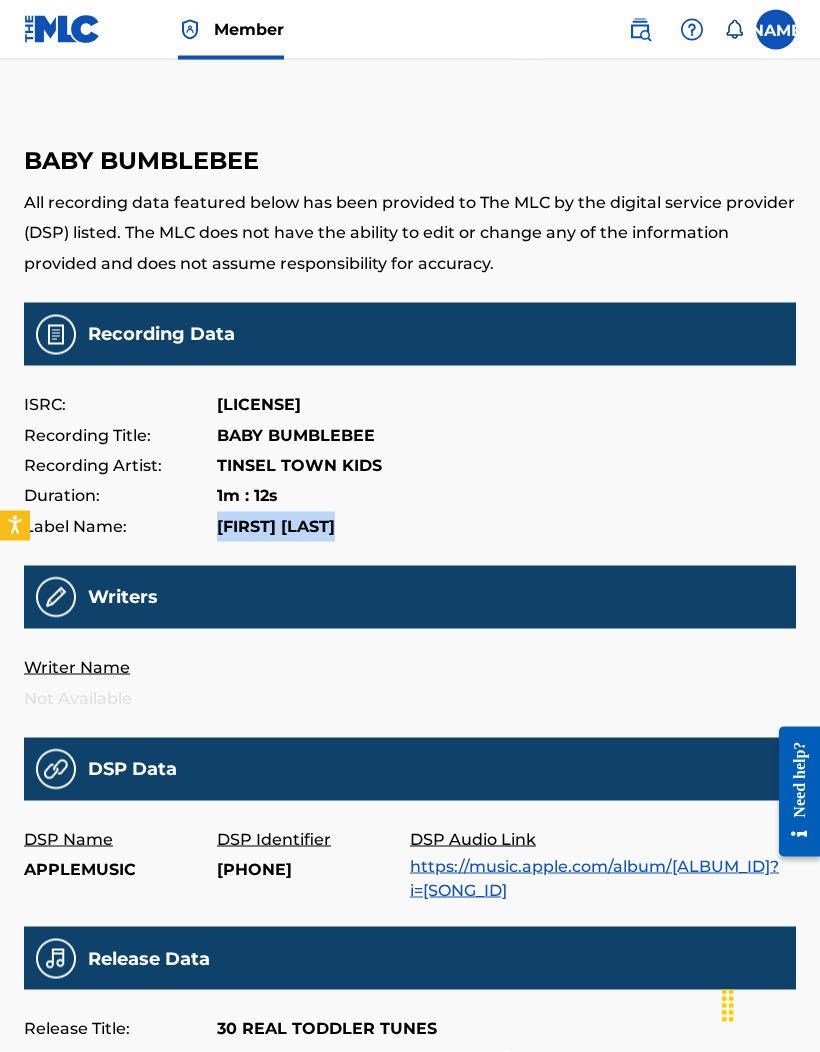 copy on "[FIRST] [LAST]" 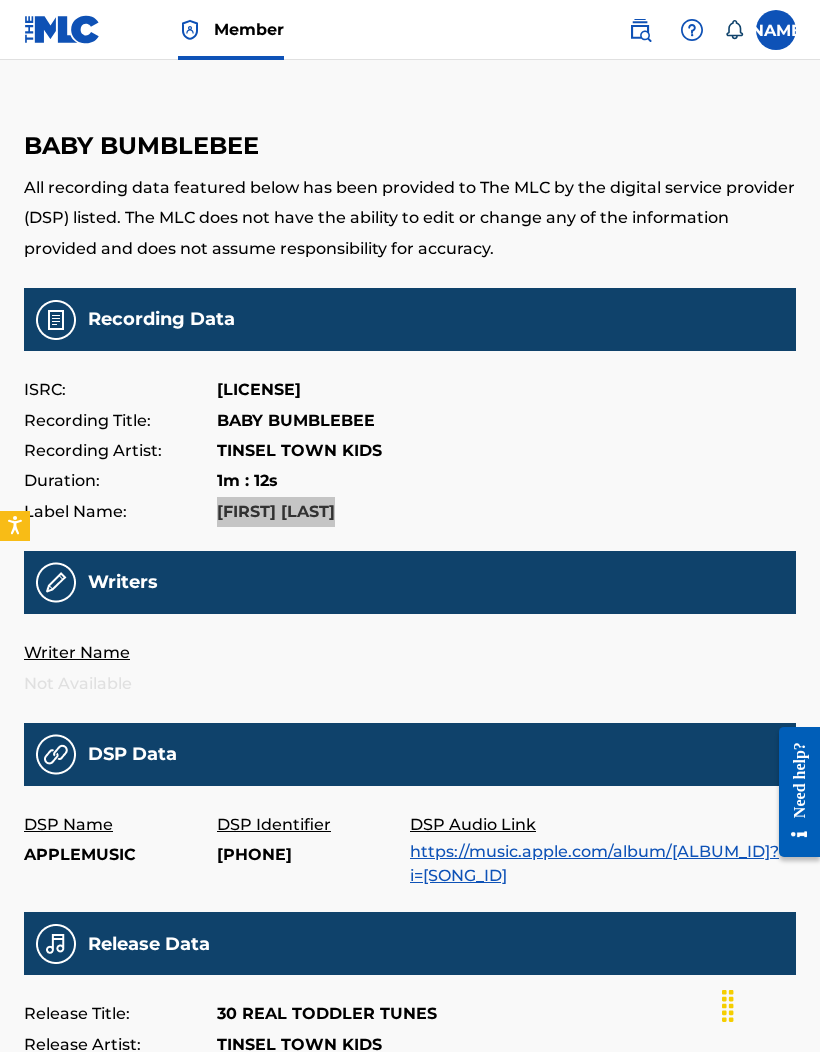 scroll, scrollTop: 14, scrollLeft: 0, axis: vertical 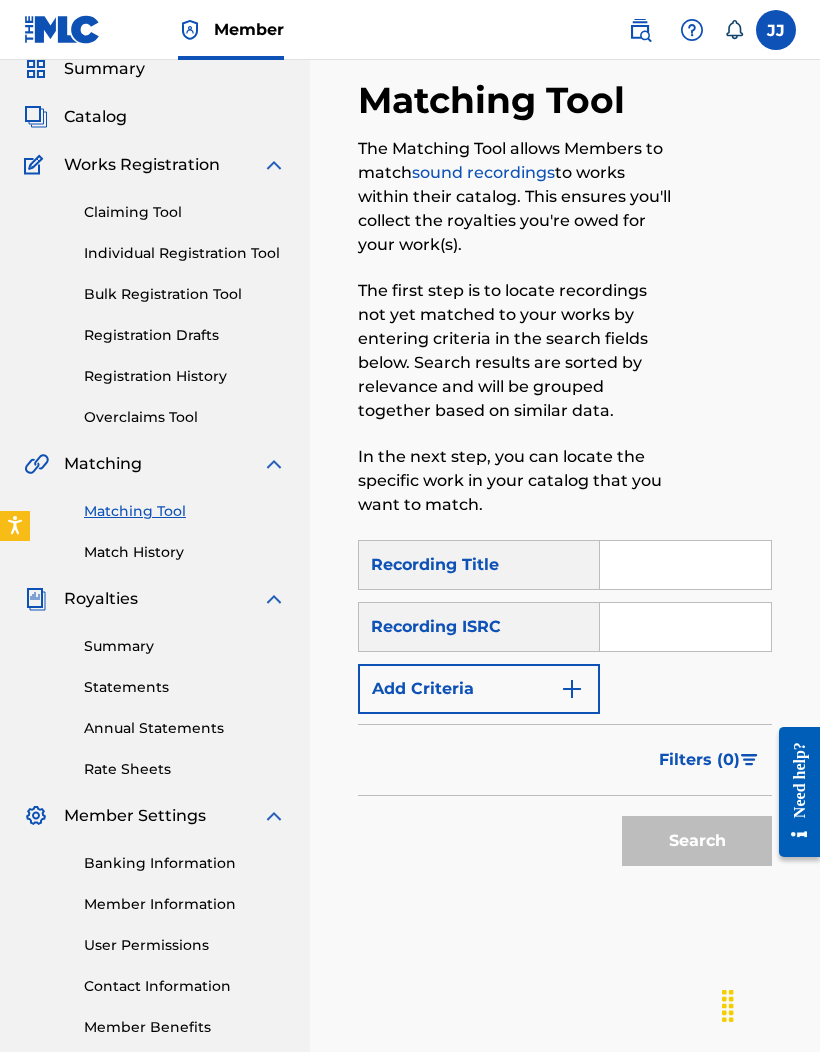 click on "Individual Registration Tool" at bounding box center (185, 253) 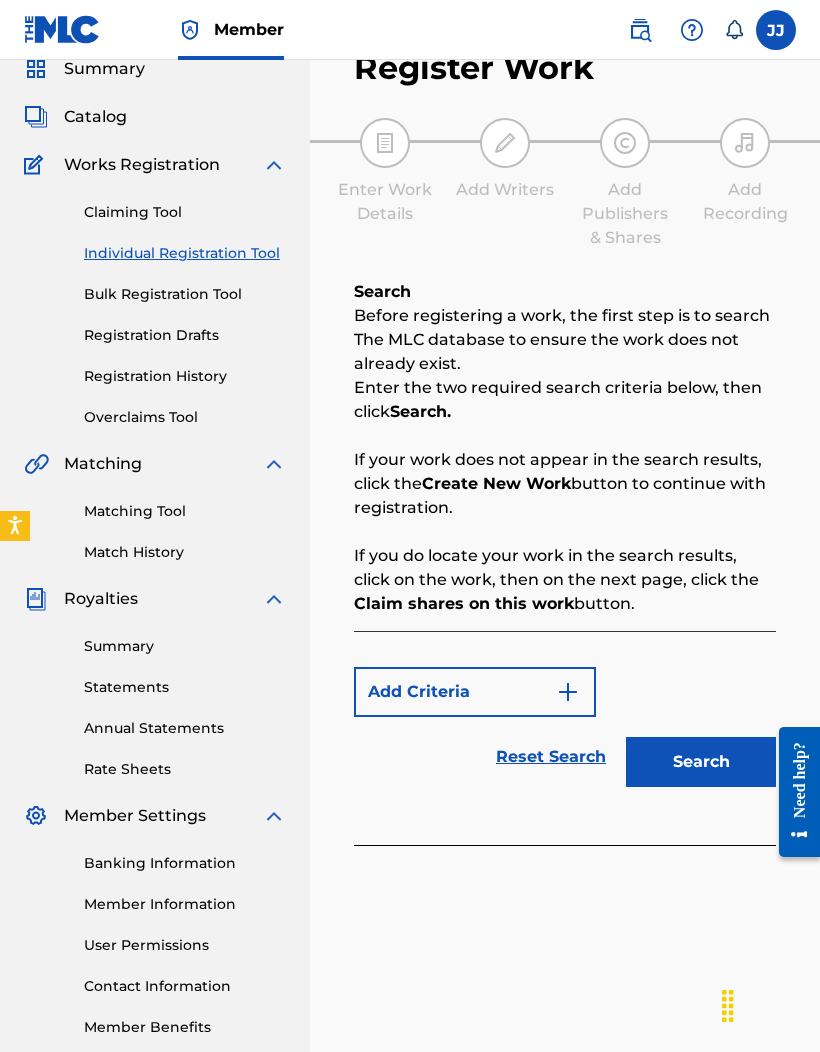 scroll, scrollTop: 0, scrollLeft: 0, axis: both 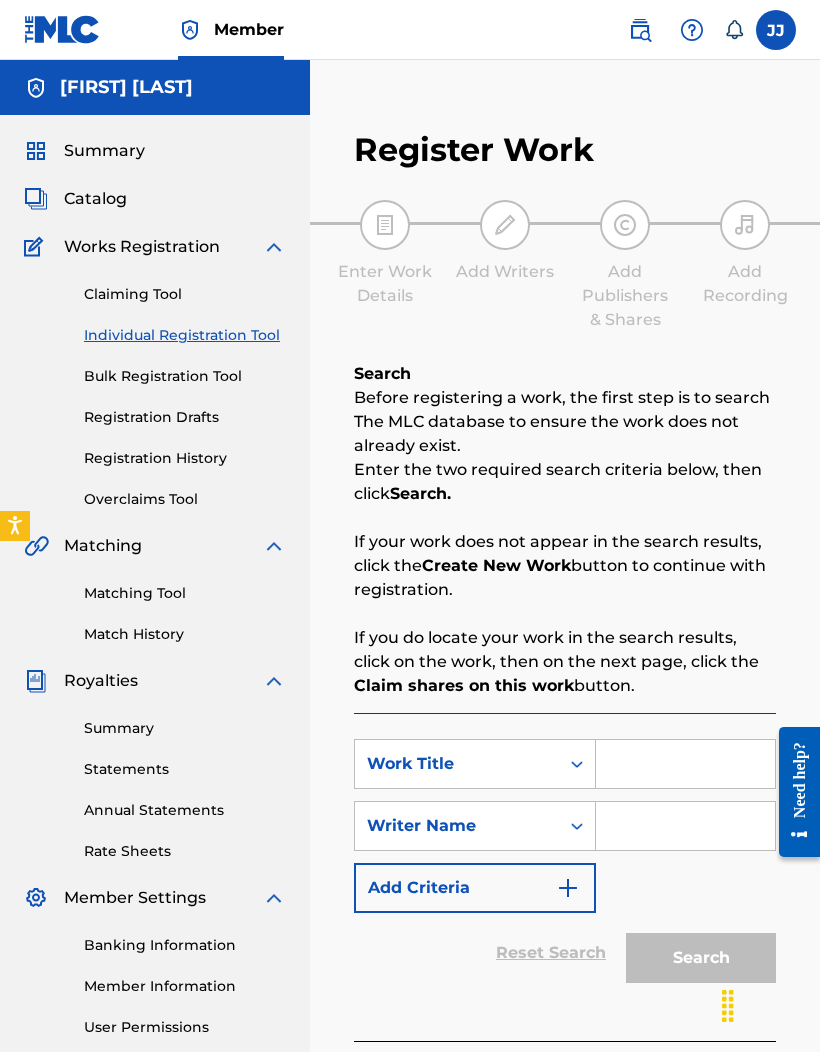 click at bounding box center [685, 764] 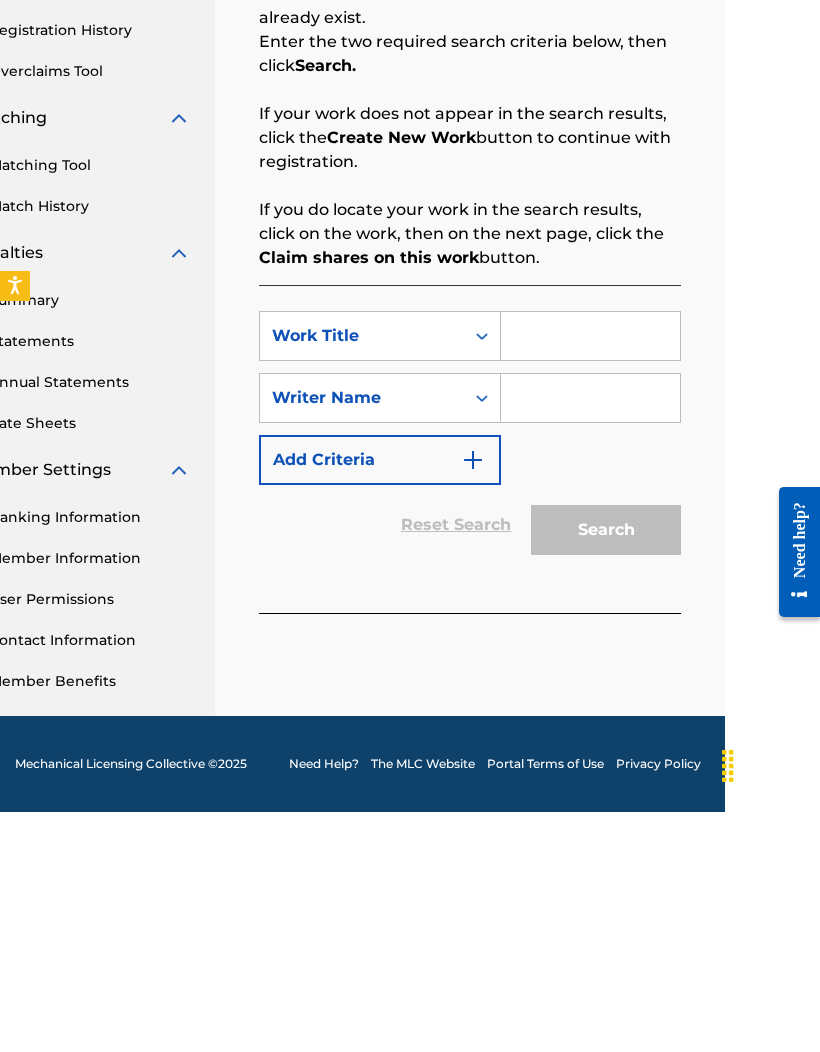scroll, scrollTop: 188, scrollLeft: 95, axis: both 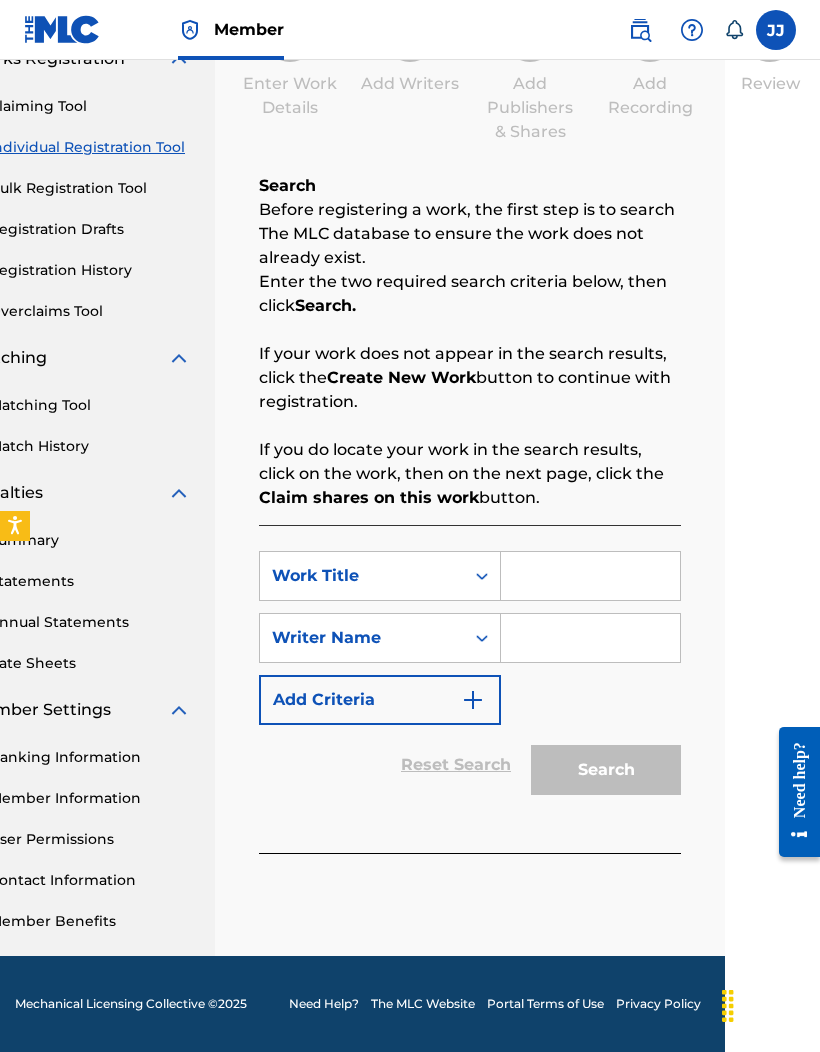 click at bounding box center [590, 576] 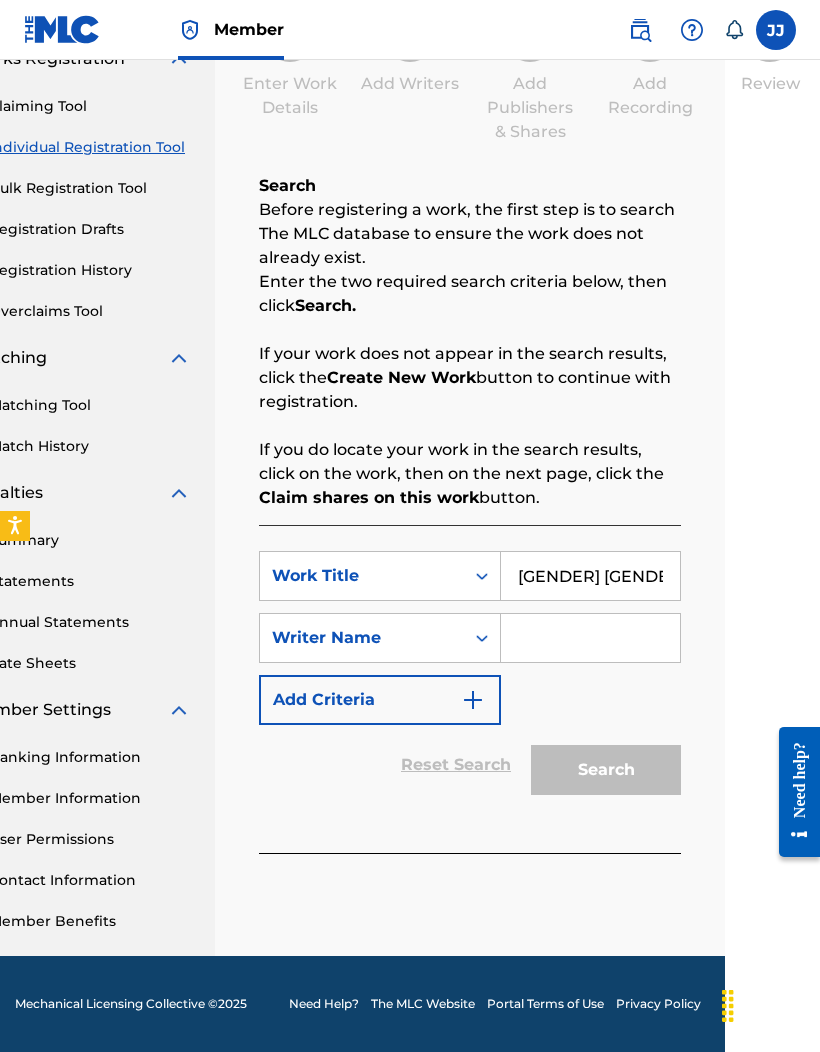 type on "Baby boi" 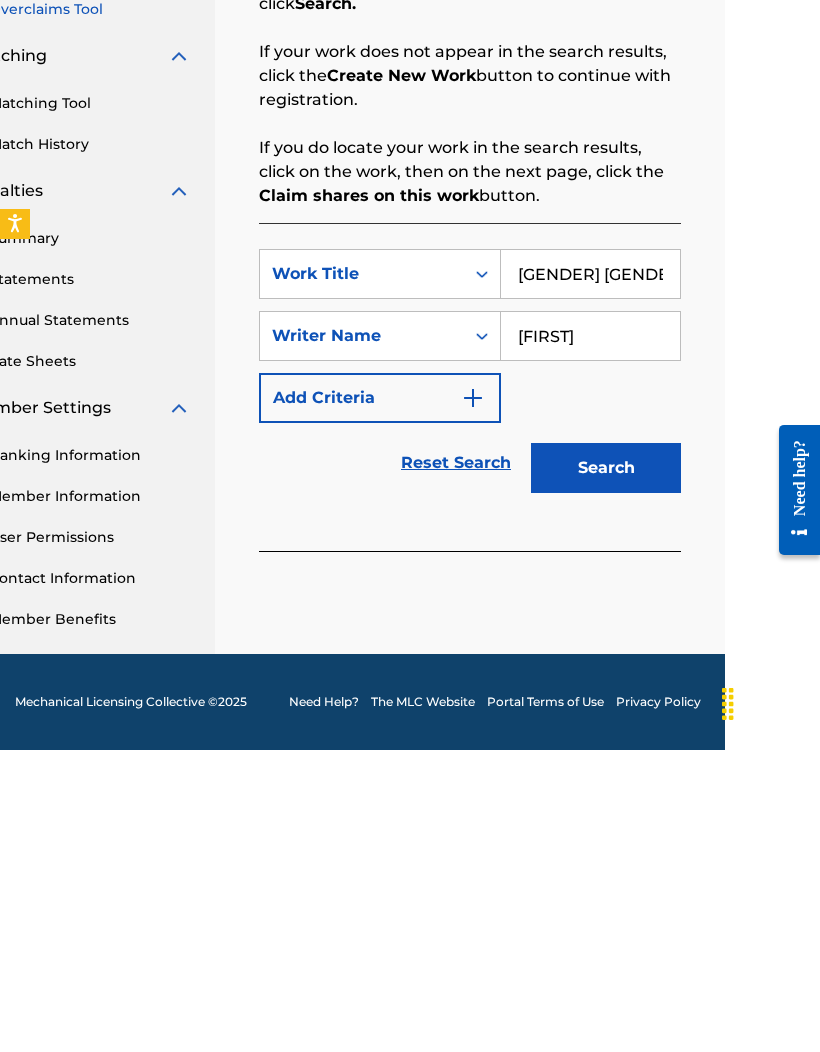 type on "Jonathan jones" 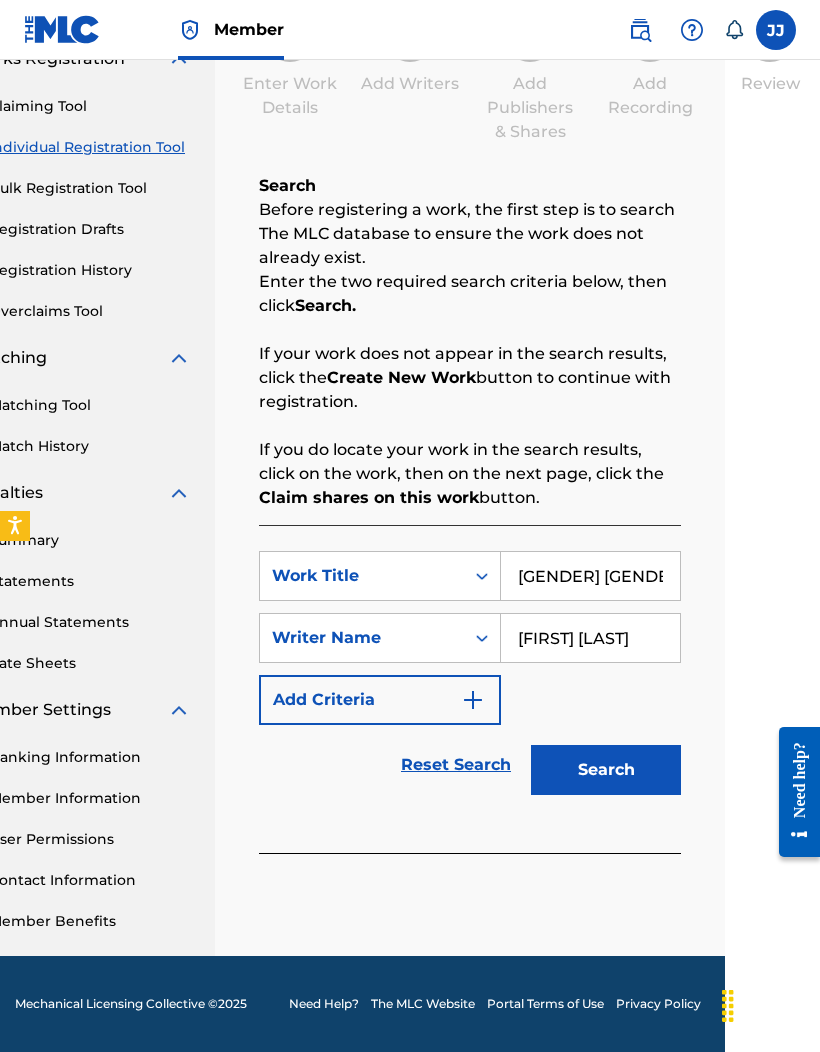 click on "Search" at bounding box center (606, 770) 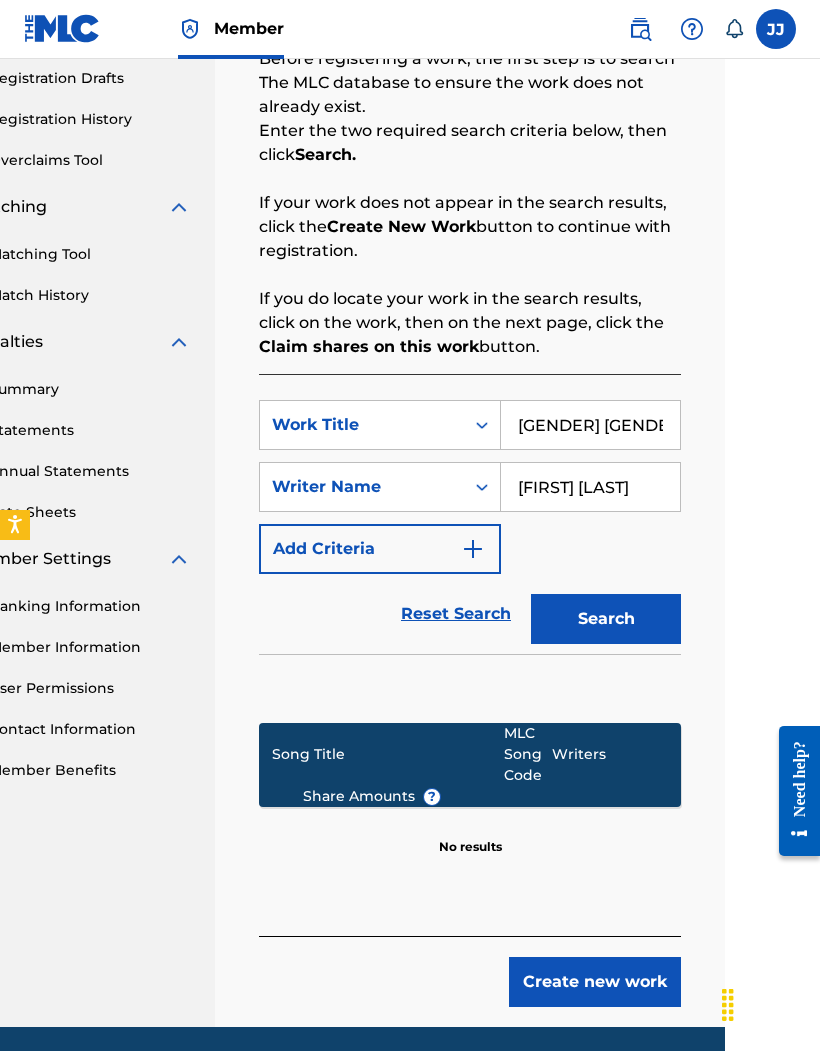 scroll, scrollTop: 328, scrollLeft: 95, axis: both 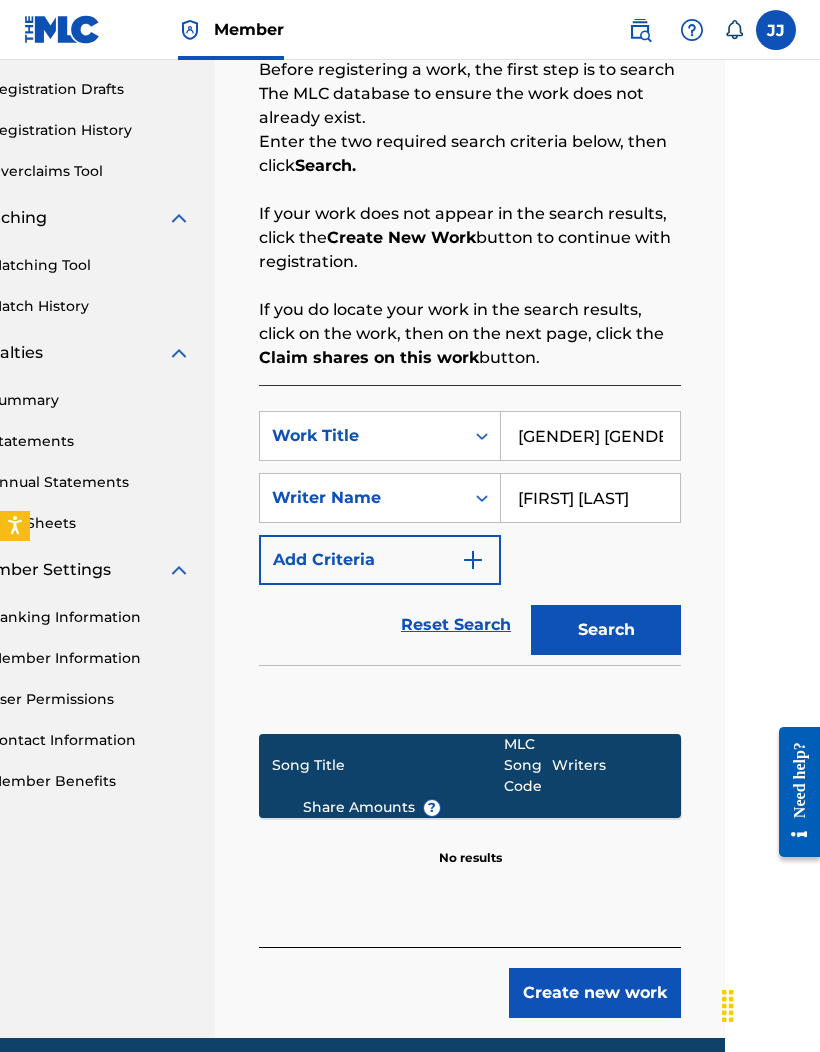 click on "Create new work" at bounding box center [595, 993] 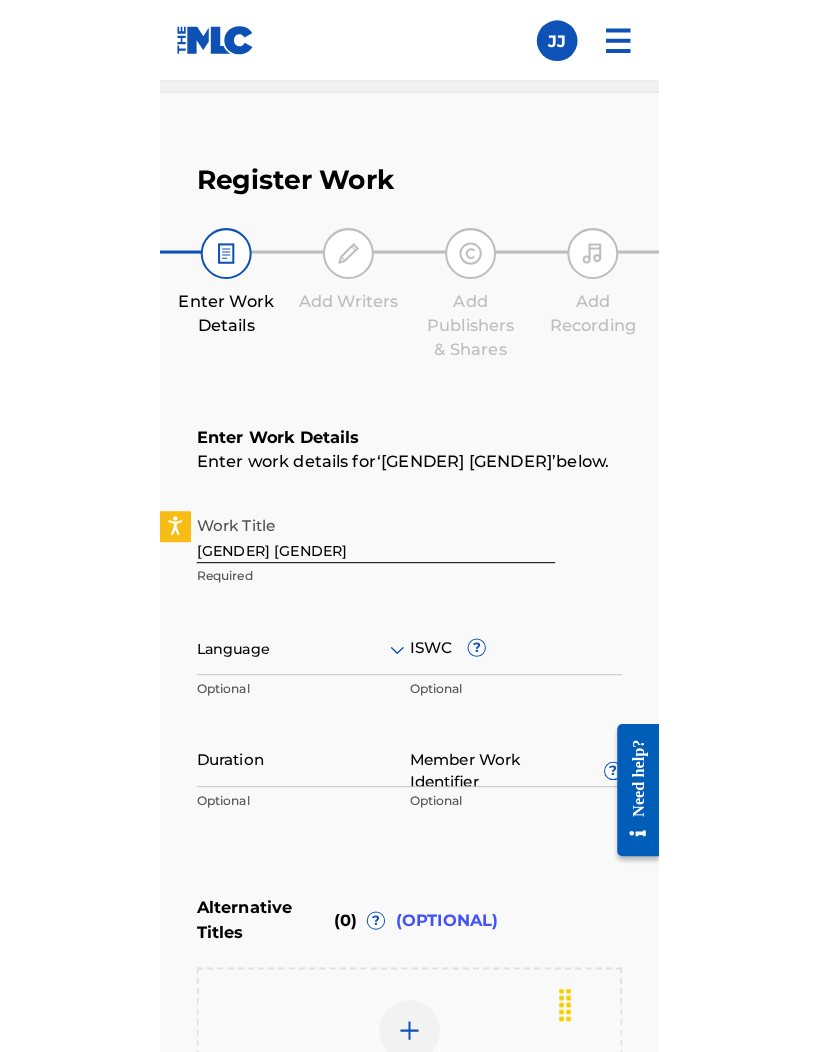 scroll, scrollTop: 157, scrollLeft: 0, axis: vertical 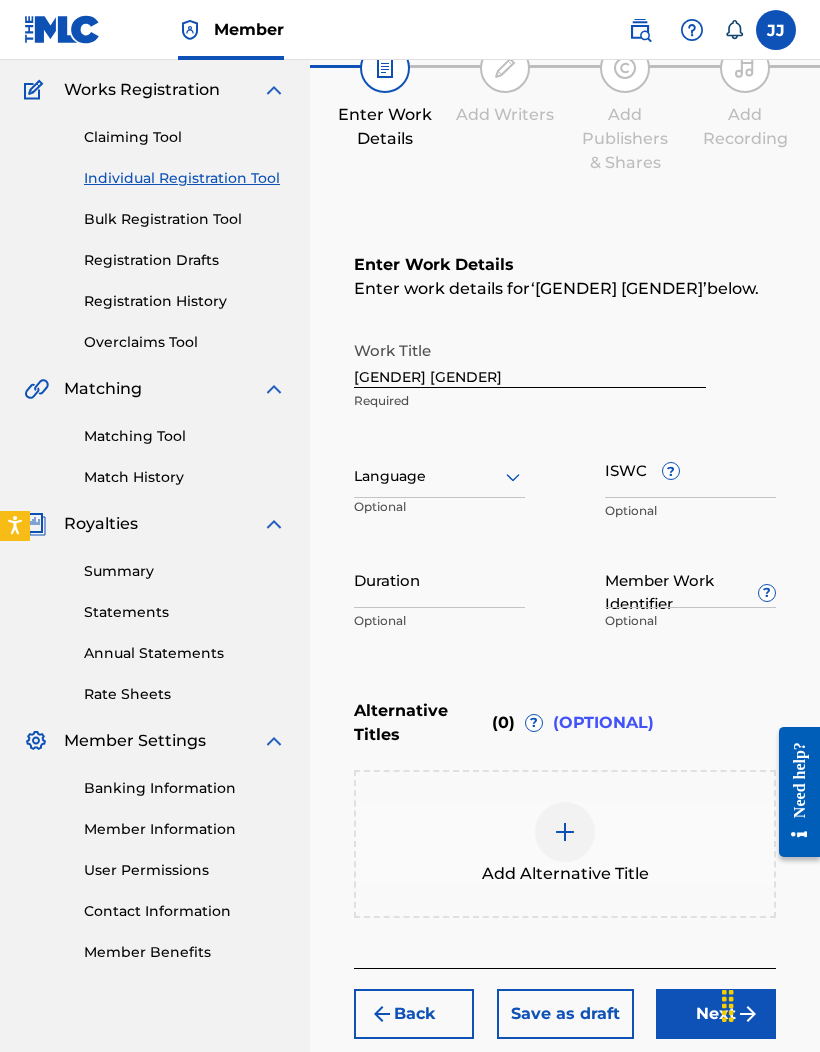 click on "Baby boi" at bounding box center [530, 359] 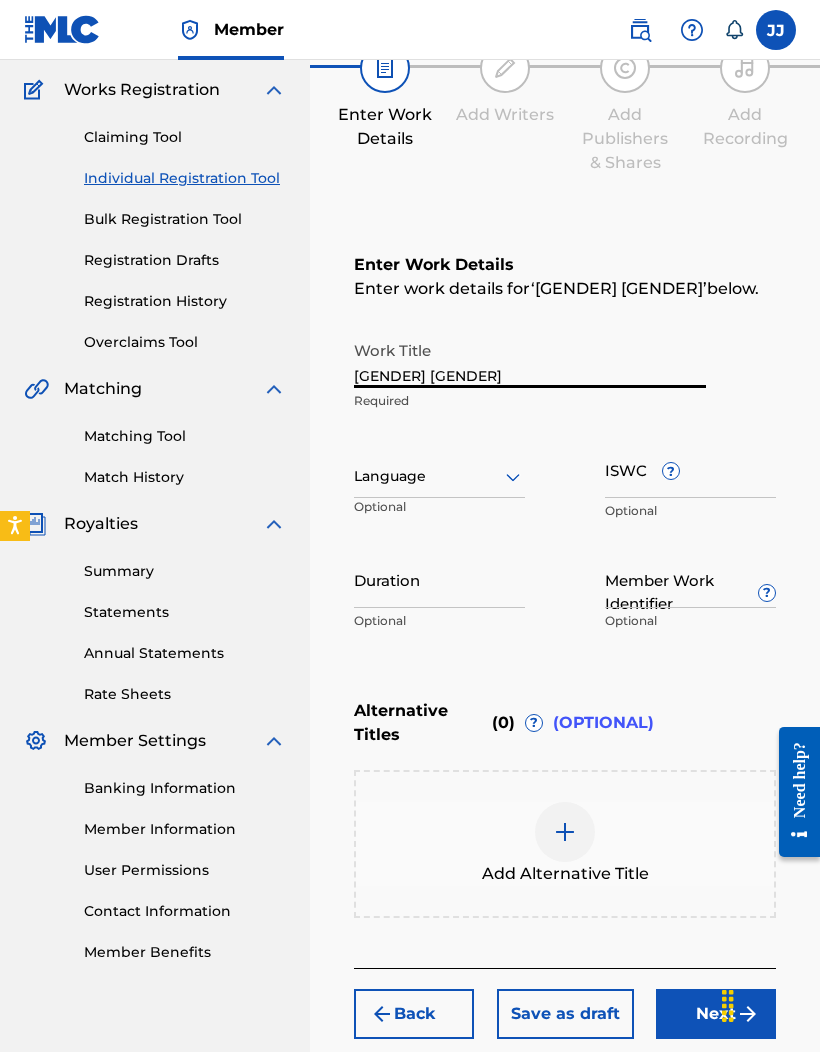 type on "Baby boy" 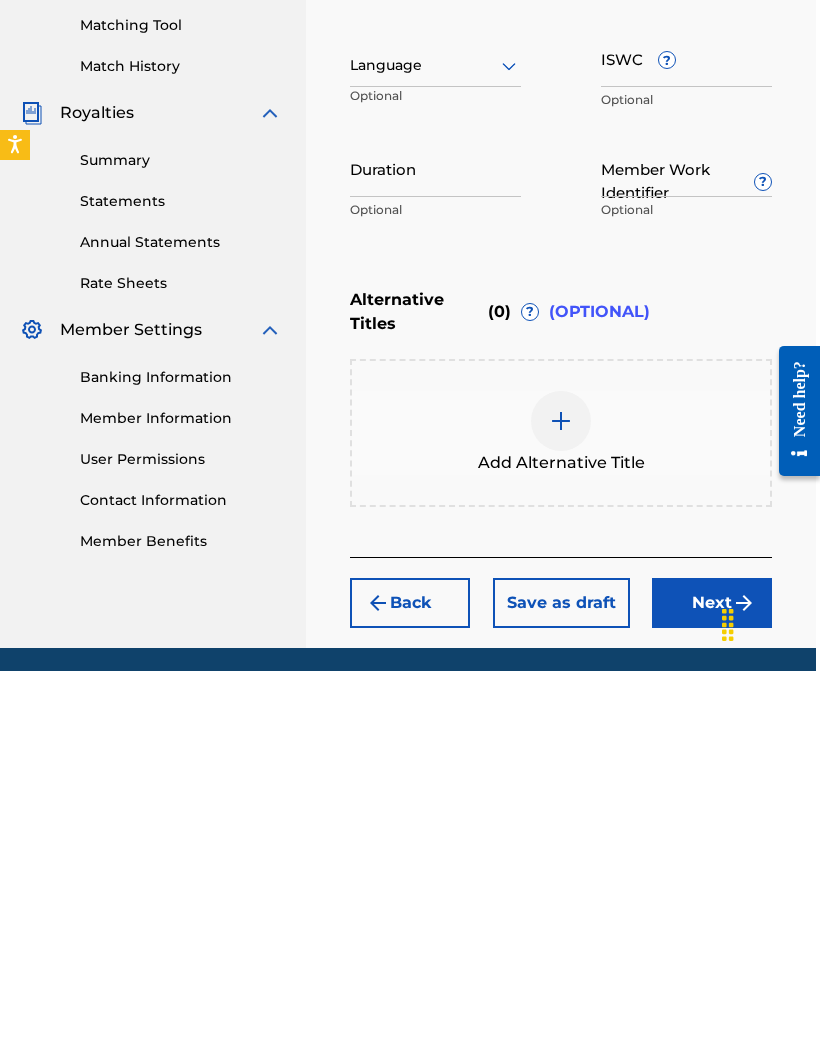 scroll, scrollTop: 208, scrollLeft: 4, axis: both 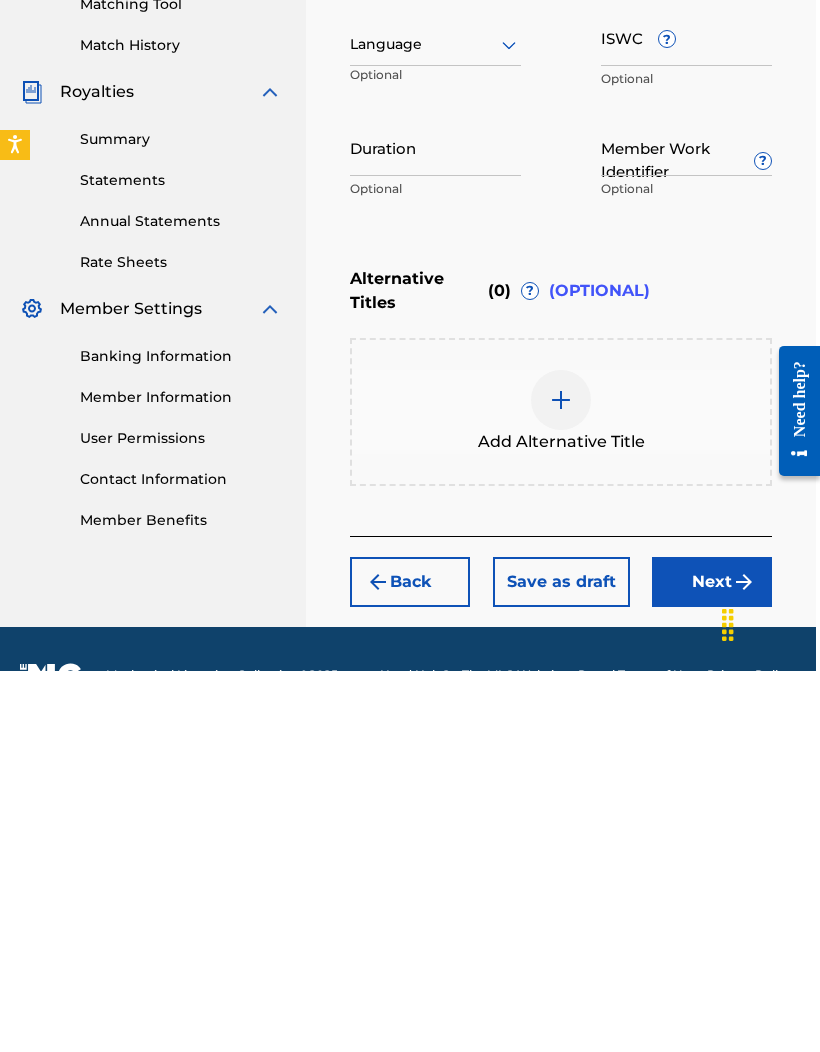 click on "Next" at bounding box center (712, 963) 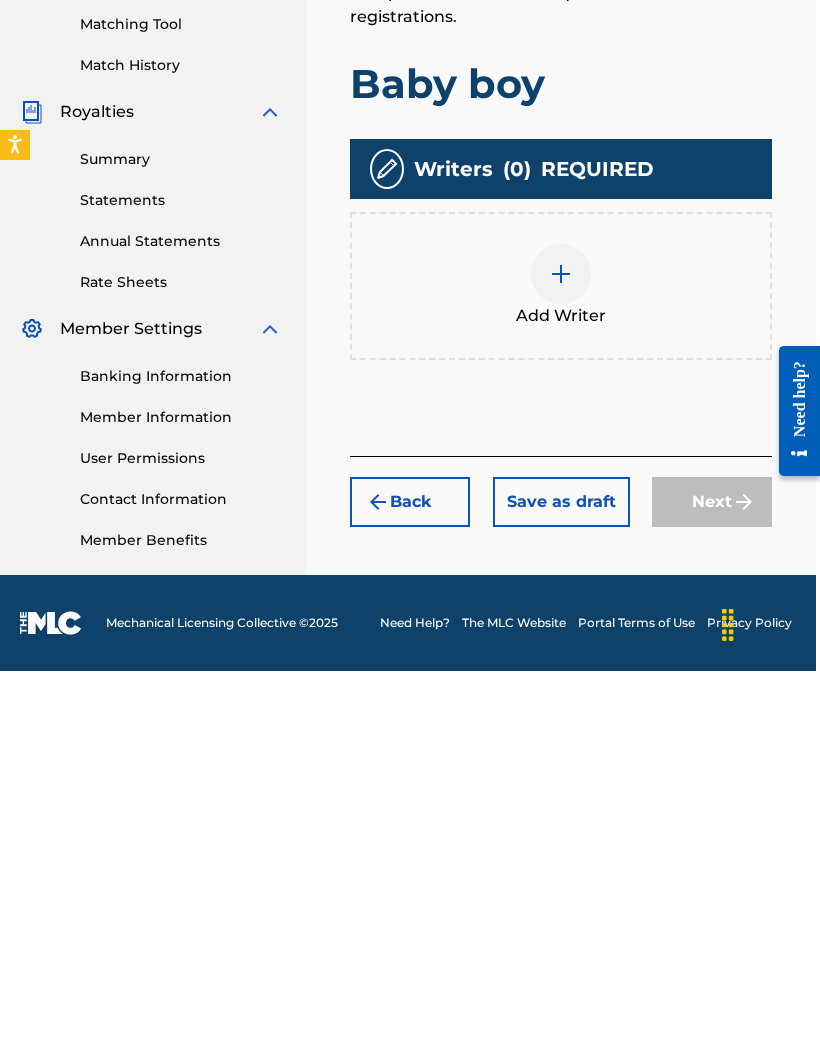 scroll, scrollTop: 188, scrollLeft: 4, axis: both 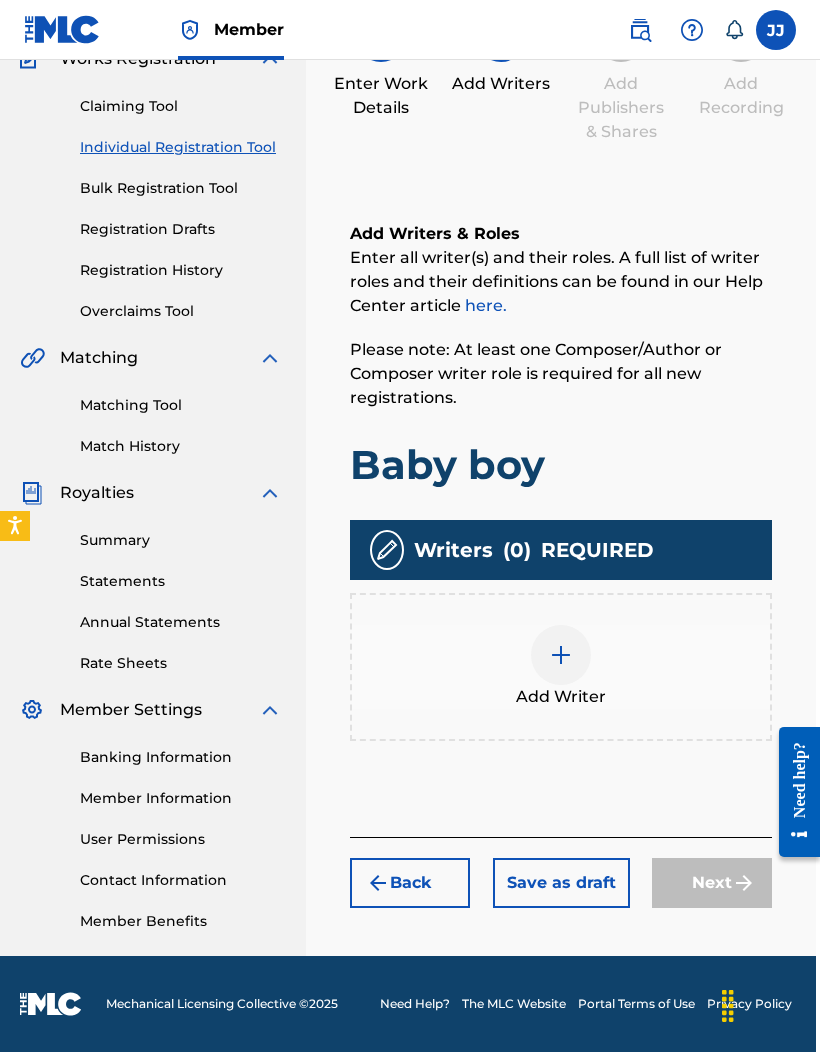 click at bounding box center [561, 655] 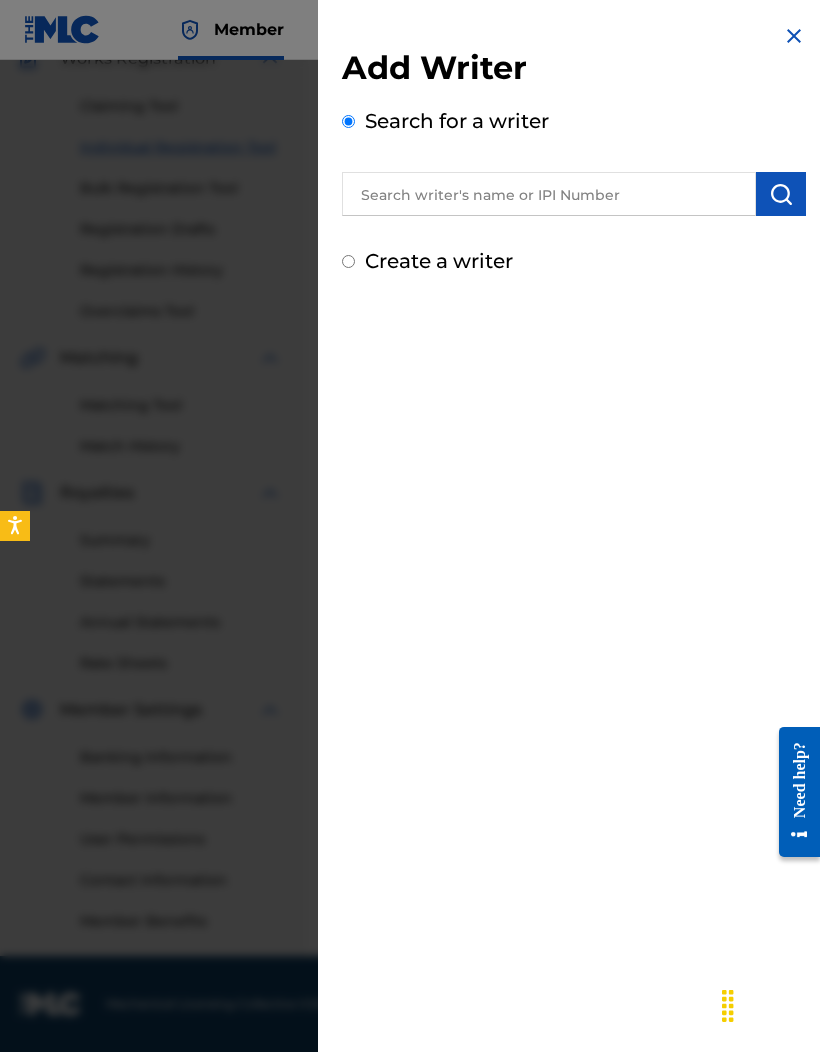 click at bounding box center (549, 194) 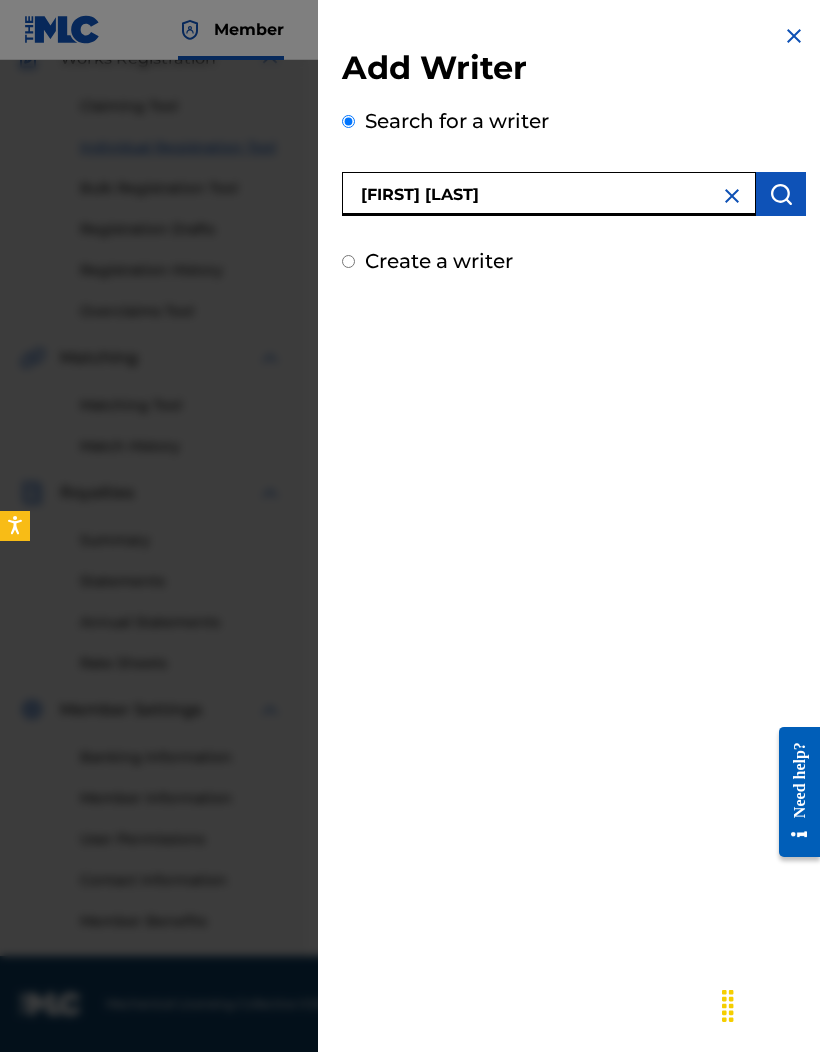 type on "Jonathan jones" 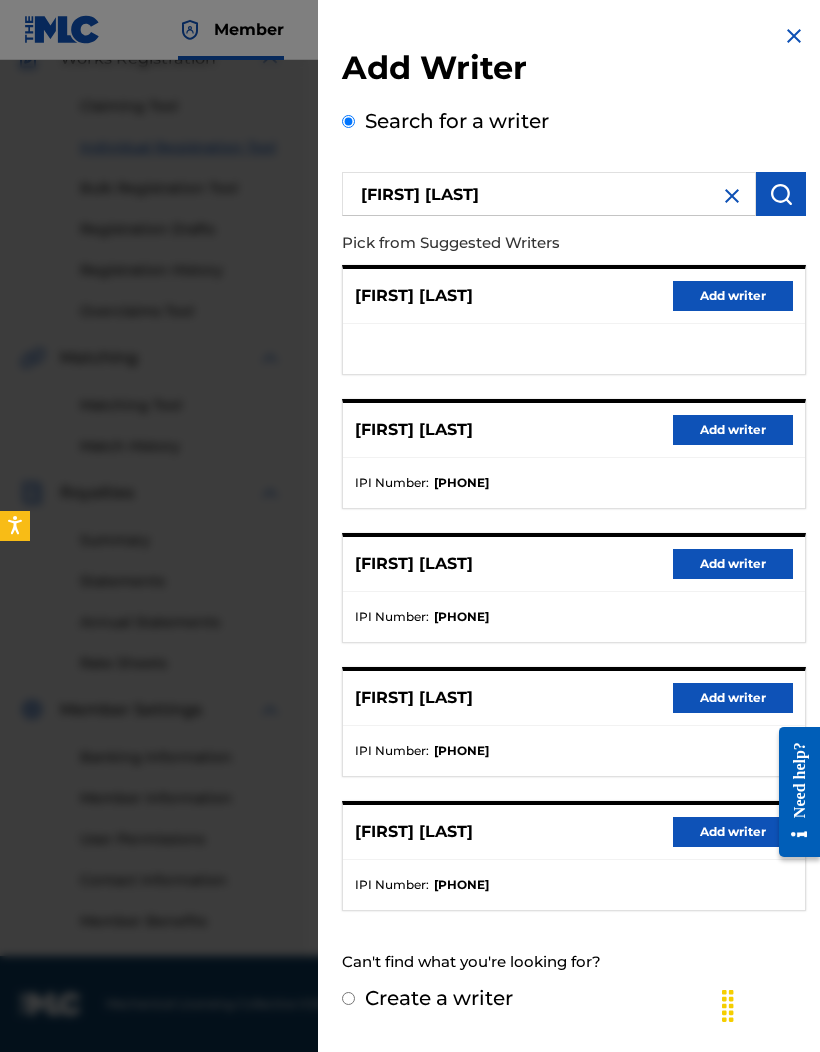 click on "JONATHAN JONES Add writer" at bounding box center (574, 832) 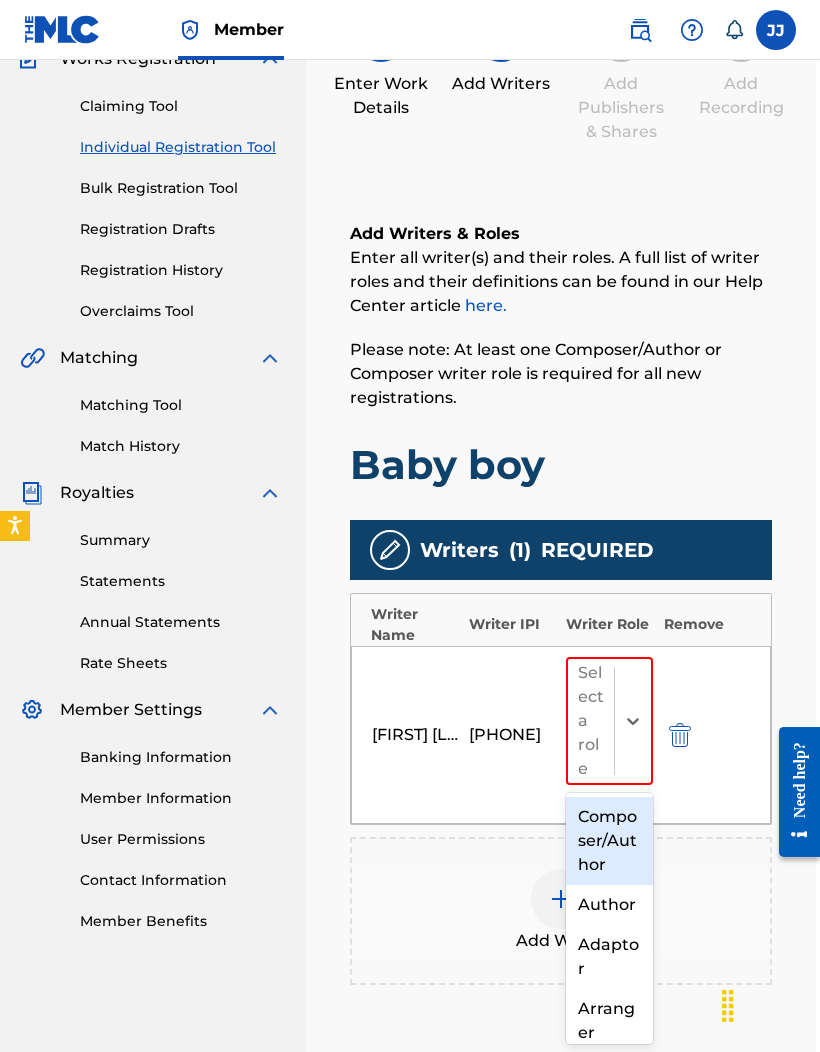 scroll, scrollTop: 192, scrollLeft: 95, axis: both 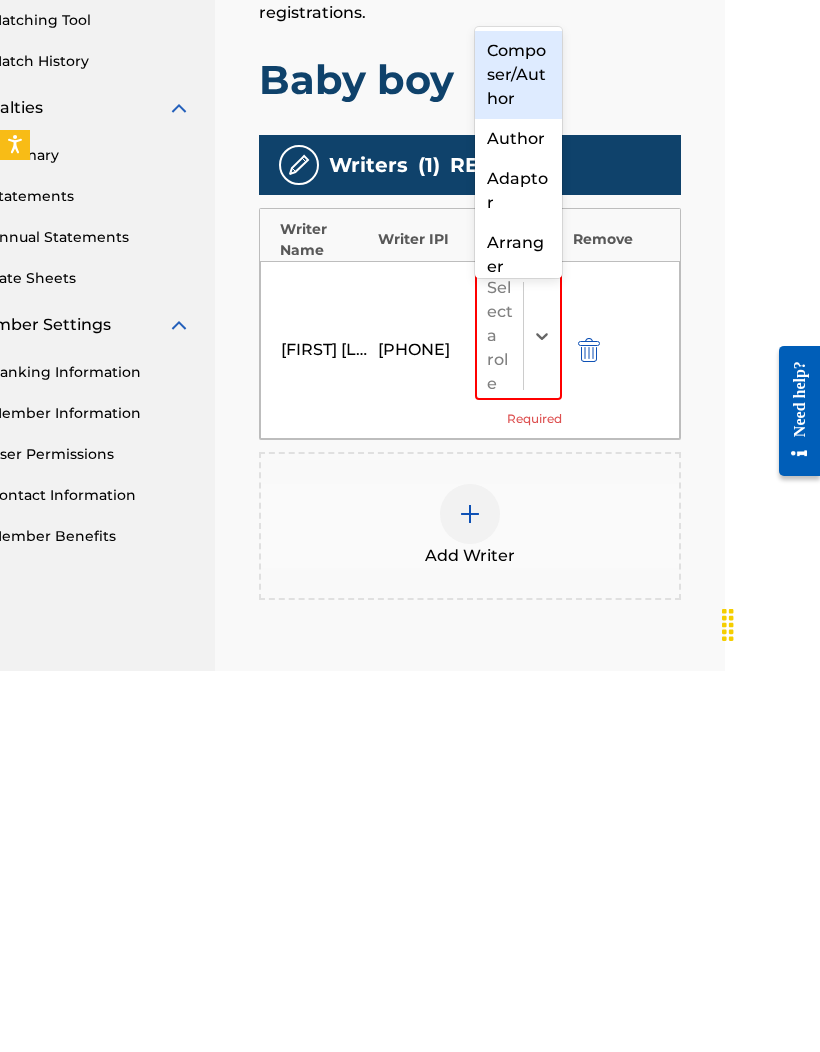 click on "Composer/Author" at bounding box center [518, 456] 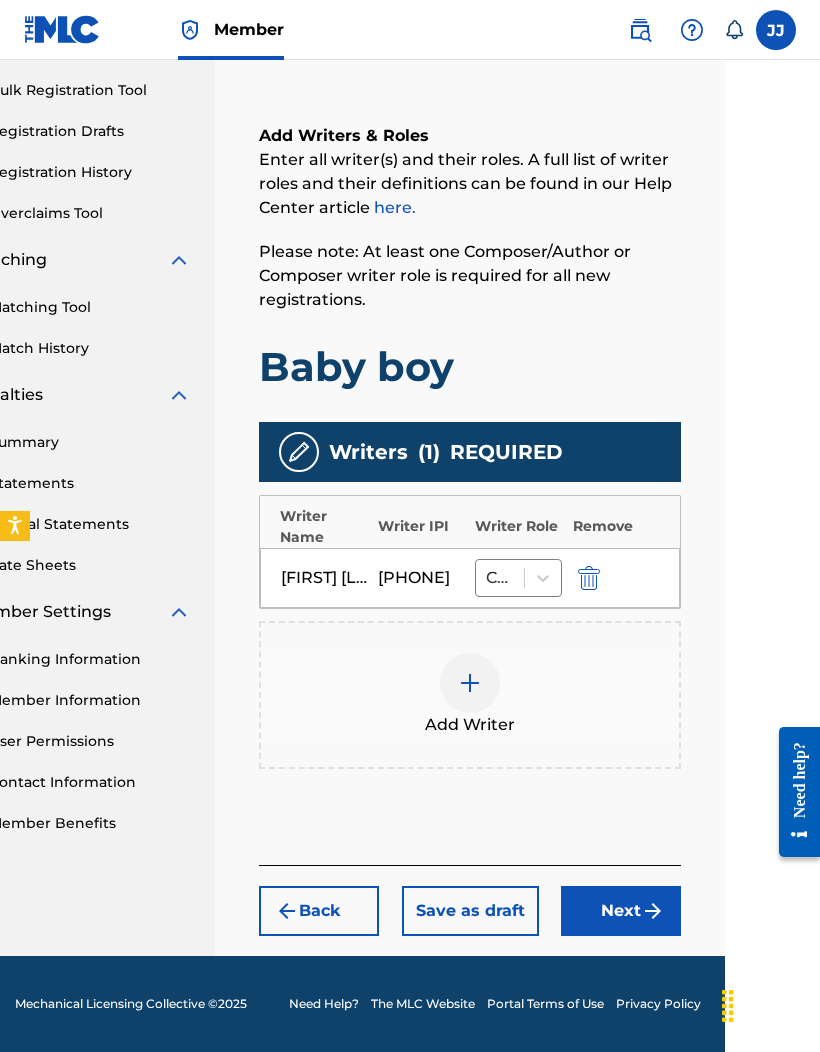 click at bounding box center (653, 911) 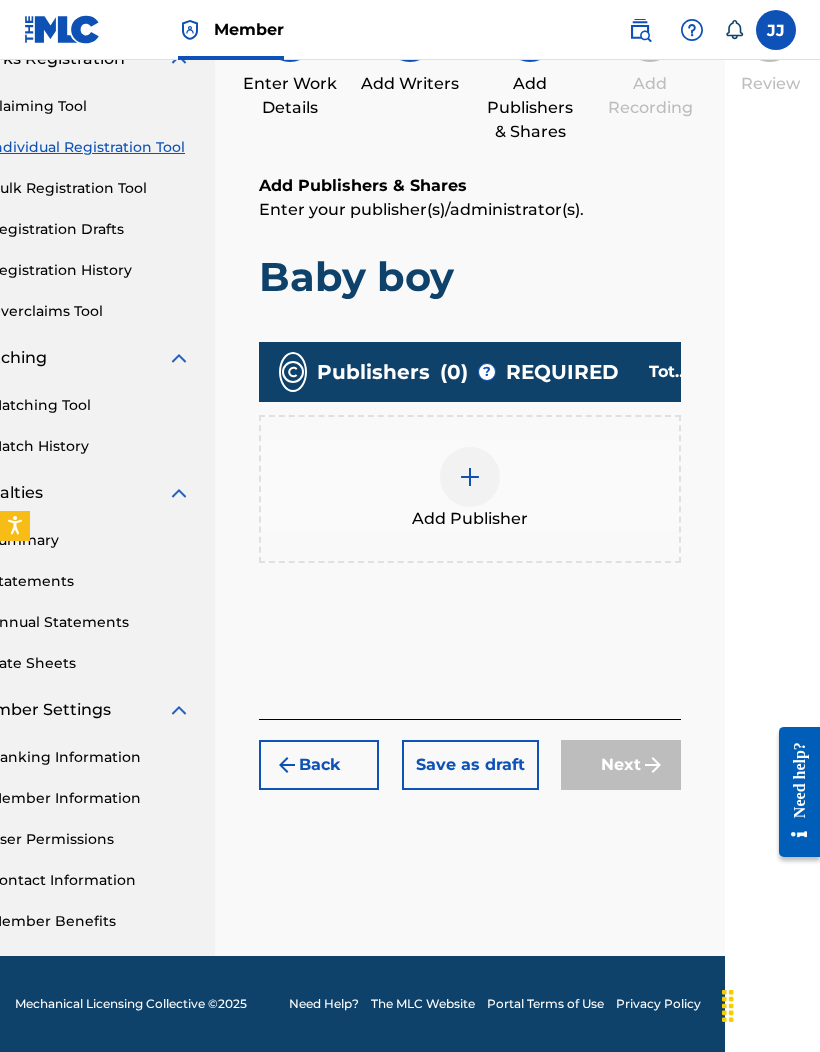 scroll, scrollTop: 188, scrollLeft: 95, axis: both 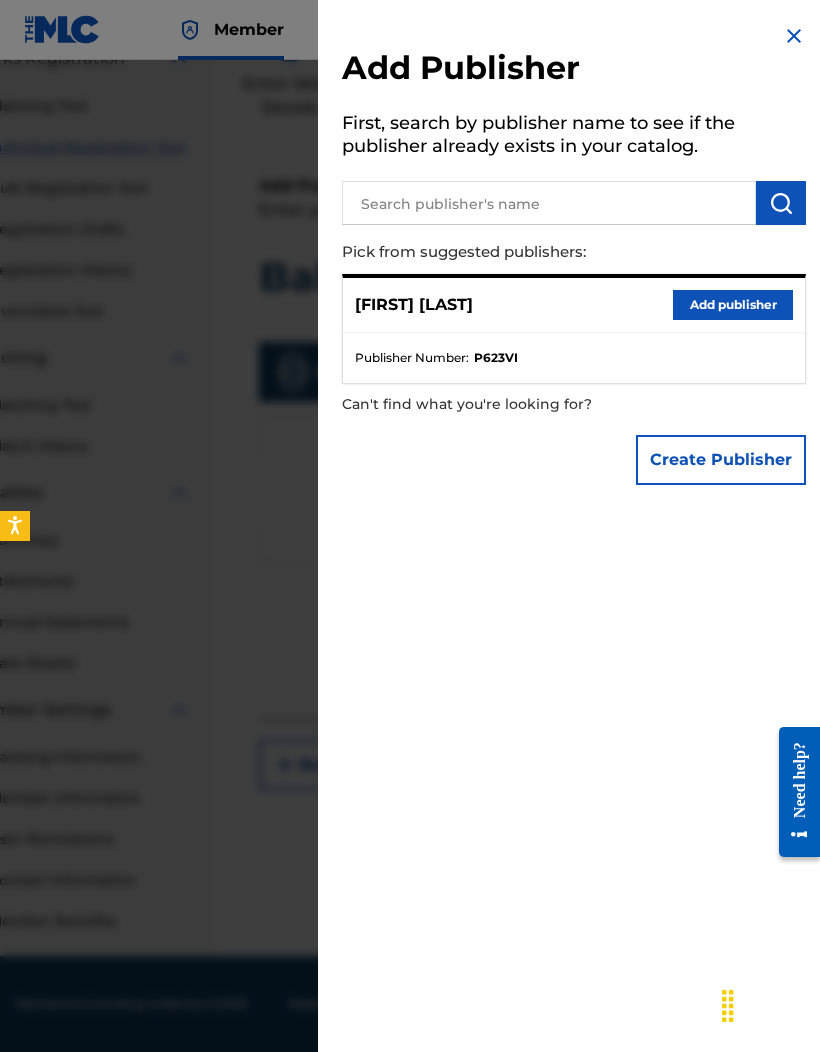 click on "Add publisher" at bounding box center (733, 305) 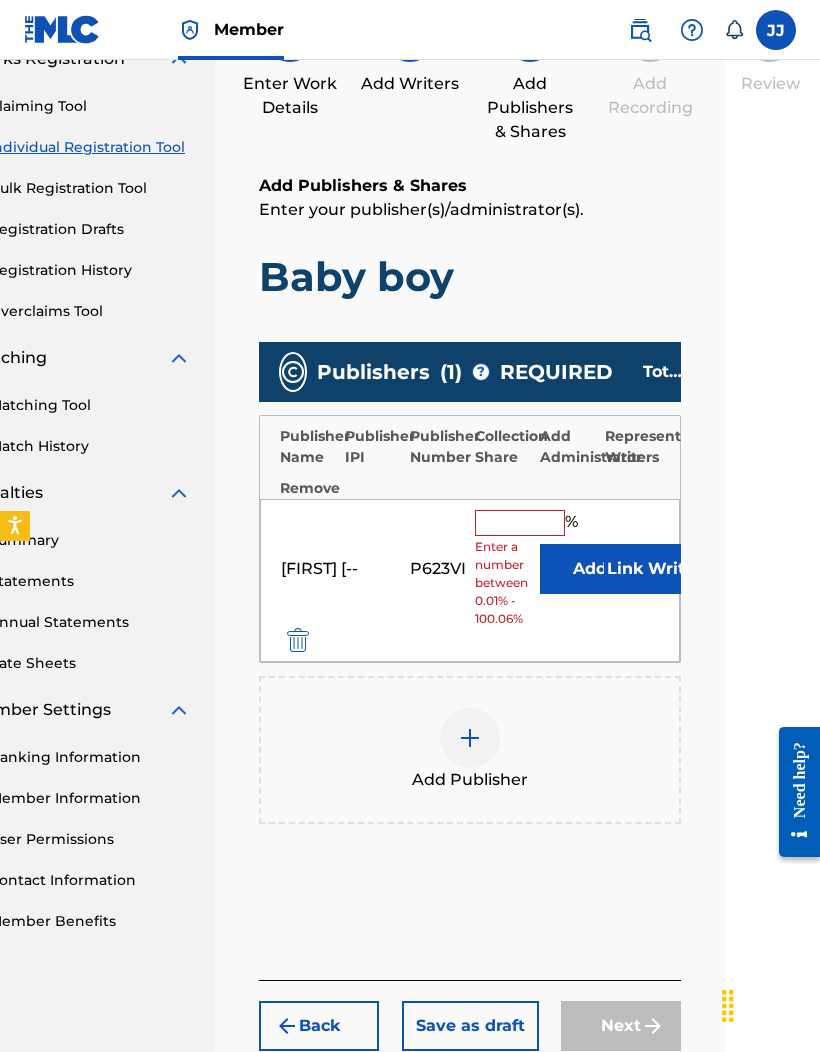 click at bounding box center (520, 523) 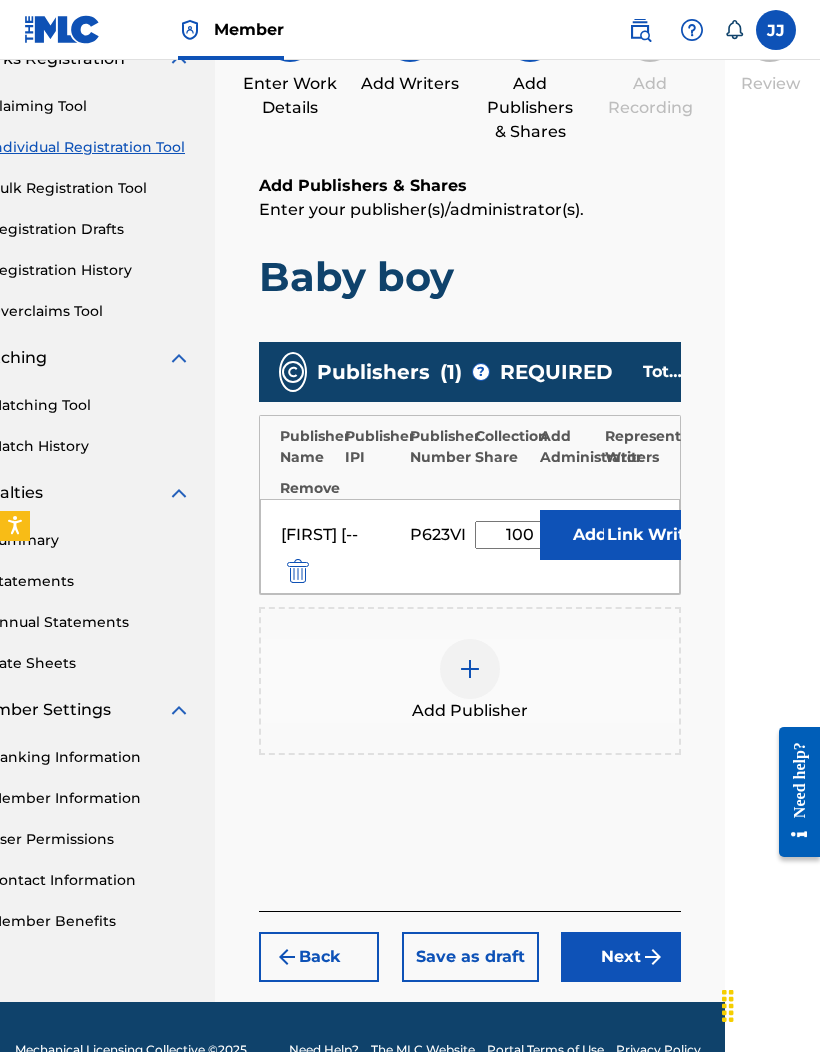 type on "100" 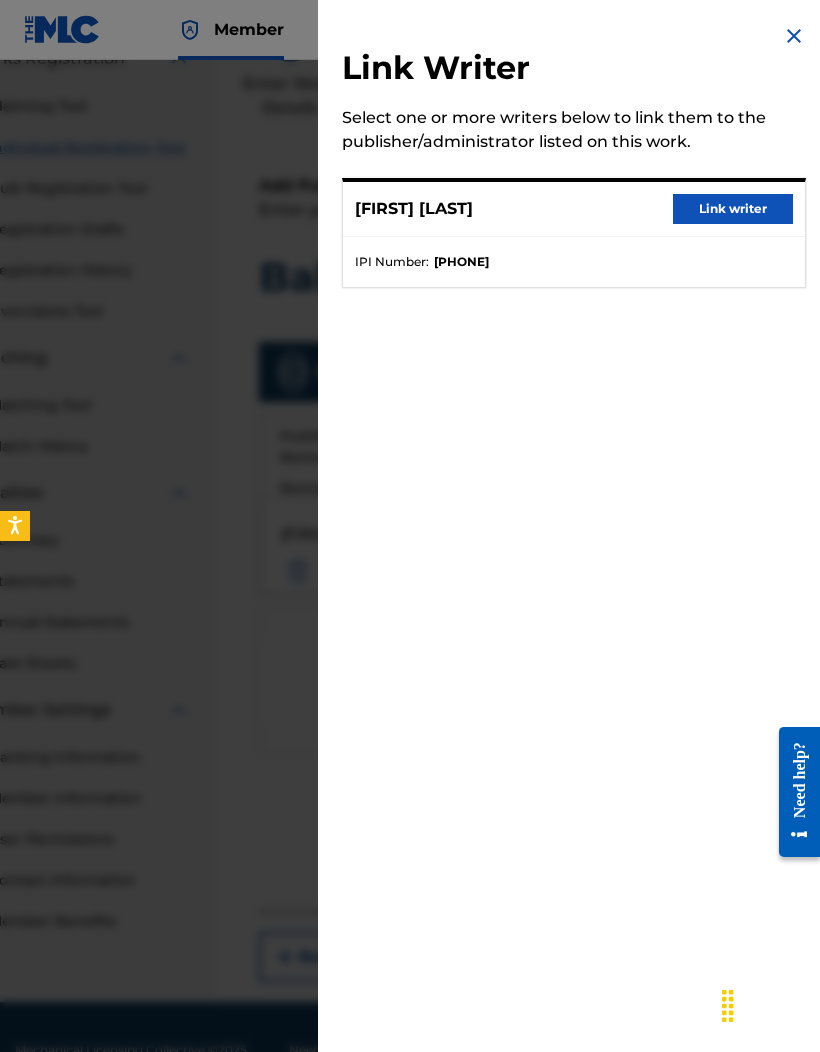click on "Link writer" at bounding box center (733, 209) 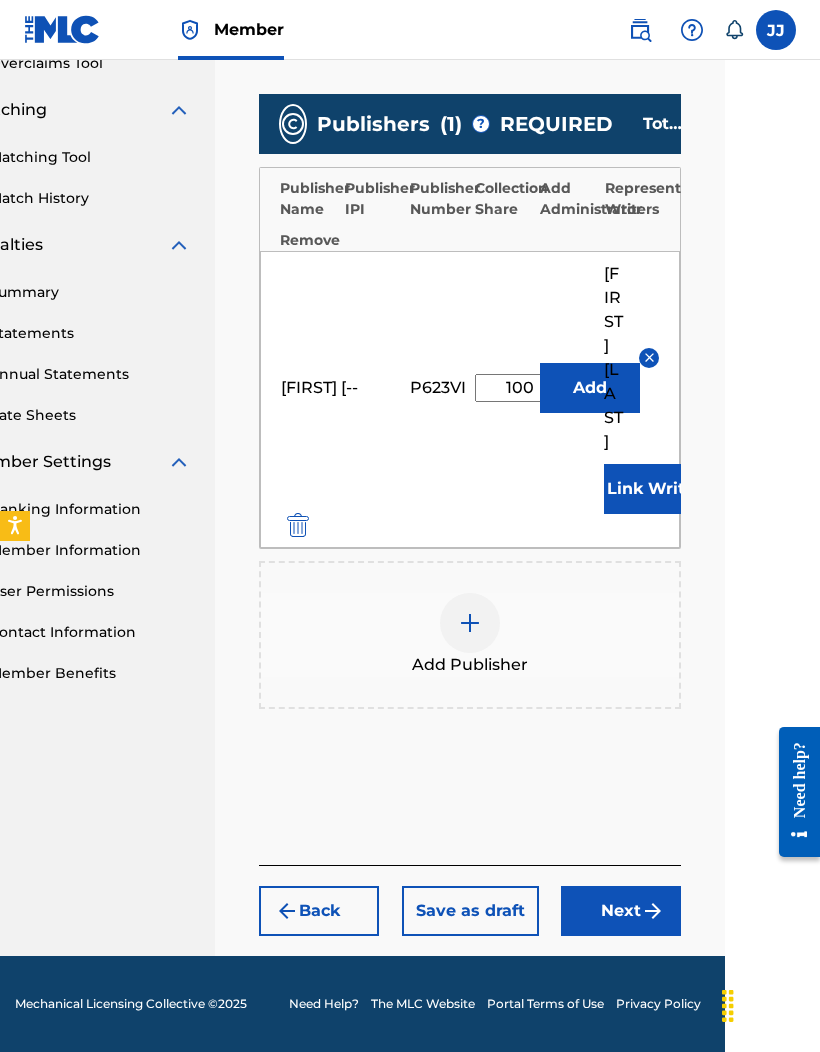 click on "Next" at bounding box center [621, 911] 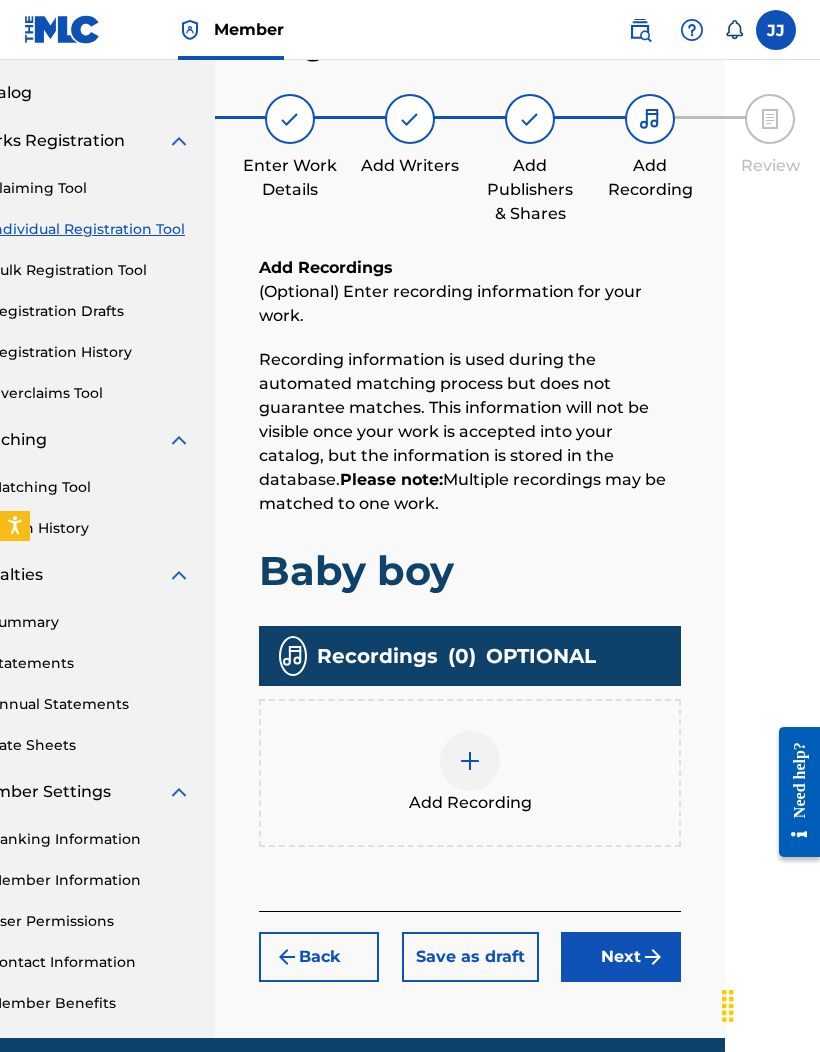 click at bounding box center (470, 761) 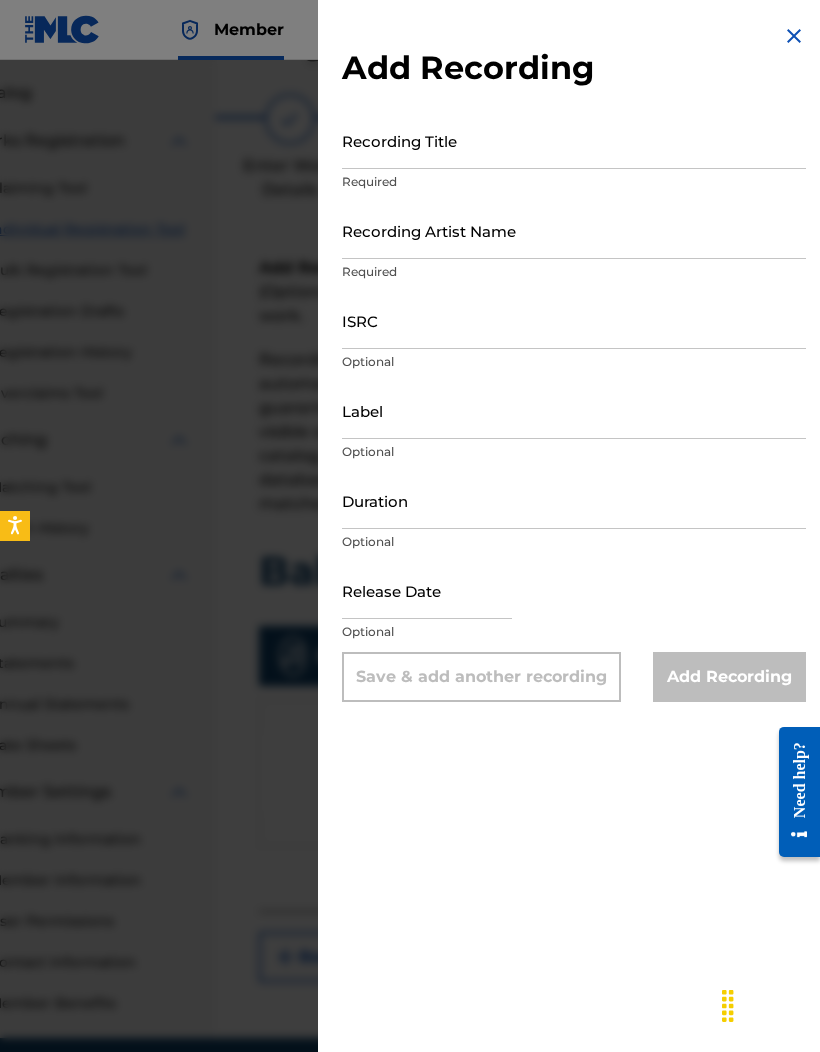 click on "Recording Artist Name" at bounding box center [574, 230] 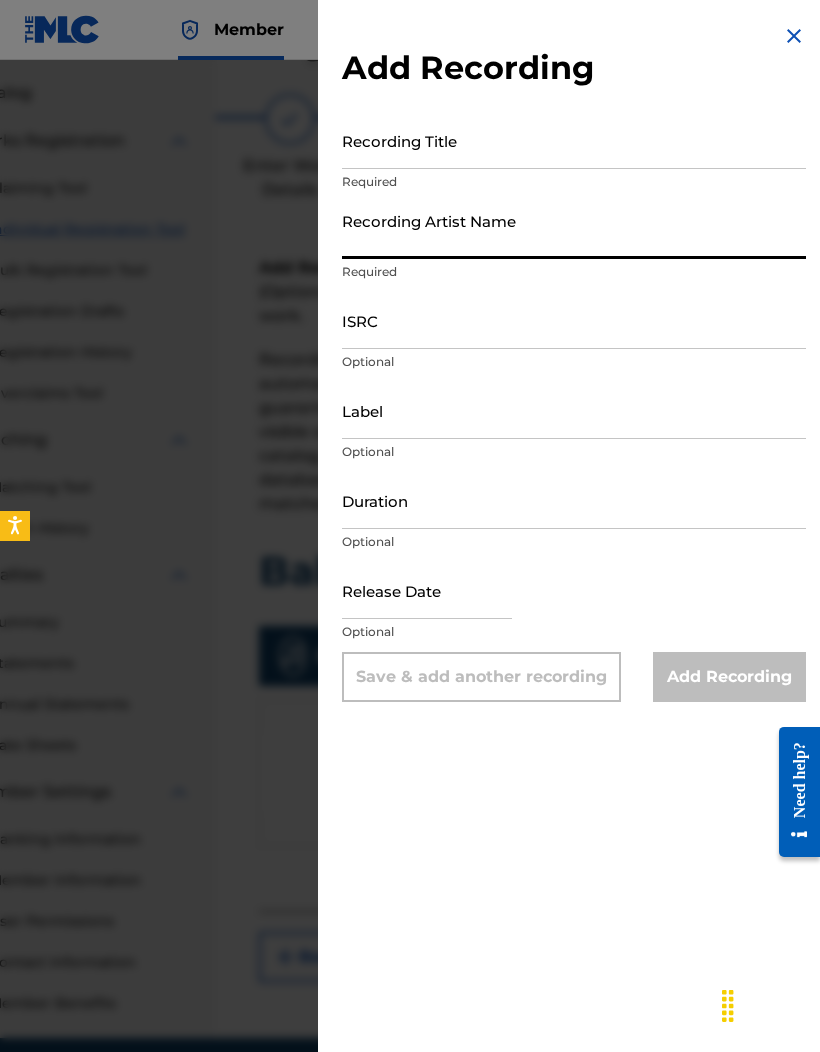paste on "COURTLIN JABRAE" 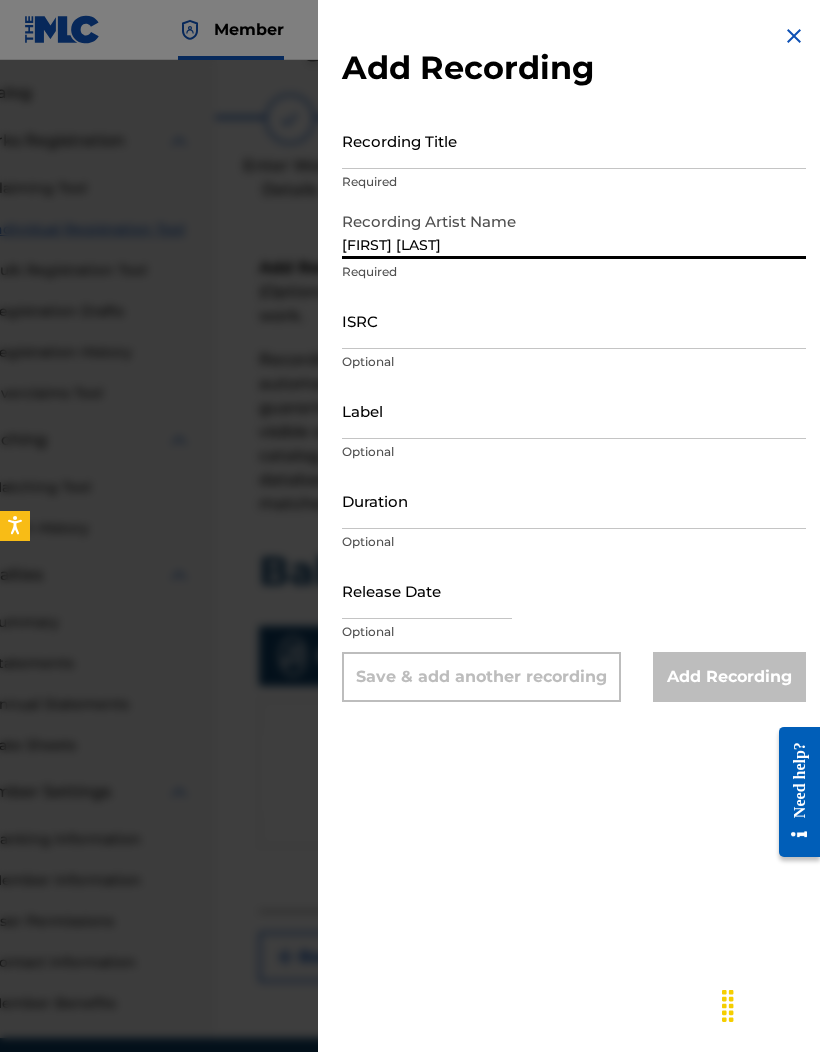 type on "COURTLIN JABRAE" 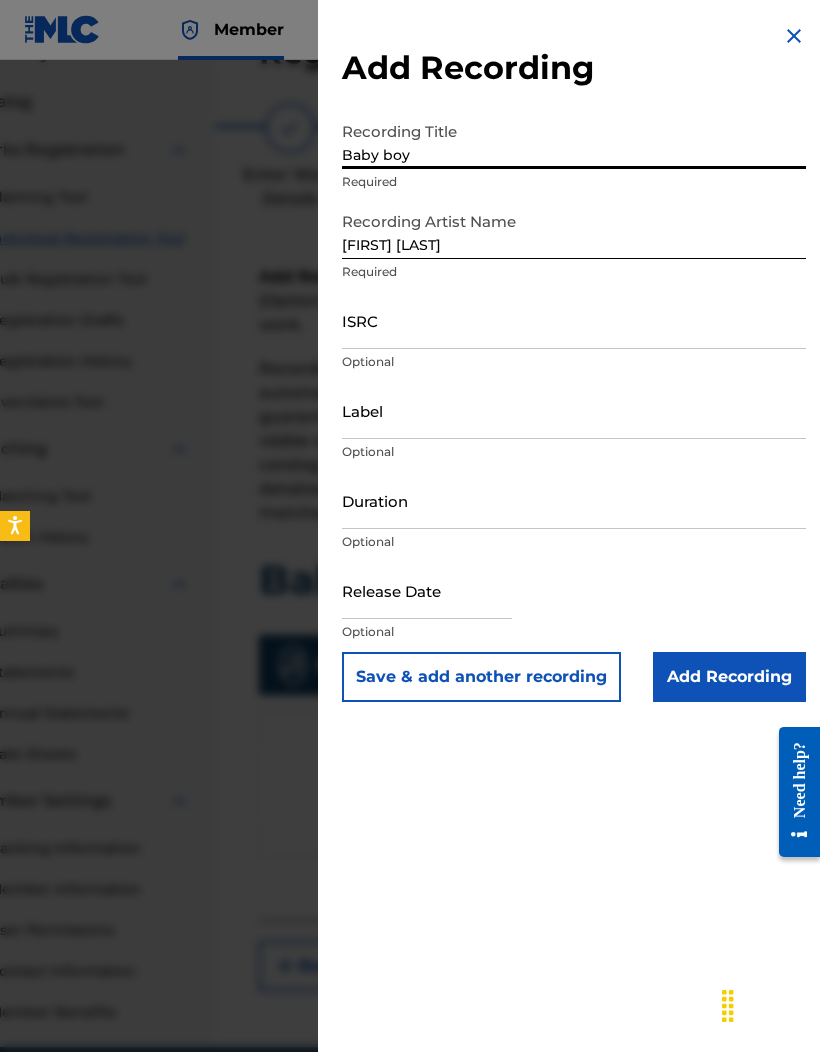 scroll, scrollTop: 96, scrollLeft: 95, axis: both 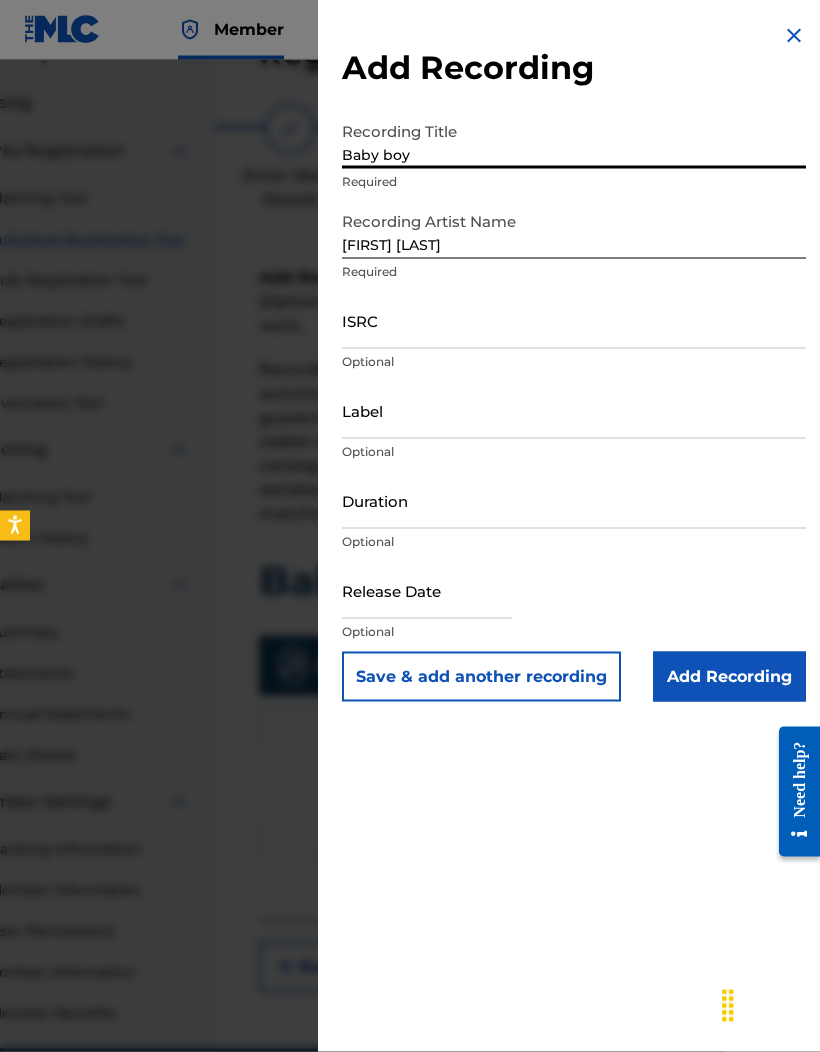 type on "Baby boy" 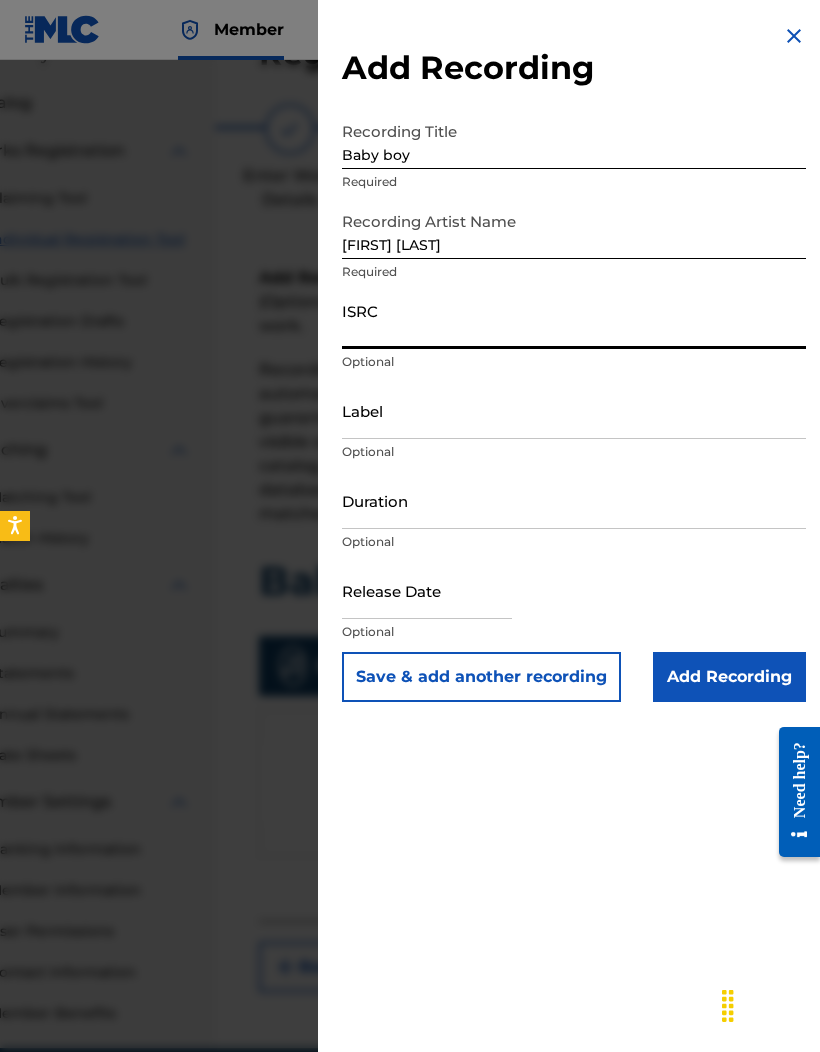 paste on "USKO11601492" 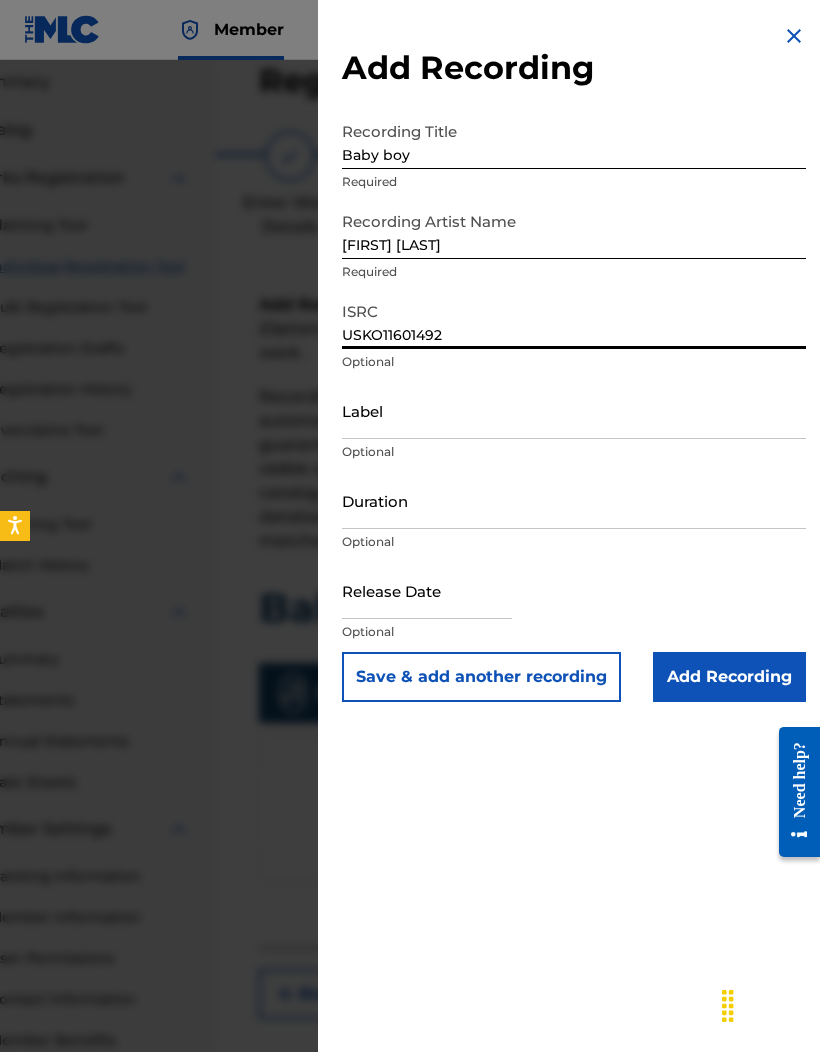 scroll, scrollTop: 44, scrollLeft: 95, axis: both 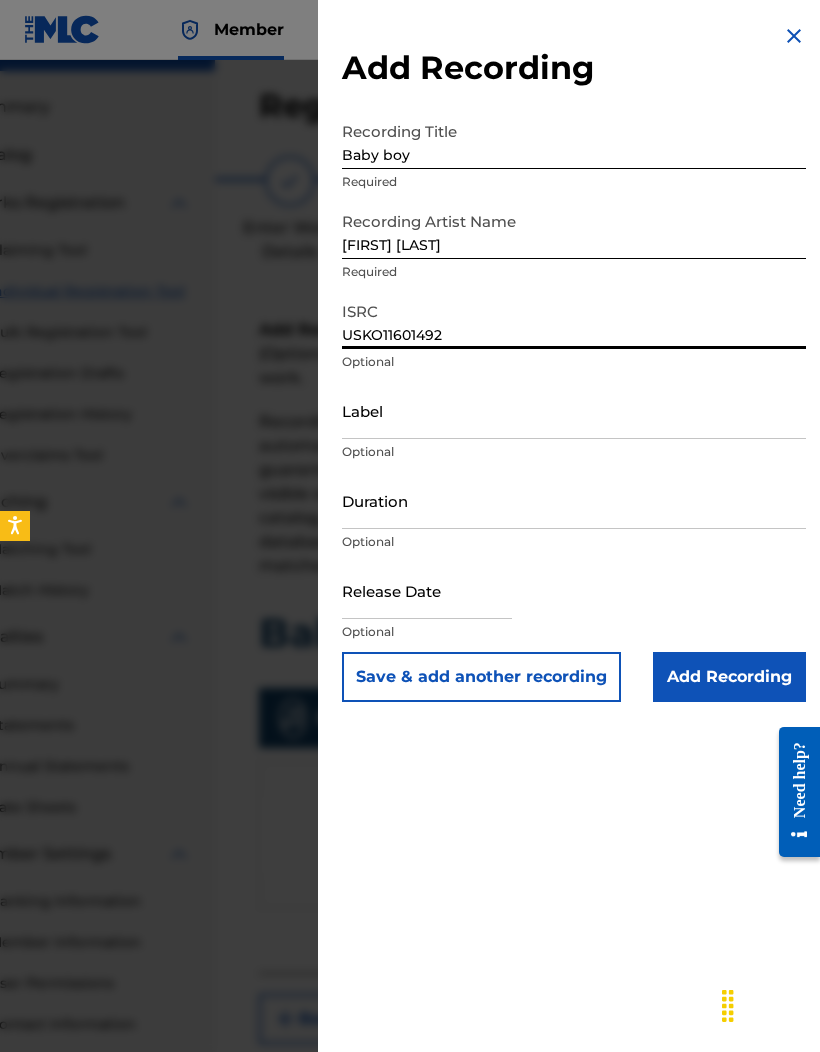type on "USKO11601492" 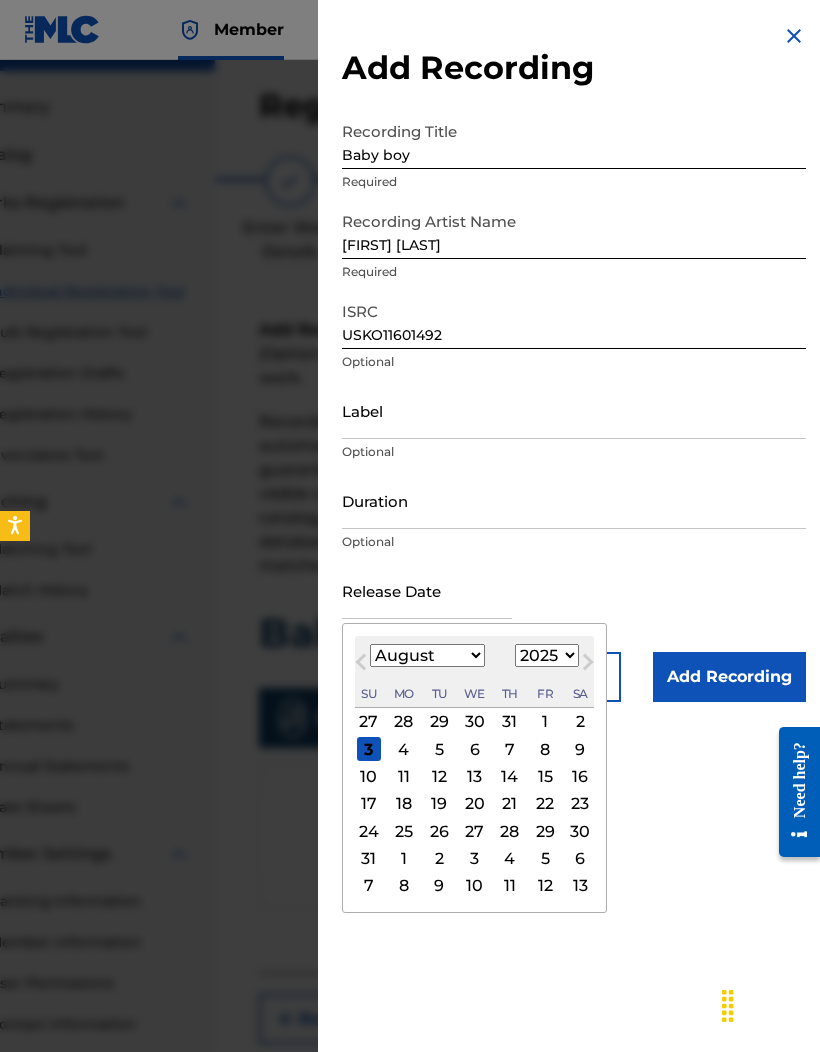click on "Label" at bounding box center [574, 410] 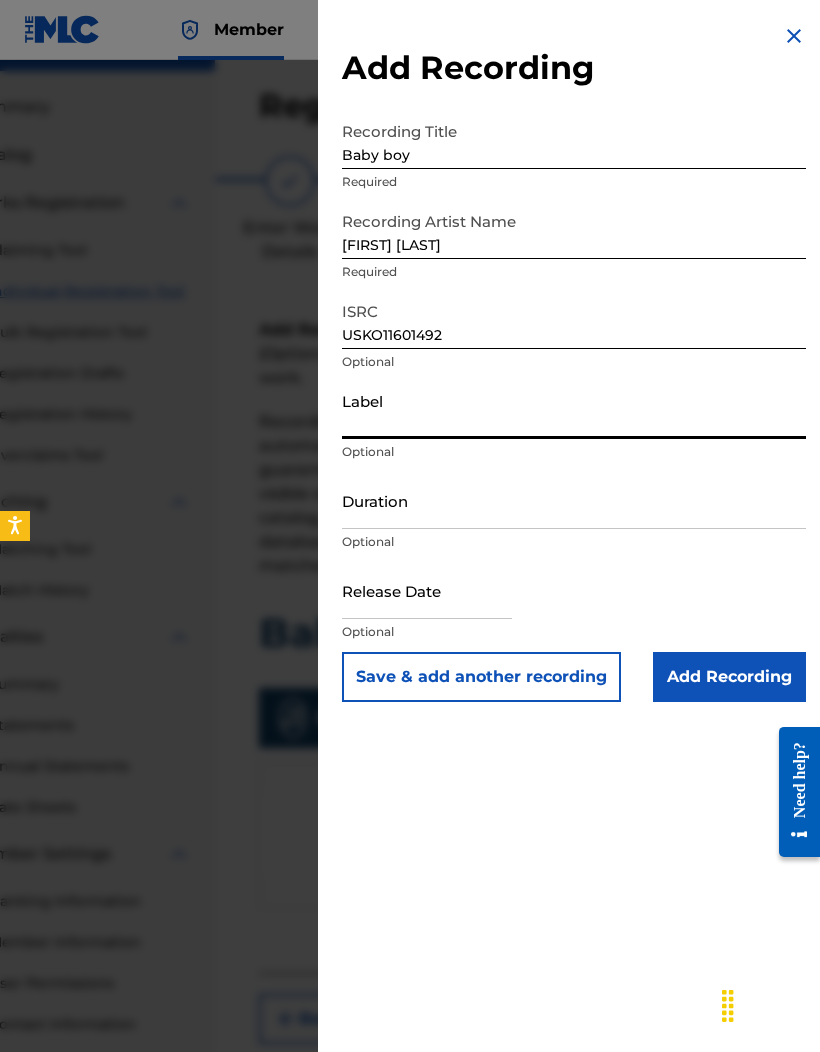 paste on "EONE MUSIC" 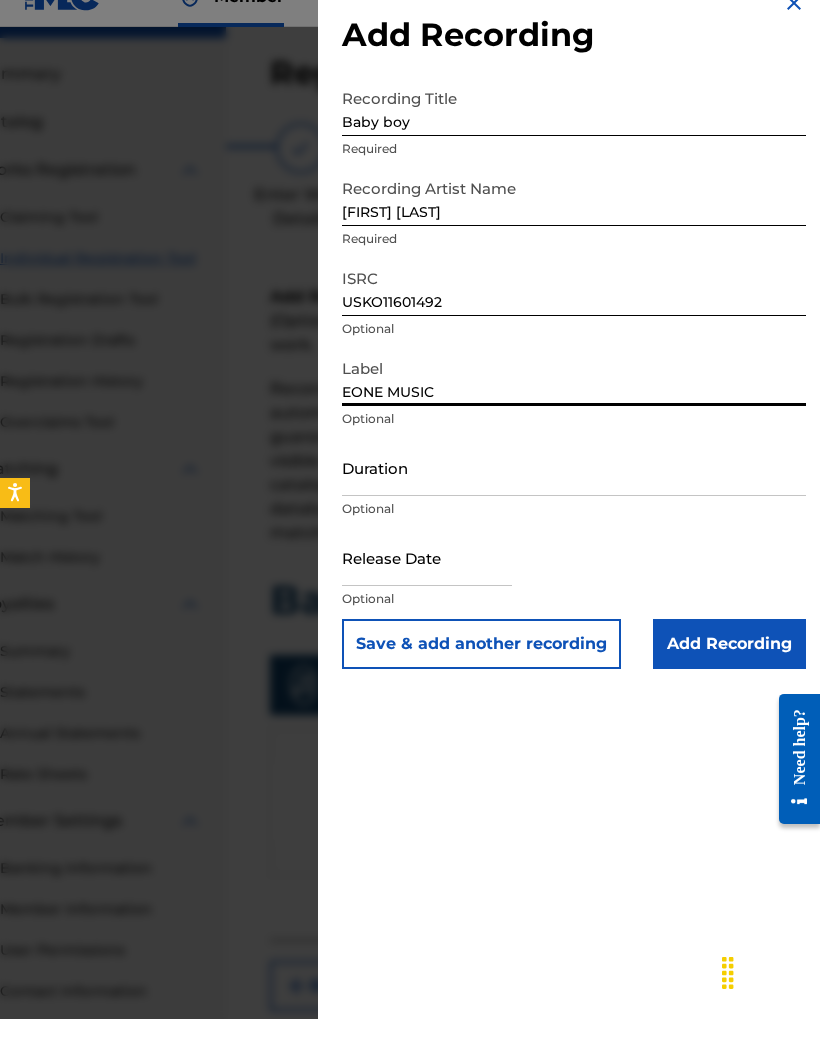 scroll, scrollTop: 44, scrollLeft: 83, axis: both 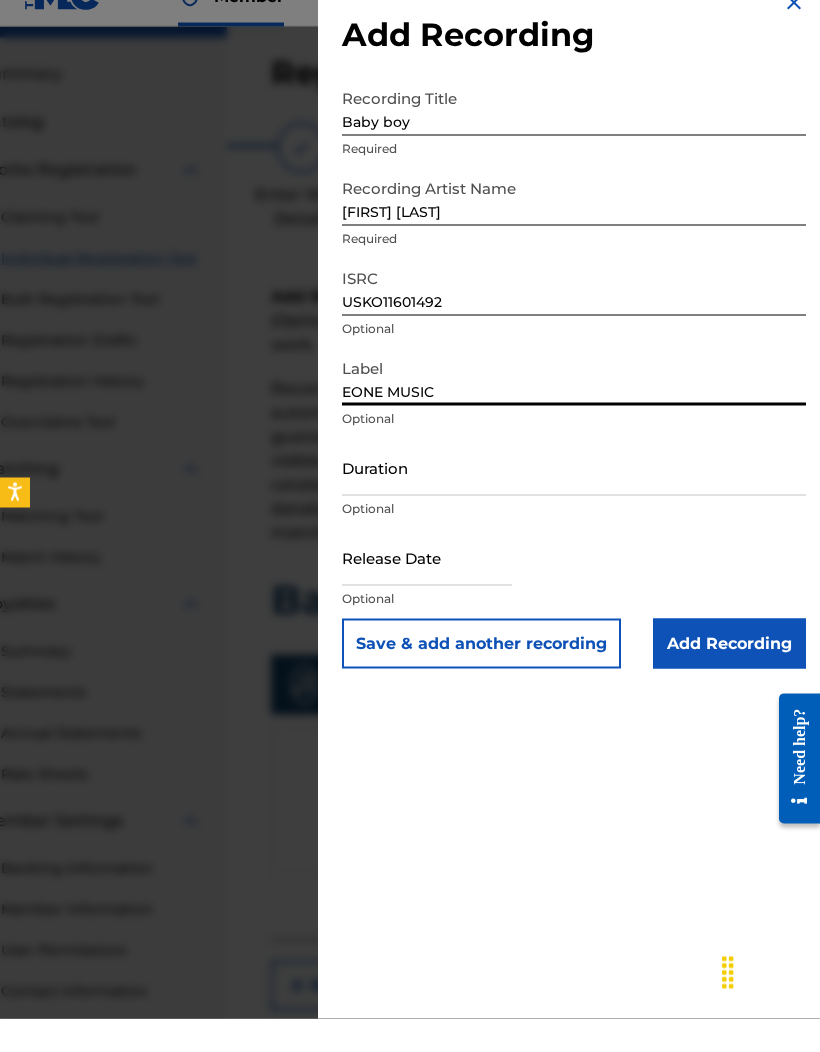type on "EONE MUSIC" 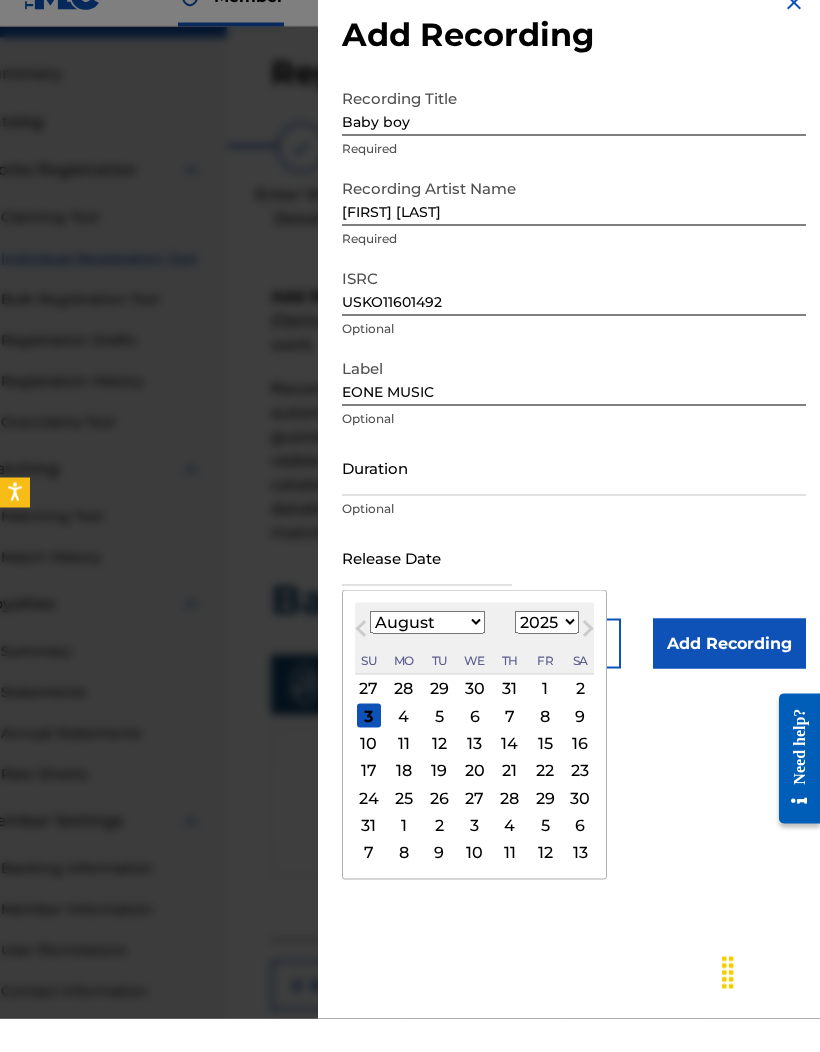 click on "January February March April May June July August September October November December" at bounding box center [427, 655] 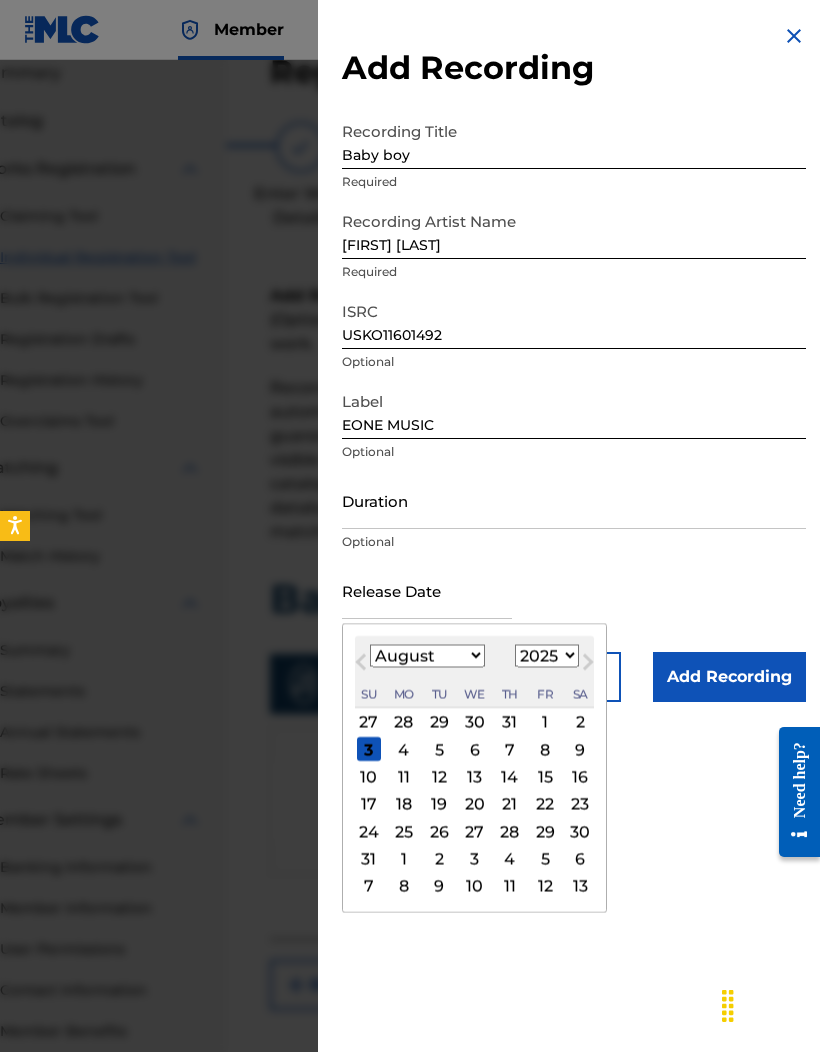 click on "January February March April May June July August September October November December" at bounding box center (427, 655) 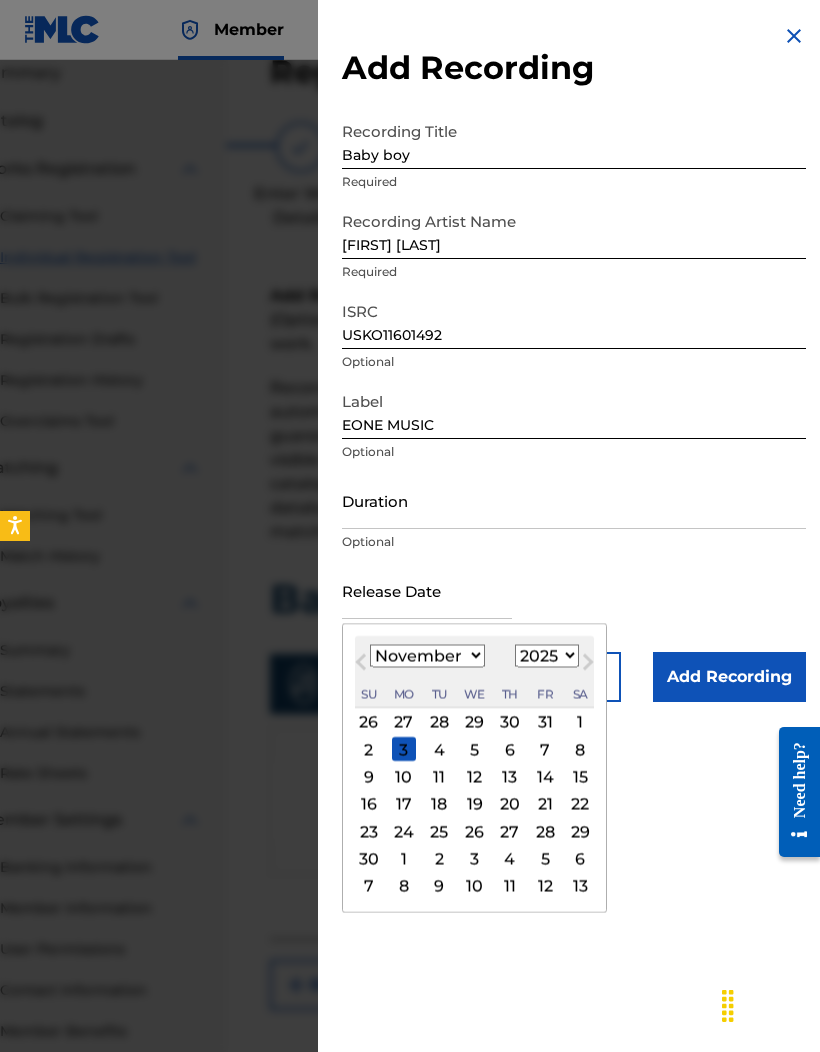 click on "17" at bounding box center (404, 804) 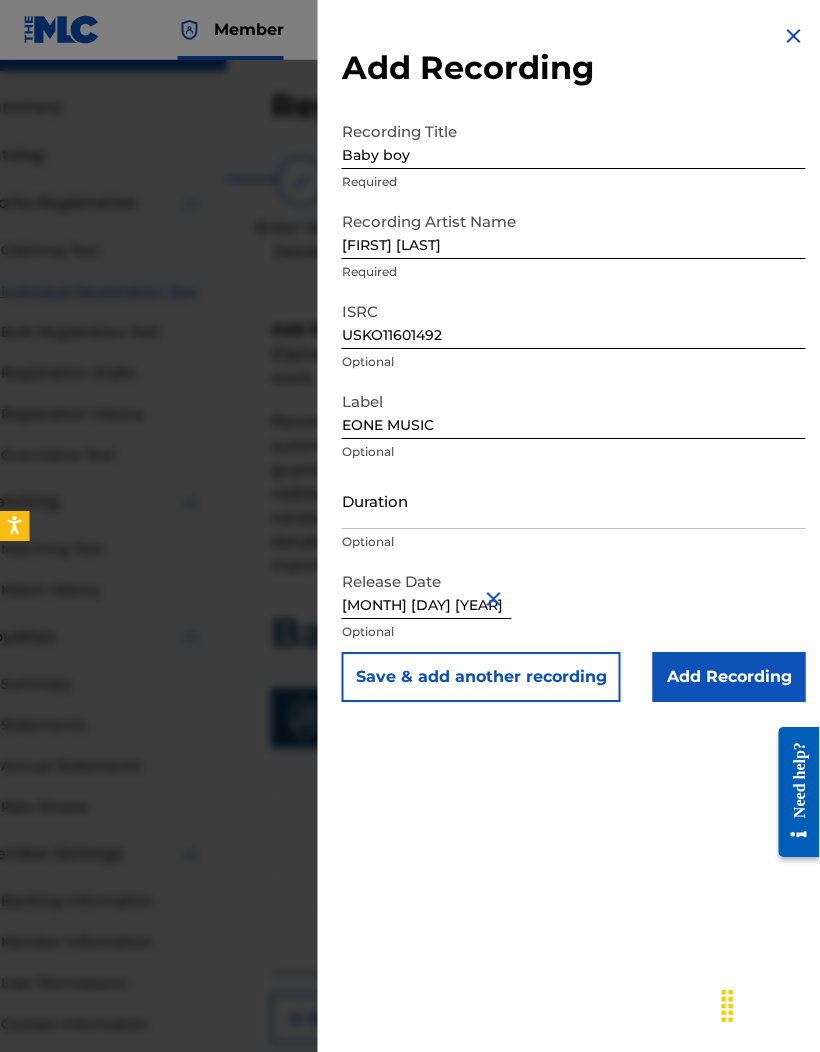 scroll, scrollTop: 42, scrollLeft: 83, axis: both 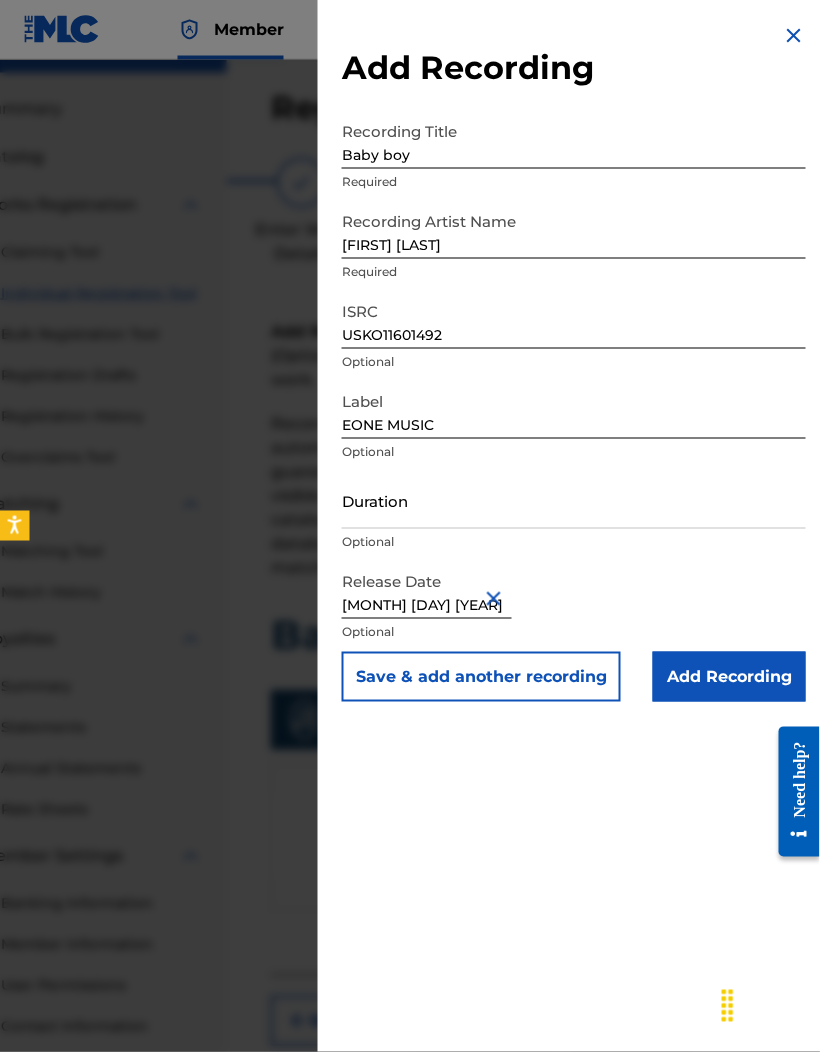 click on "November 17 2025" at bounding box center (427, 590) 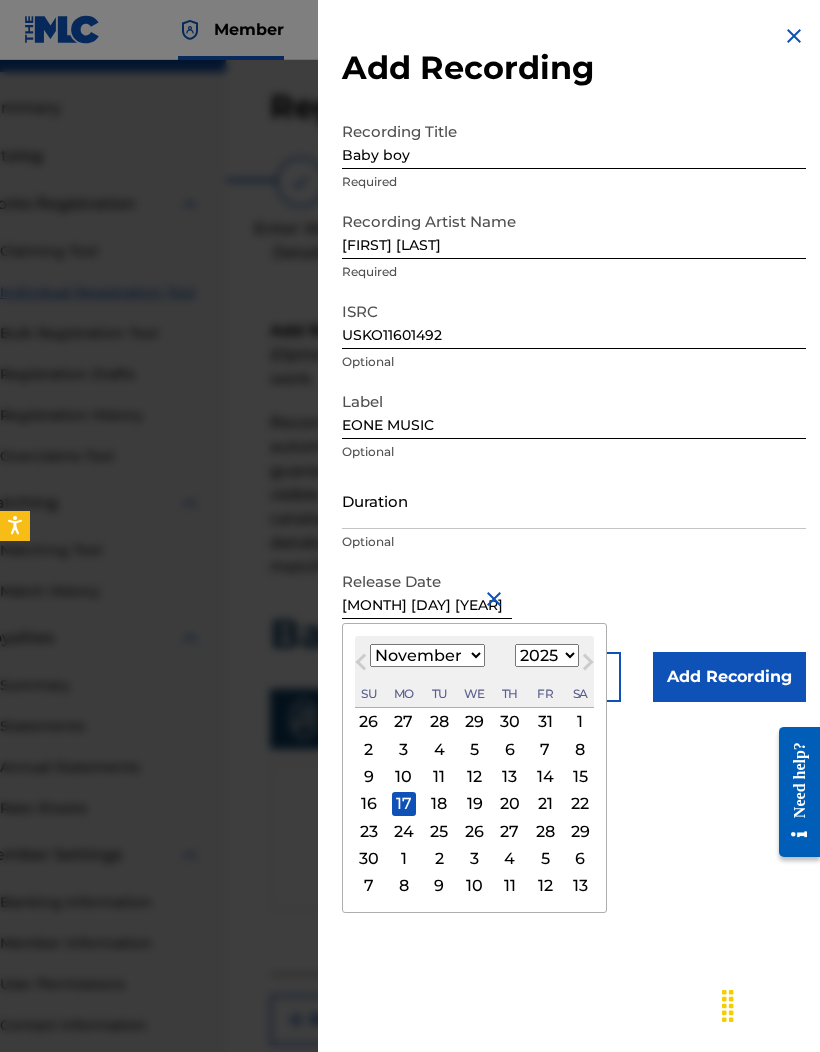 scroll, scrollTop: 42, scrollLeft: 83, axis: both 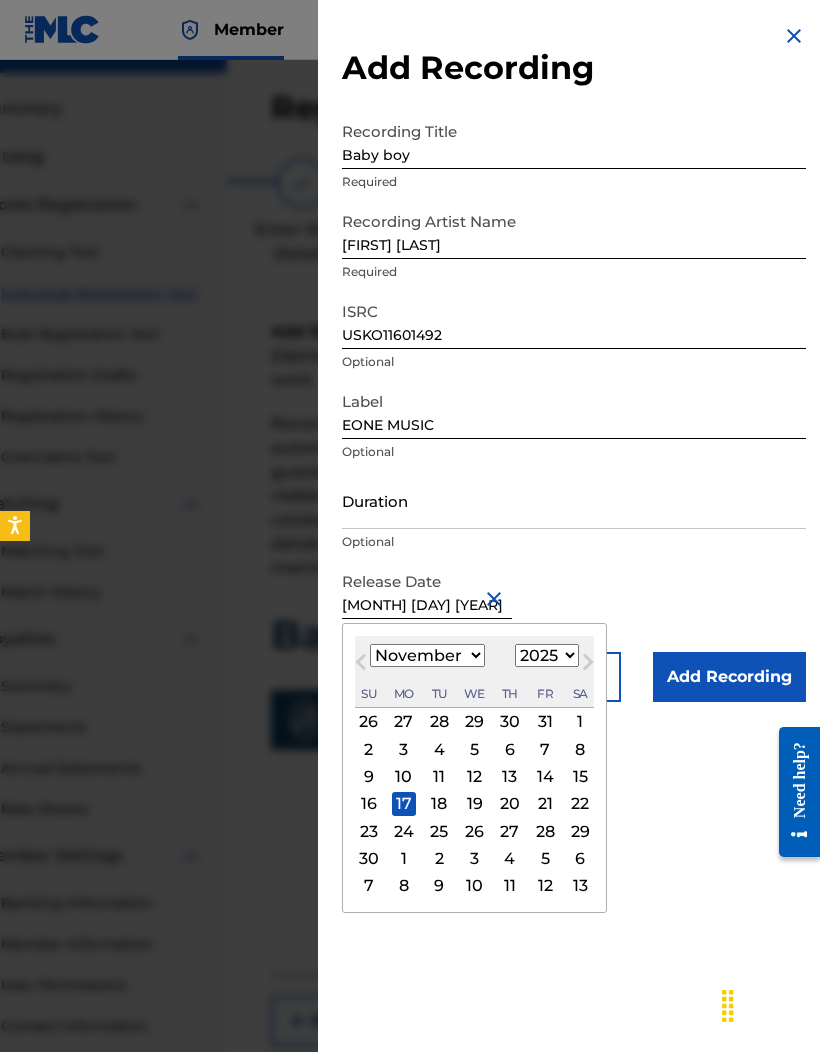 type on "November 17 2024" 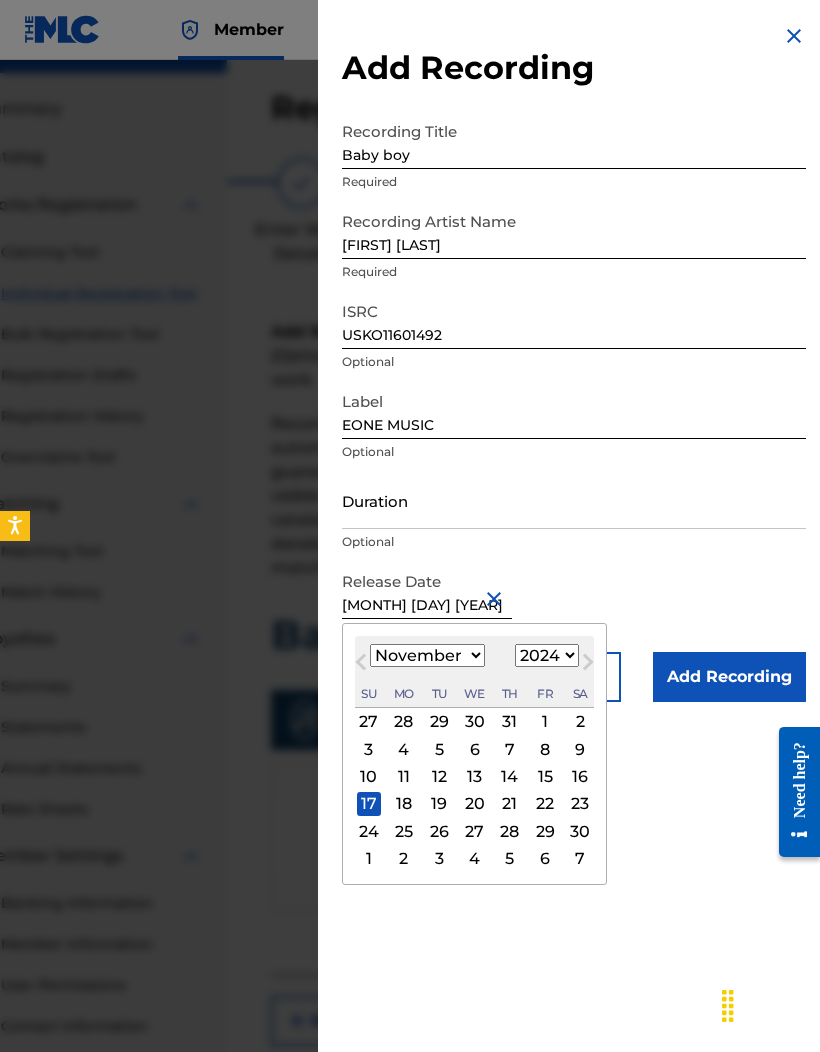 type on "November 17 2024" 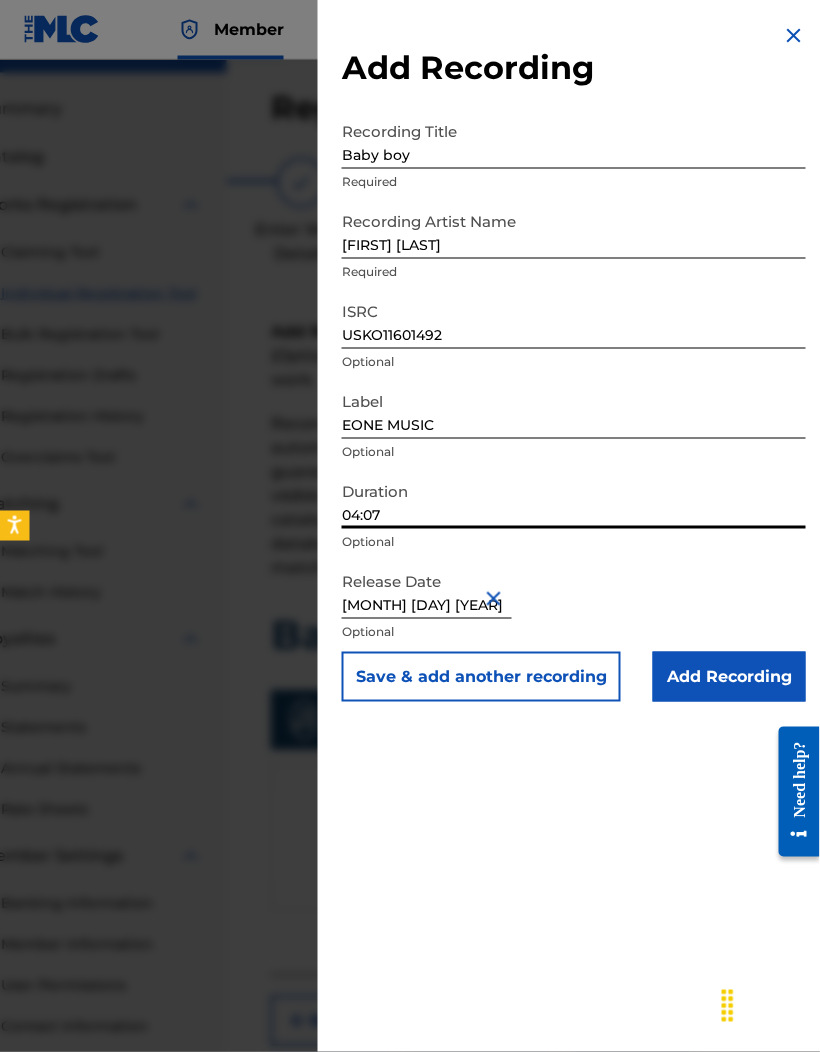 type on "04:07" 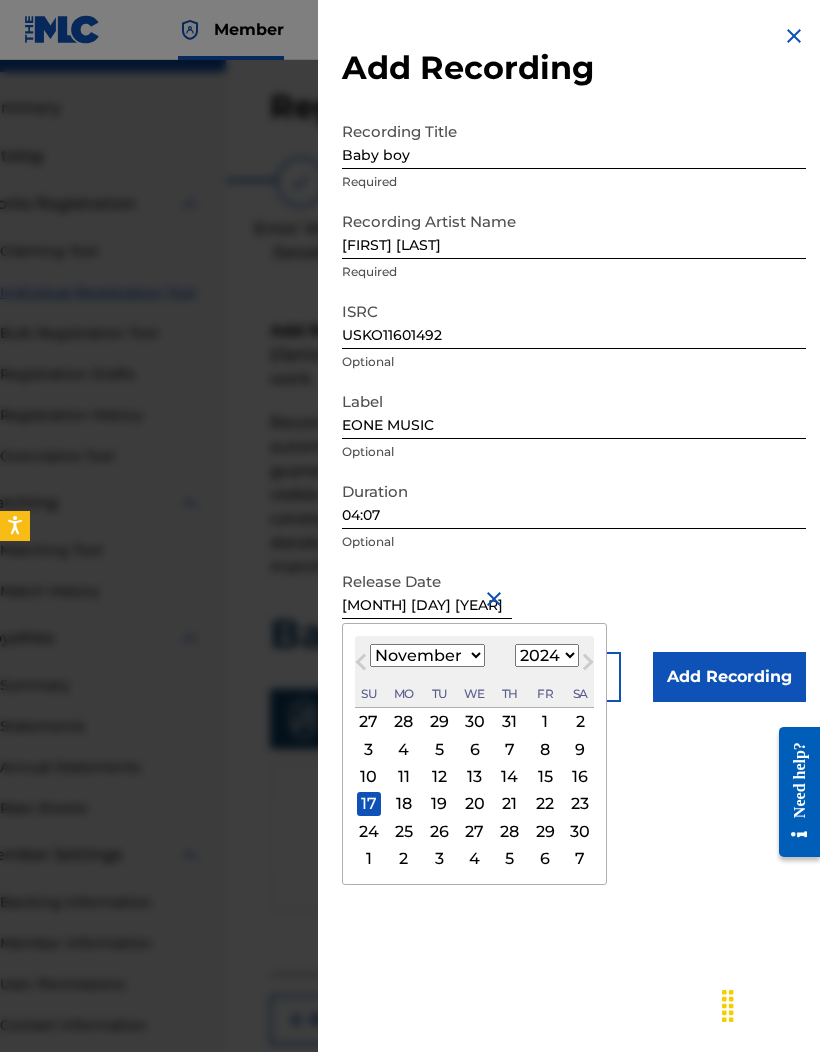 scroll, scrollTop: 42, scrollLeft: 83, axis: both 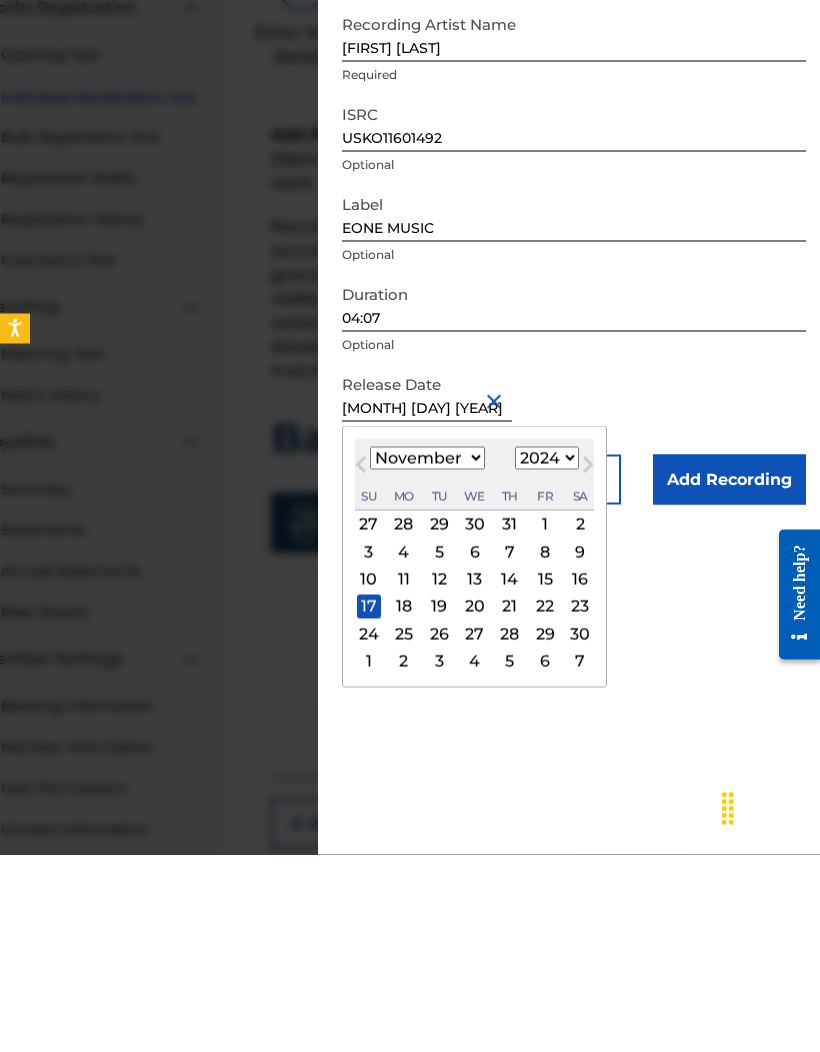 click on "16" at bounding box center [580, 777] 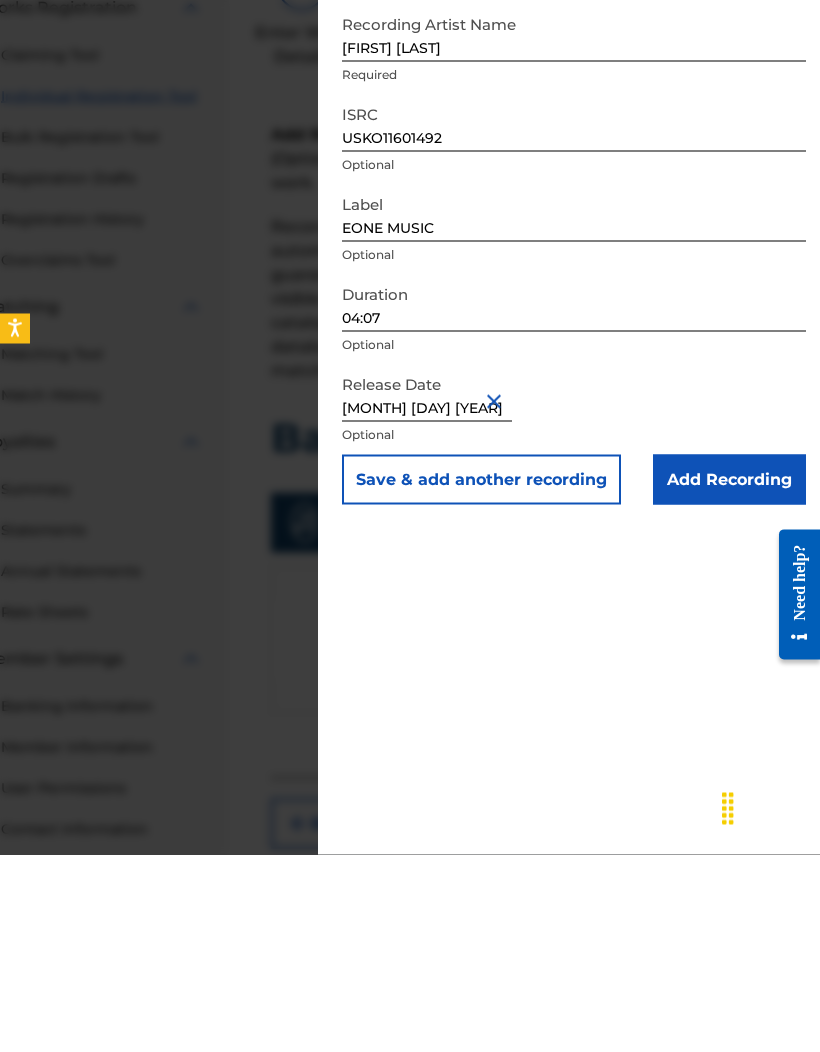 type on "November 16 2024" 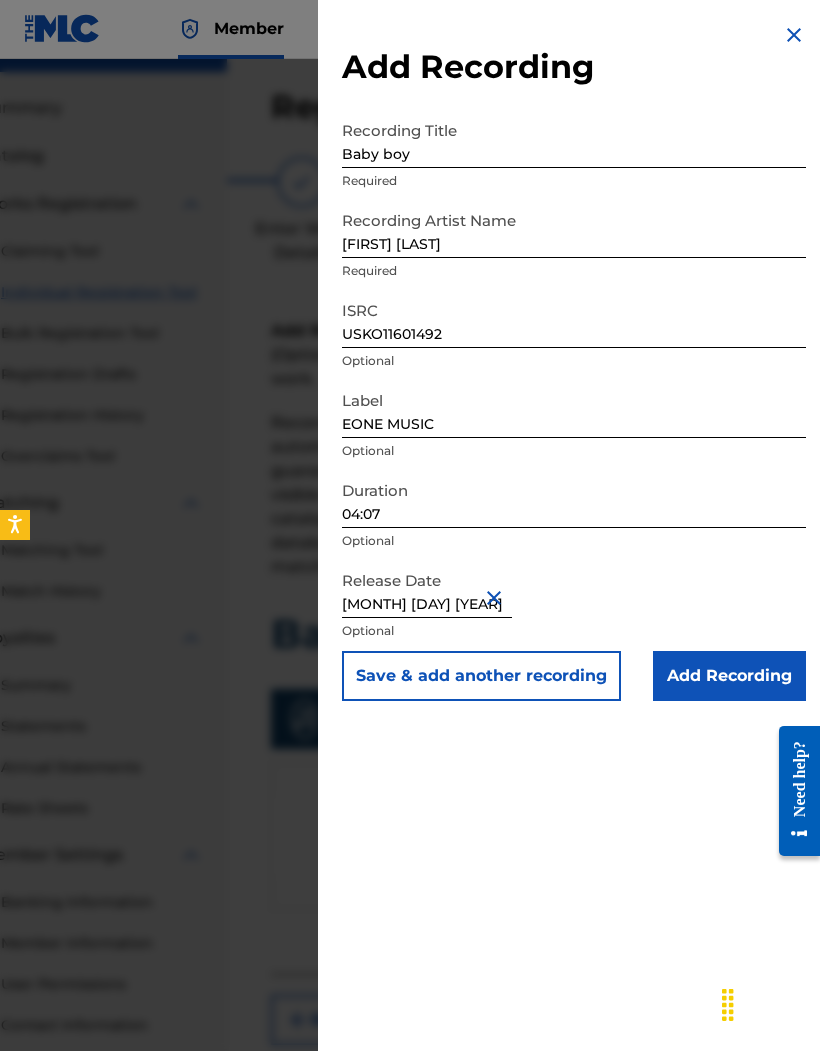 scroll, scrollTop: 0, scrollLeft: 83, axis: horizontal 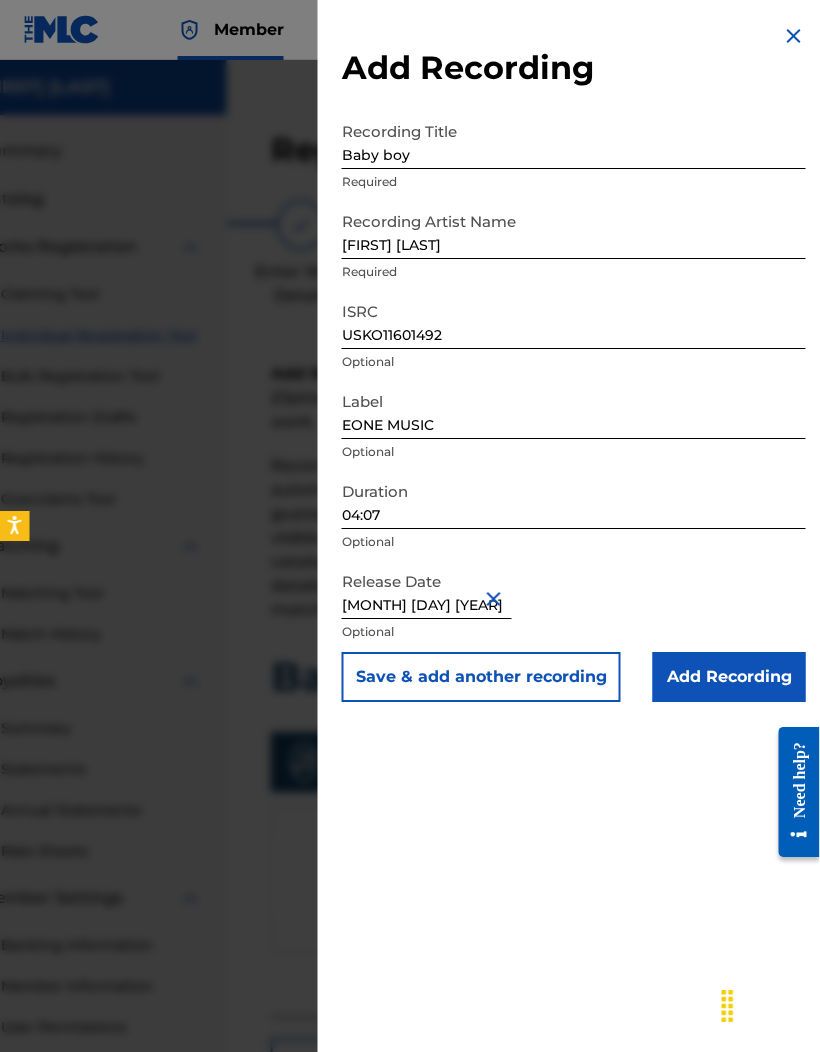 click on "November 16 2024" at bounding box center (427, 590) 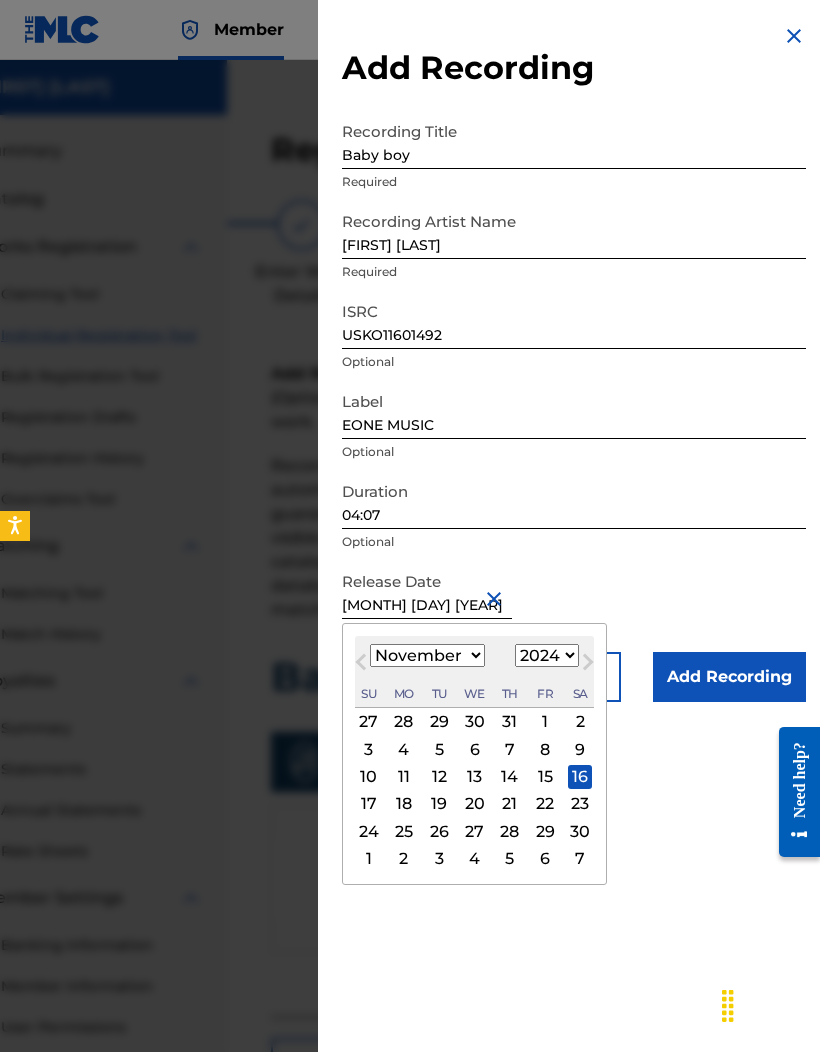 click at bounding box center (497, 598) 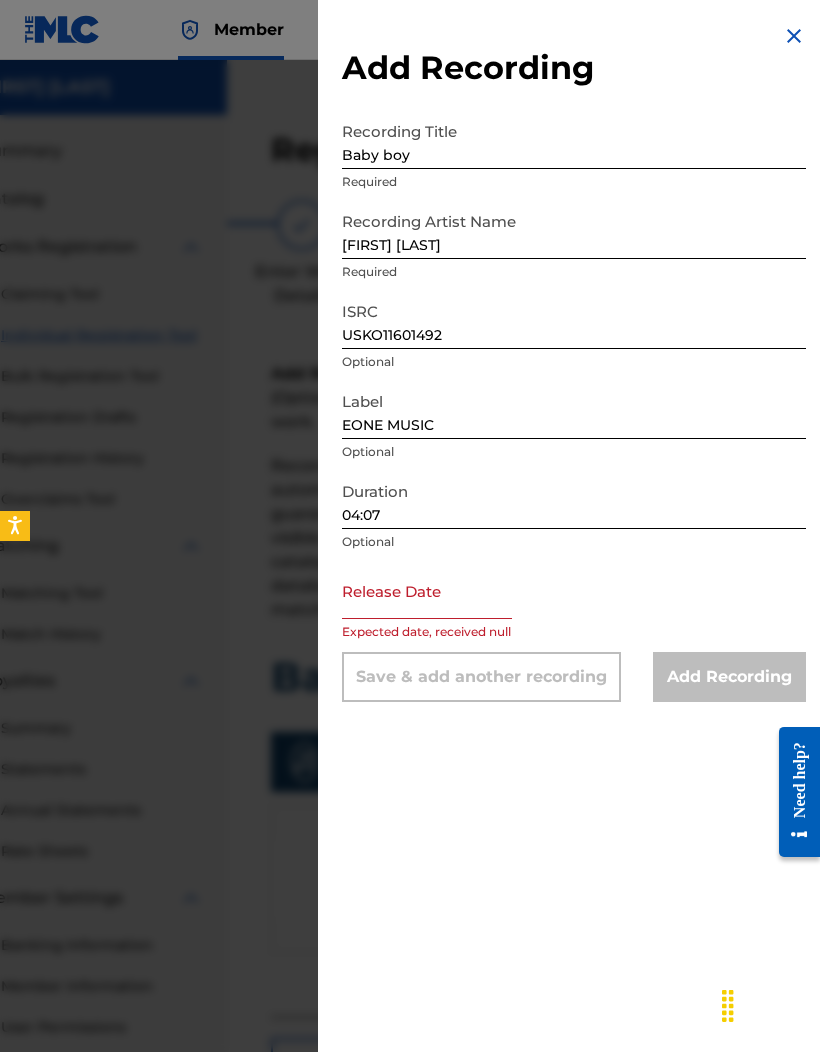 scroll, scrollTop: 0, scrollLeft: 84, axis: horizontal 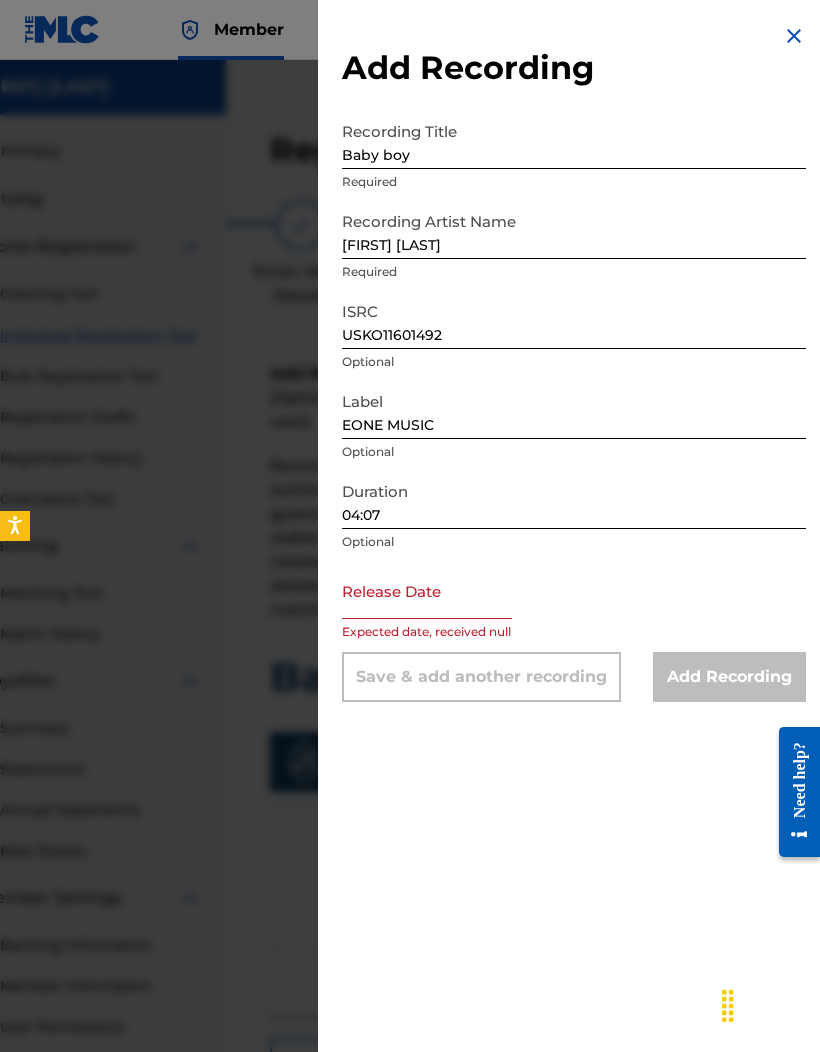 click at bounding box center [427, 590] 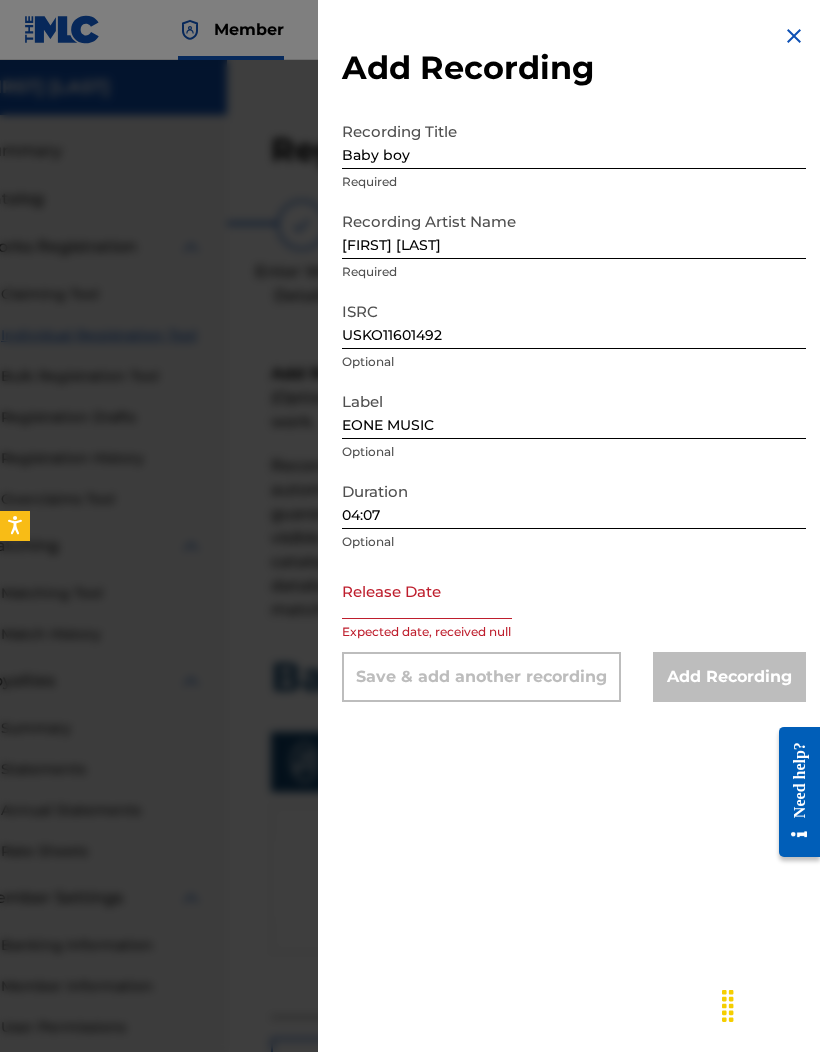 select on "7" 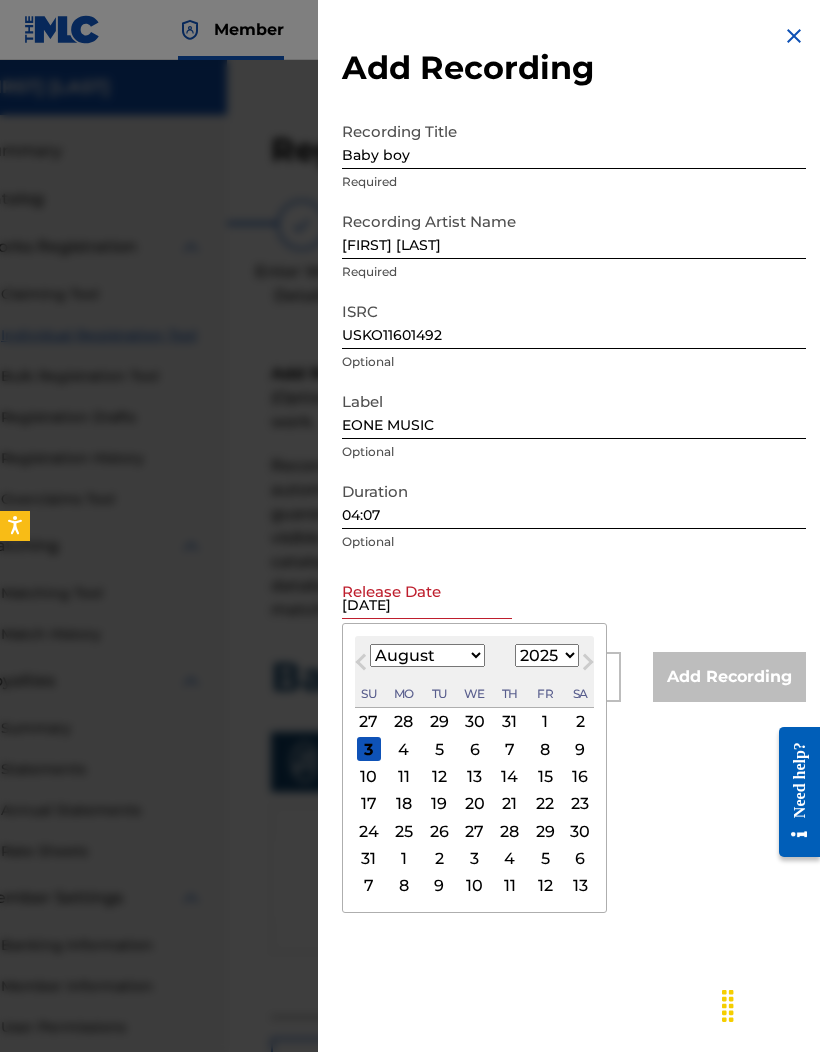 type on "11/24/2016" 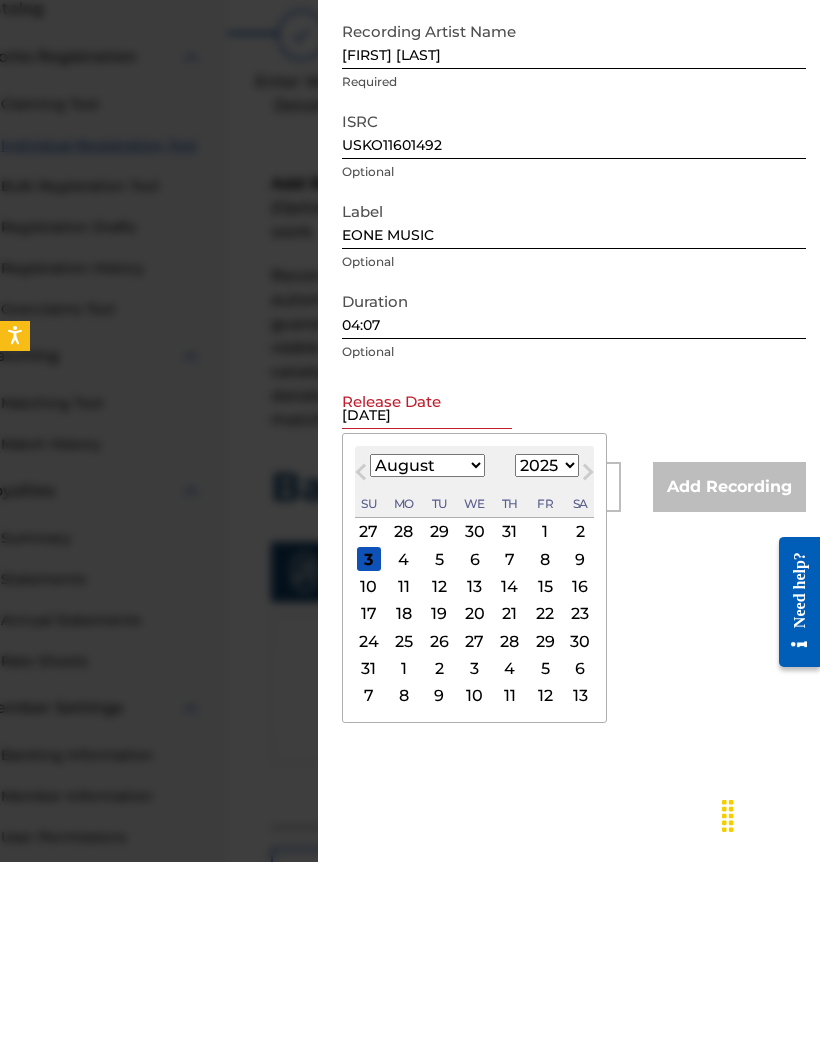 click on "Release Date 11/24/2016 Previous Month Next Month August 2025 January February March April May June July August September October November December 1899 1900 1901 1902 1903 1904 1905 1906 1907 1908 1909 1910 1911 1912 1913 1914 1915 1916 1917 1918 1919 1920 1921 1922 1923 1924 1925 1926 1927 1928 1929 1930 1931 1932 1933 1934 1935 1936 1937 1938 1939 1940 1941 1942 1943 1944 1945 1946 1947 1948 1949 1950 1951 1952 1953 1954 1955 1956 1957 1958 1959 1960 1961 1962 1963 1964 1965 1966 1967 1968 1969 1970 1971 1972 1973 1974 1975 1976 1977 1978 1979 1980 1981 1982 1983 1984 1985 1986 1987 1988 1989 1990 1991 1992 1993 1994 1995 1996 1997 1998 1999 2000 2001 2002 2003 2004 2005 2006 2007 2008 2009 2010 2011 2012 2013 2014 2015 2016 2017 2018 2019 2020 2021 2022 2023 2024 2025 2026 2027 2028 2029 2030 2031 2032 2033 2034 2035 2036 2037 2038 2039 2040 2041 2042 2043 2044 2045 2046 2047 2048 2049 2050 2051 2052 2053 2054 2055 2056 2057 2058 2059 2060 2061 2062 2063 2064 2065 2066 2067 2068 2069 2070 2071 2072 2073 1" at bounding box center [574, 607] 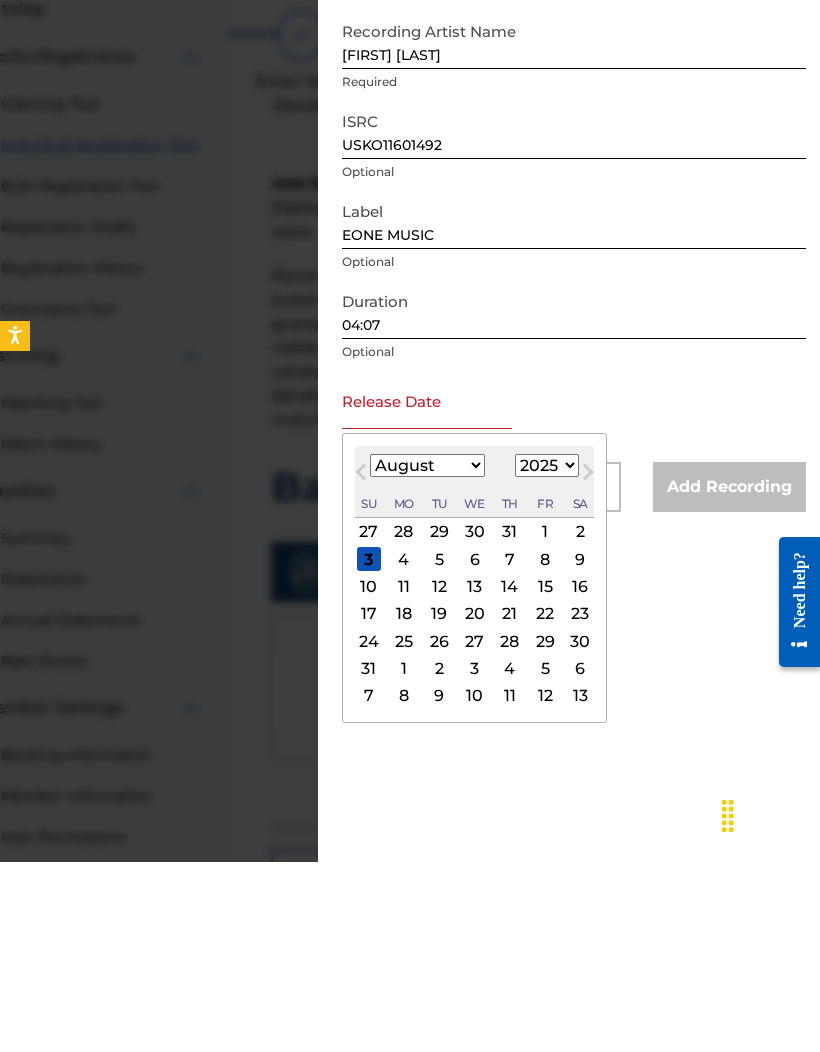 scroll, scrollTop: 106, scrollLeft: 84, axis: both 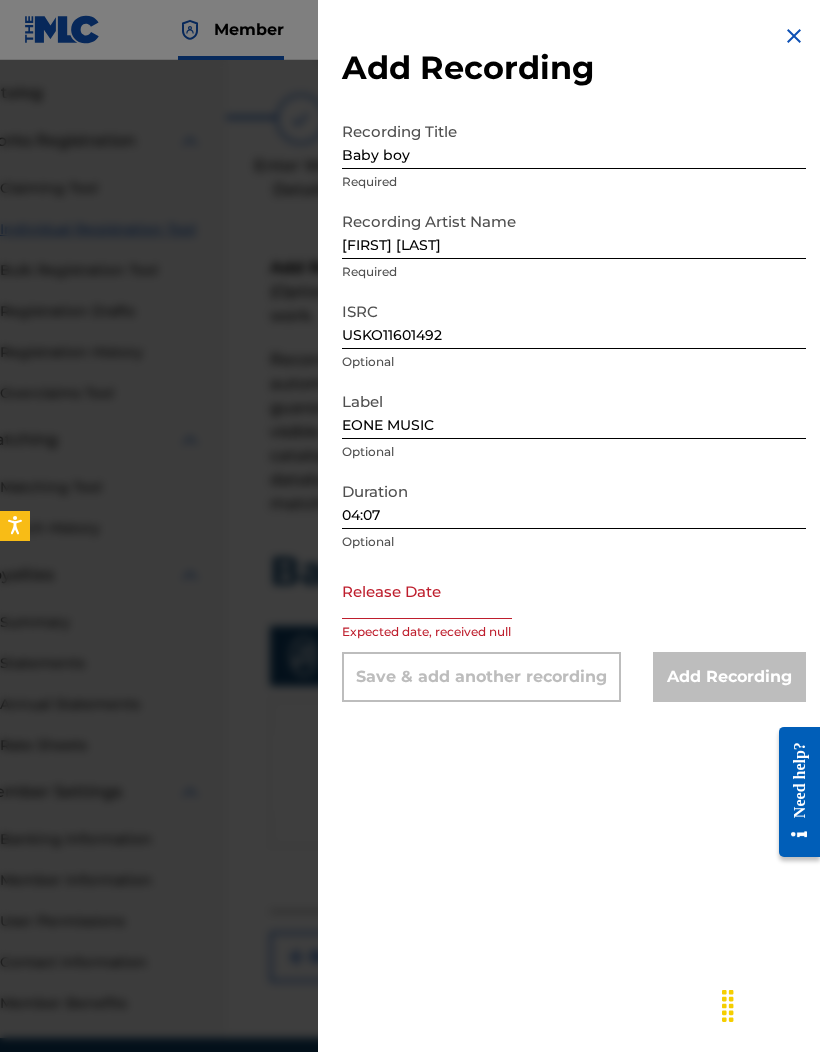 click at bounding box center [427, 590] 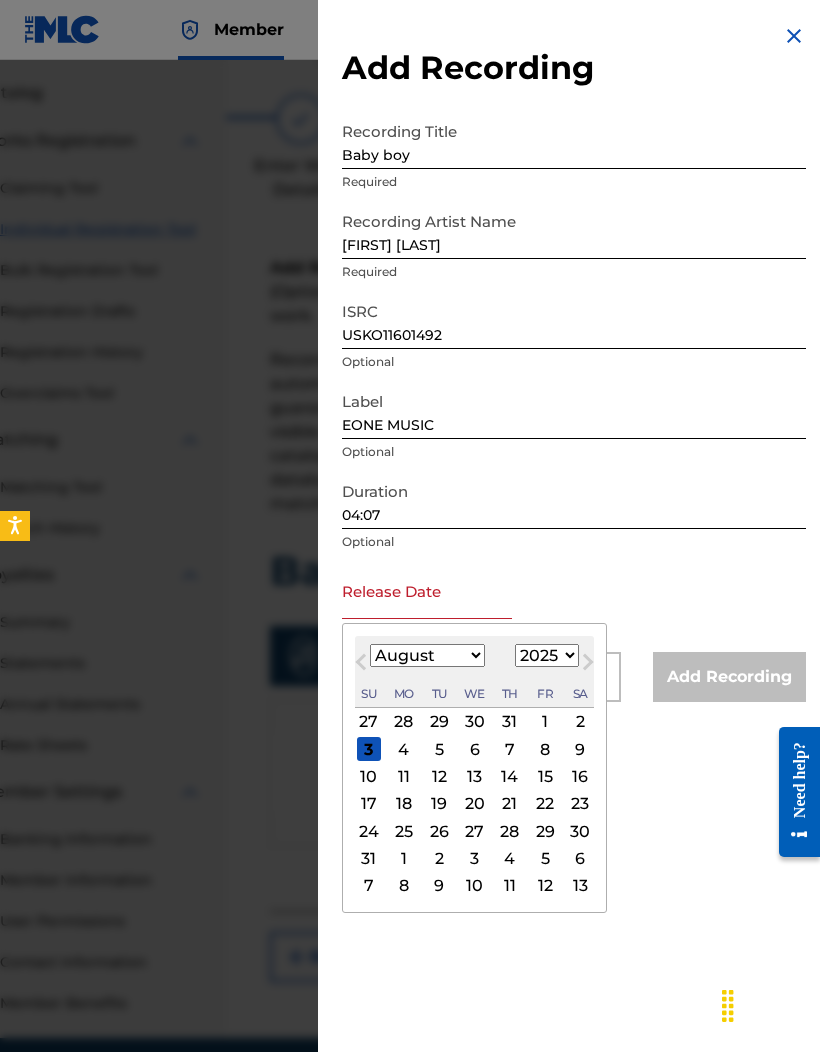 scroll, scrollTop: 106, scrollLeft: 83, axis: both 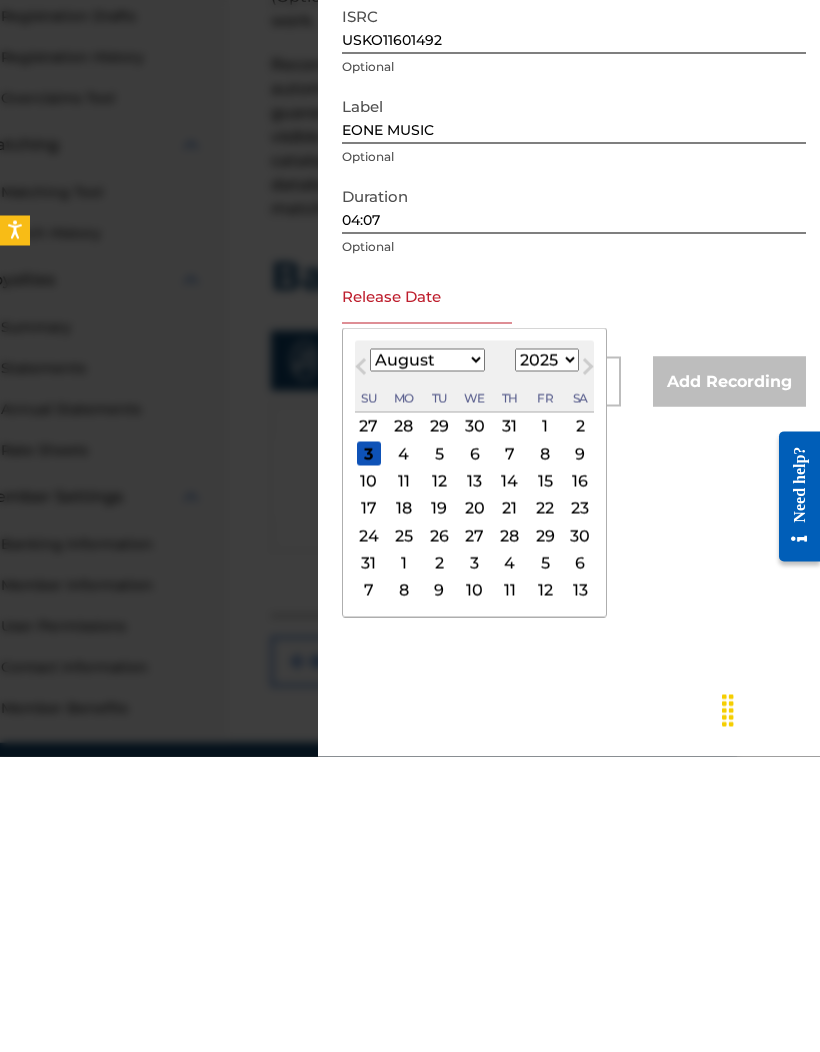 click on "January February March April May June July August September October November December" at bounding box center [427, 655] 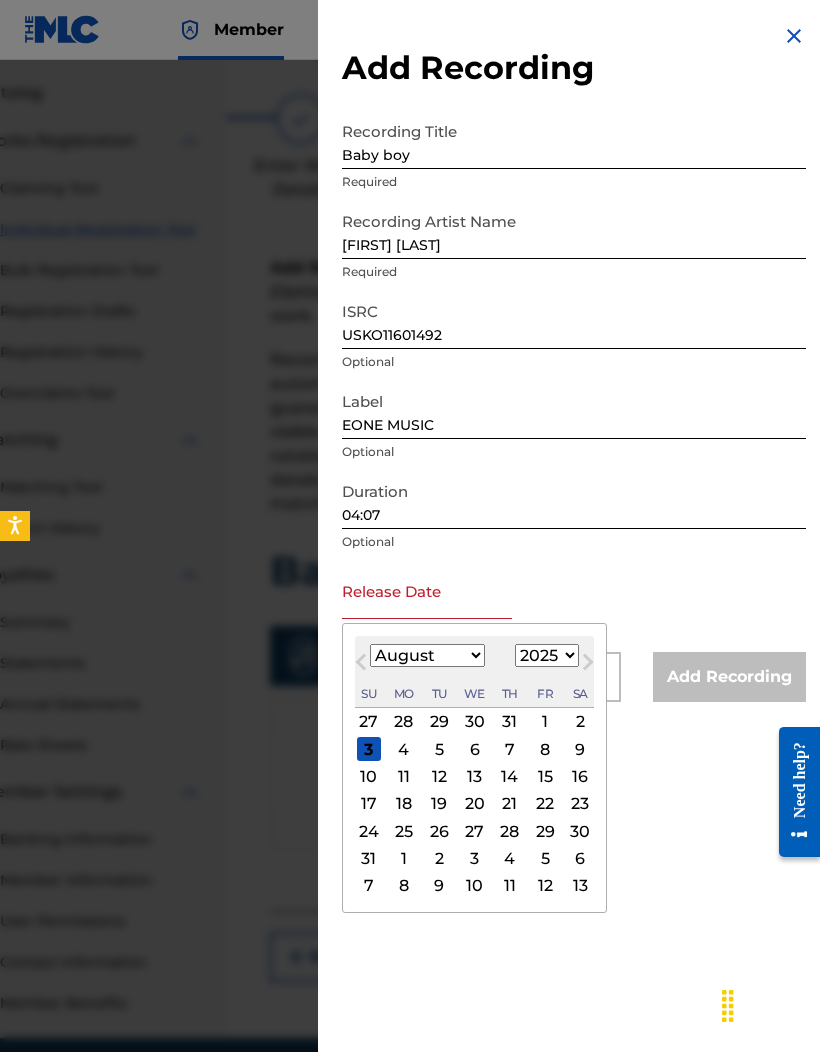 click on "January February March April May June July August September October November December" at bounding box center (427, 655) 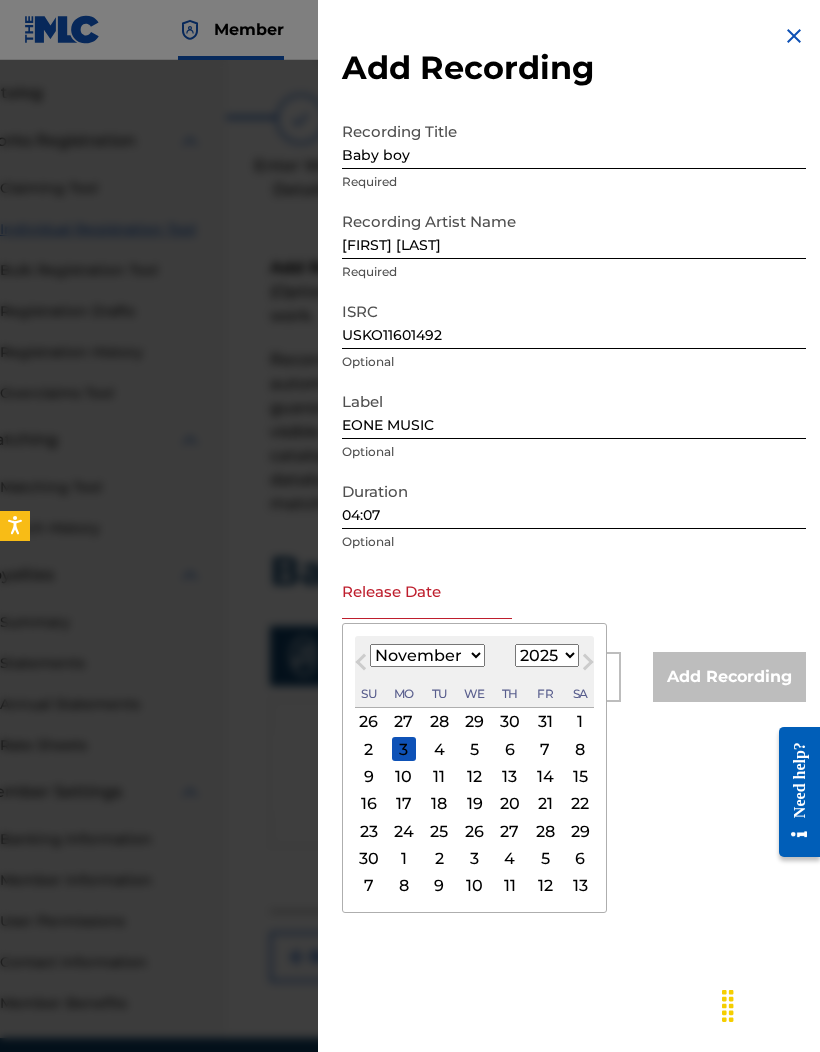 click on "24" at bounding box center (404, 831) 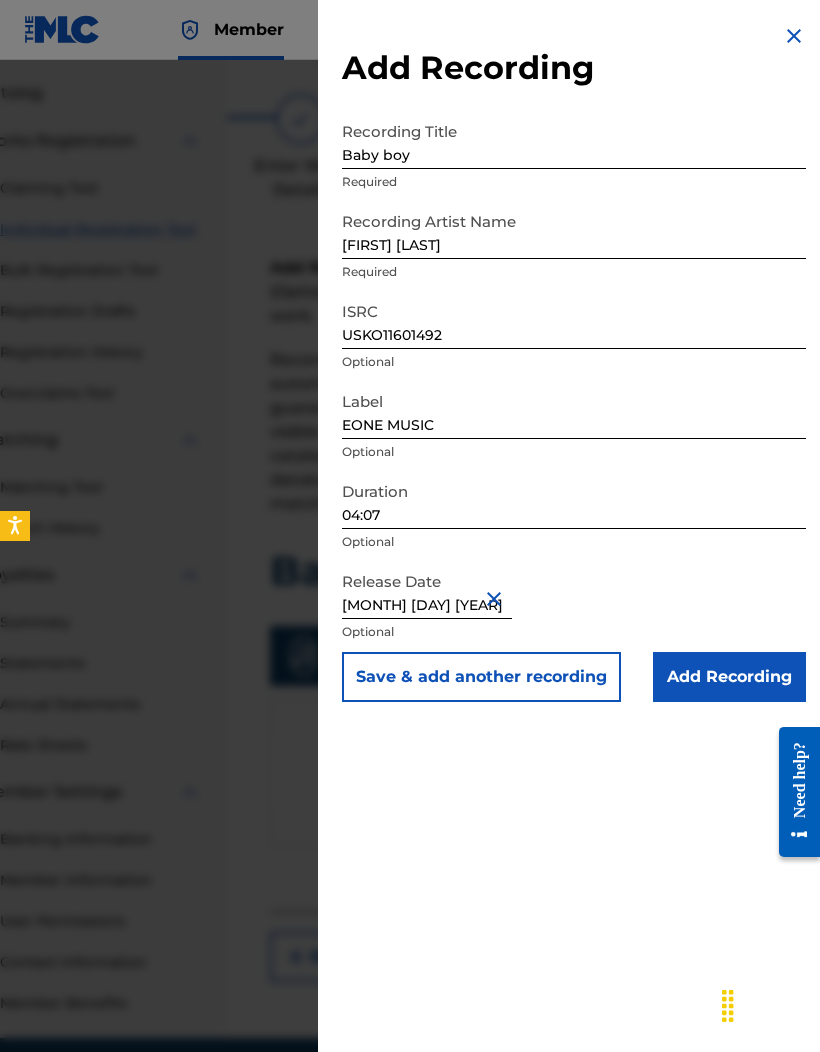 scroll, scrollTop: 106, scrollLeft: 83, axis: both 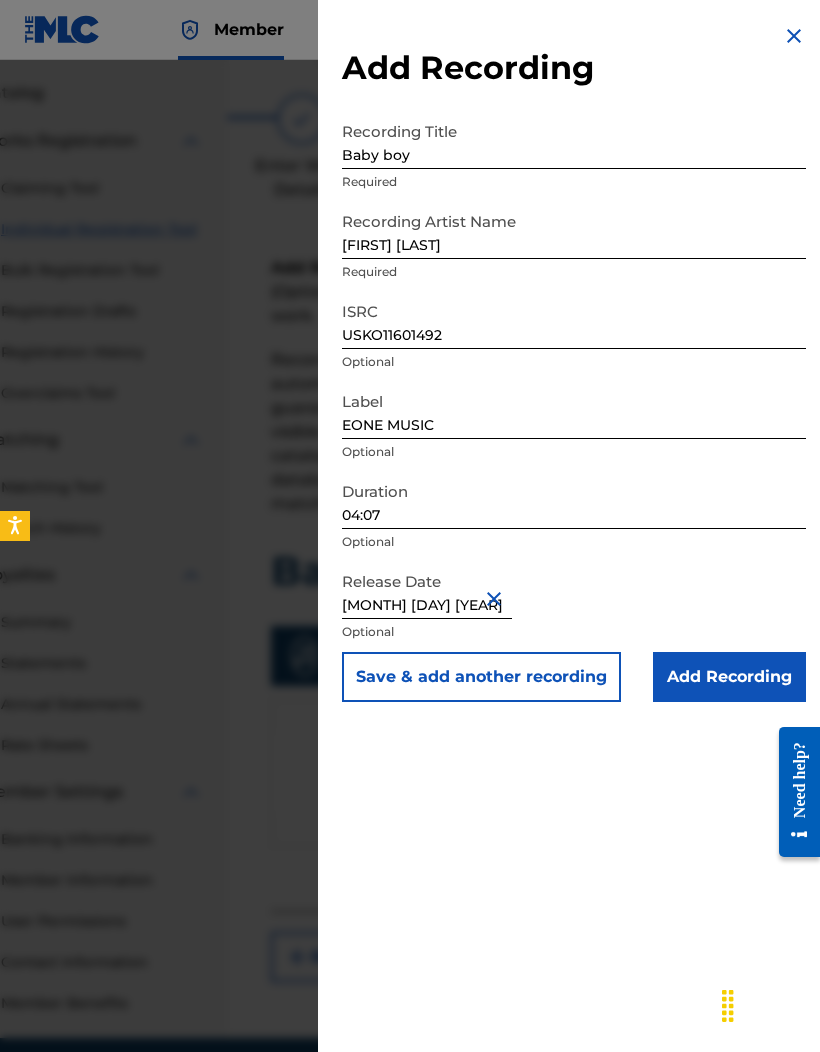 type on "November 24 2016" 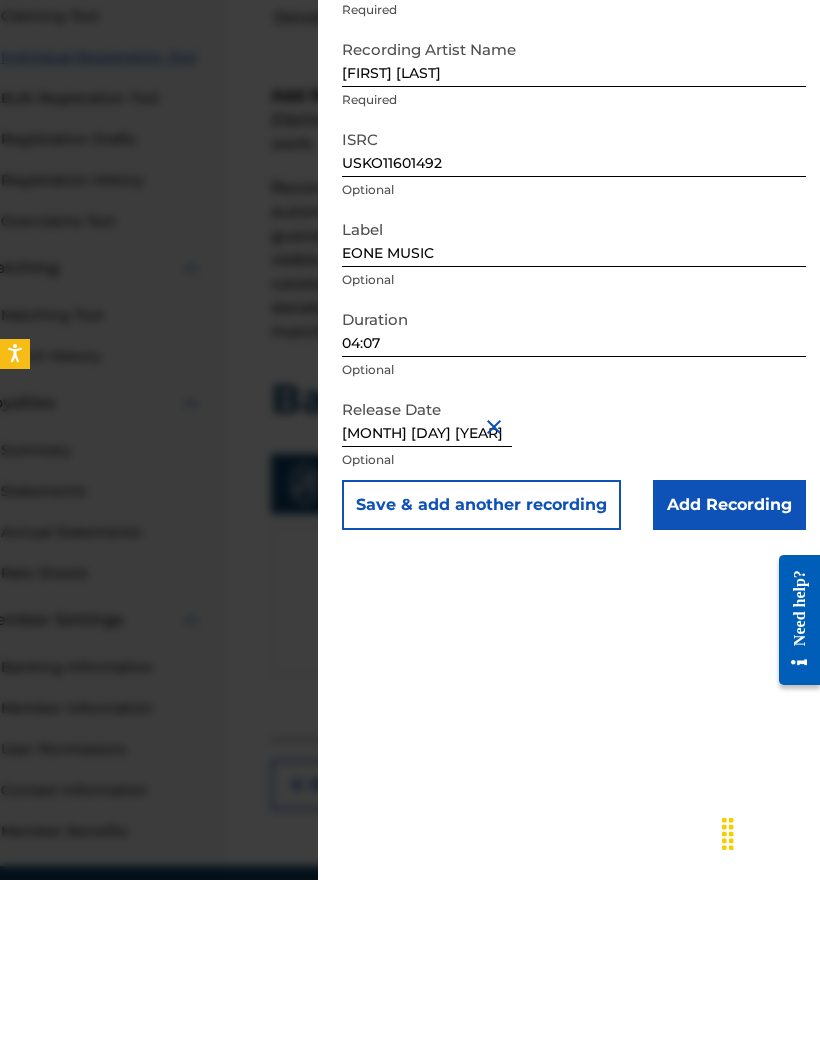 click on "Add Recording" at bounding box center (729, 677) 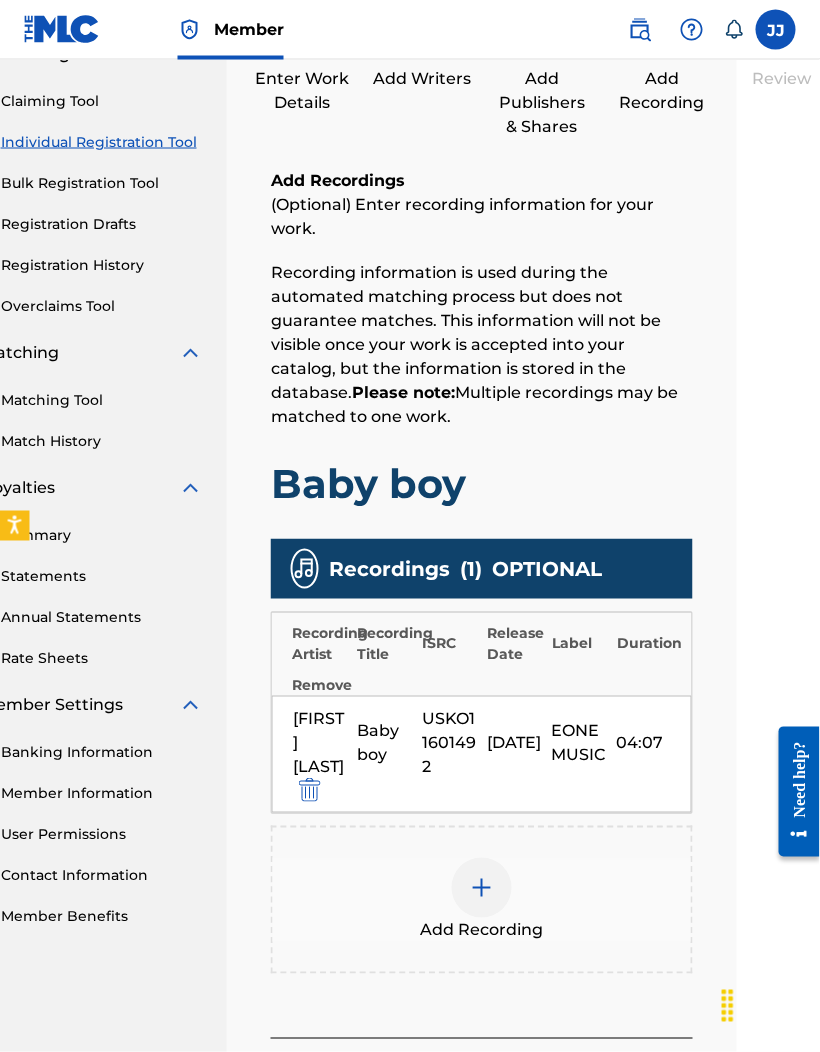 scroll, scrollTop: 205, scrollLeft: 83, axis: both 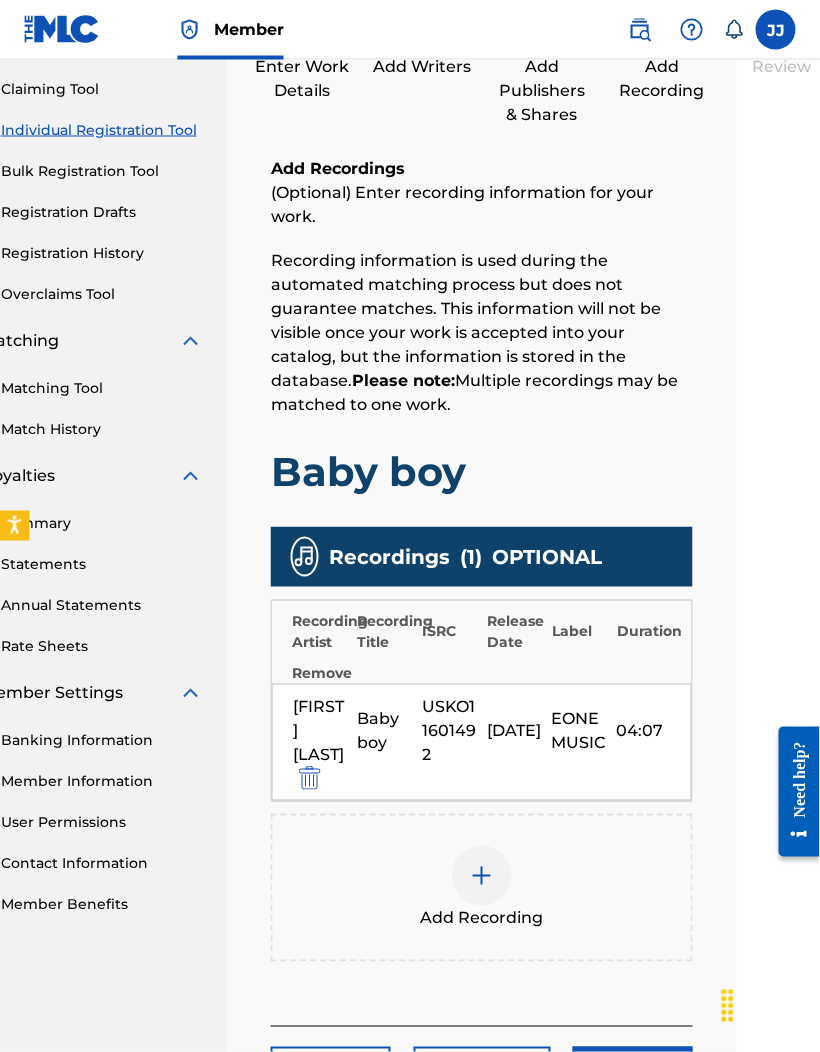click on "Next" at bounding box center [633, 1072] 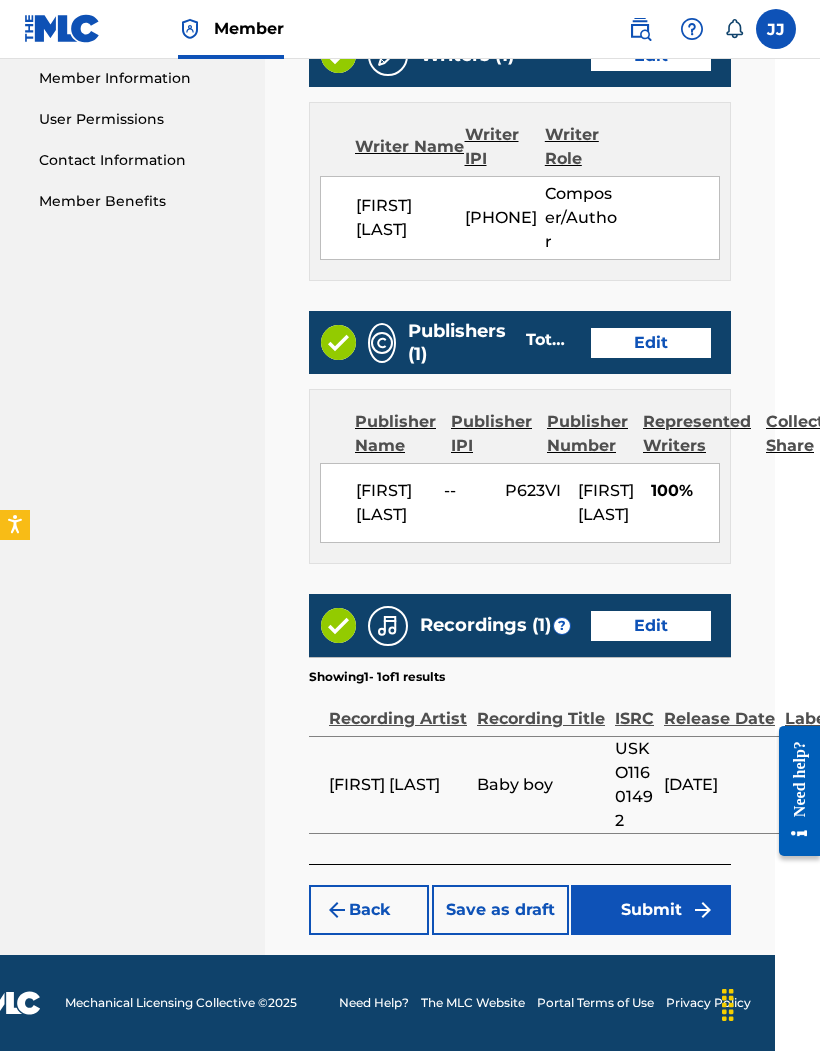 scroll, scrollTop: 929, scrollLeft: 44, axis: both 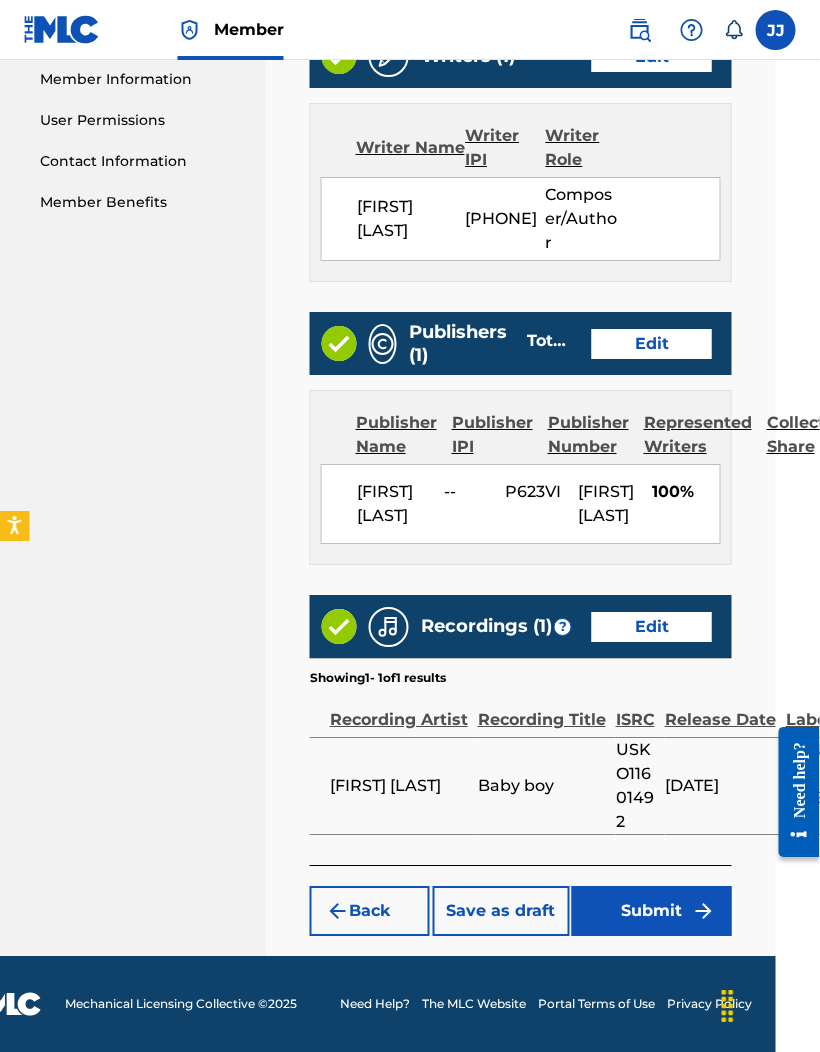 click on "Submit" at bounding box center [652, 911] 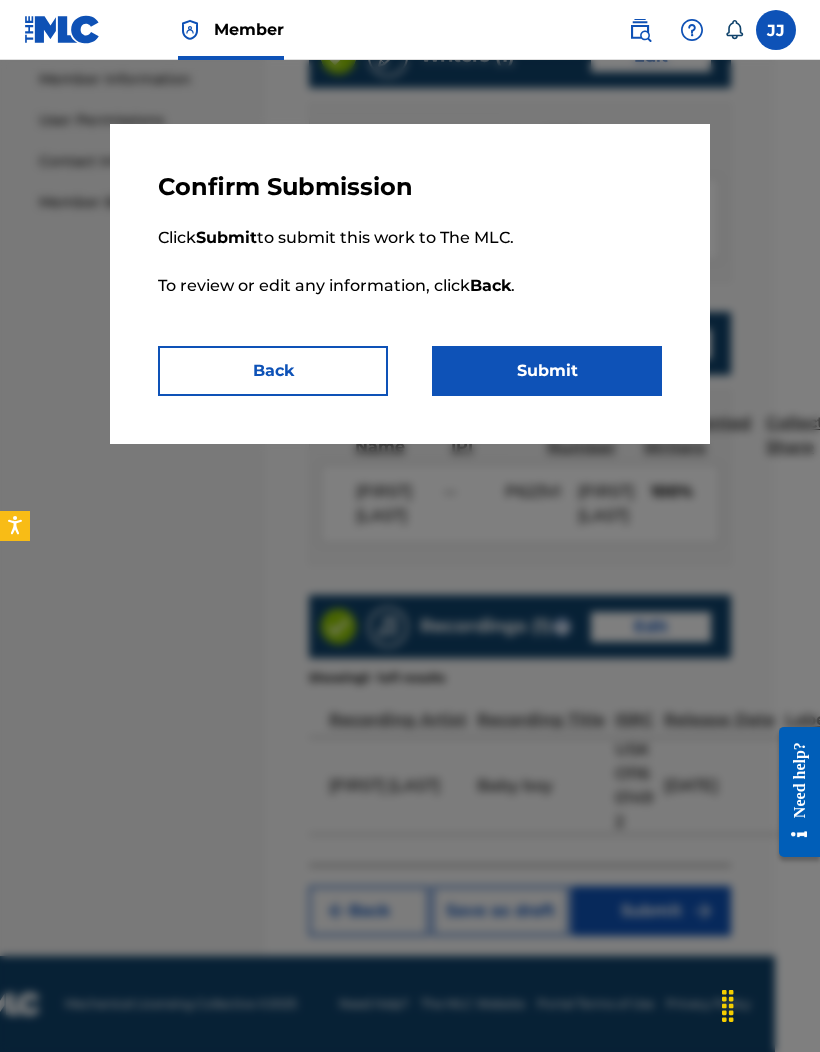 click on "Submit" at bounding box center [547, 371] 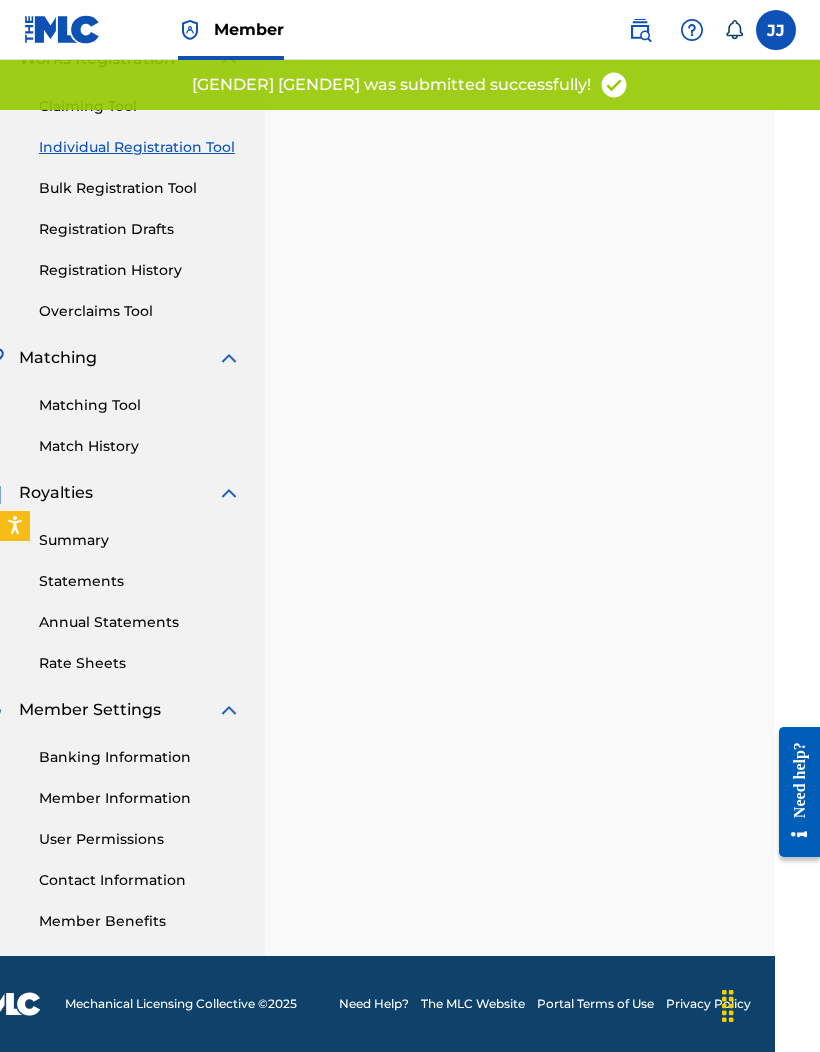 scroll, scrollTop: 0, scrollLeft: 0, axis: both 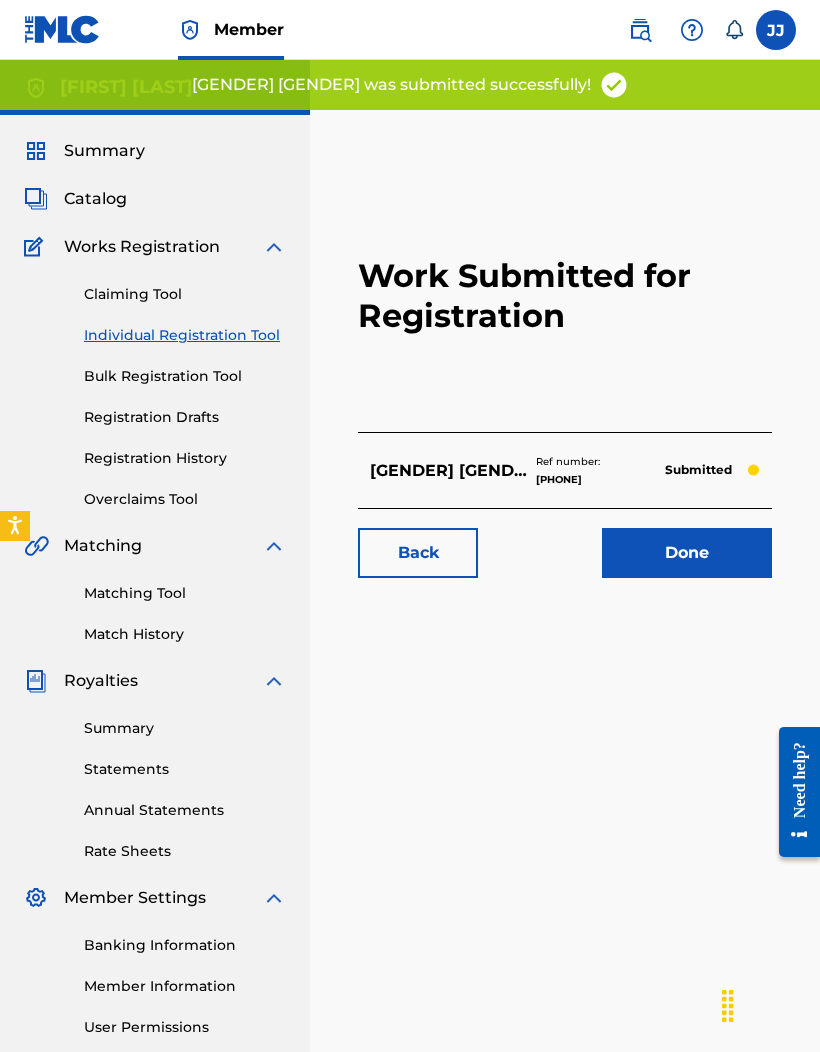 click on "Done" at bounding box center [687, 553] 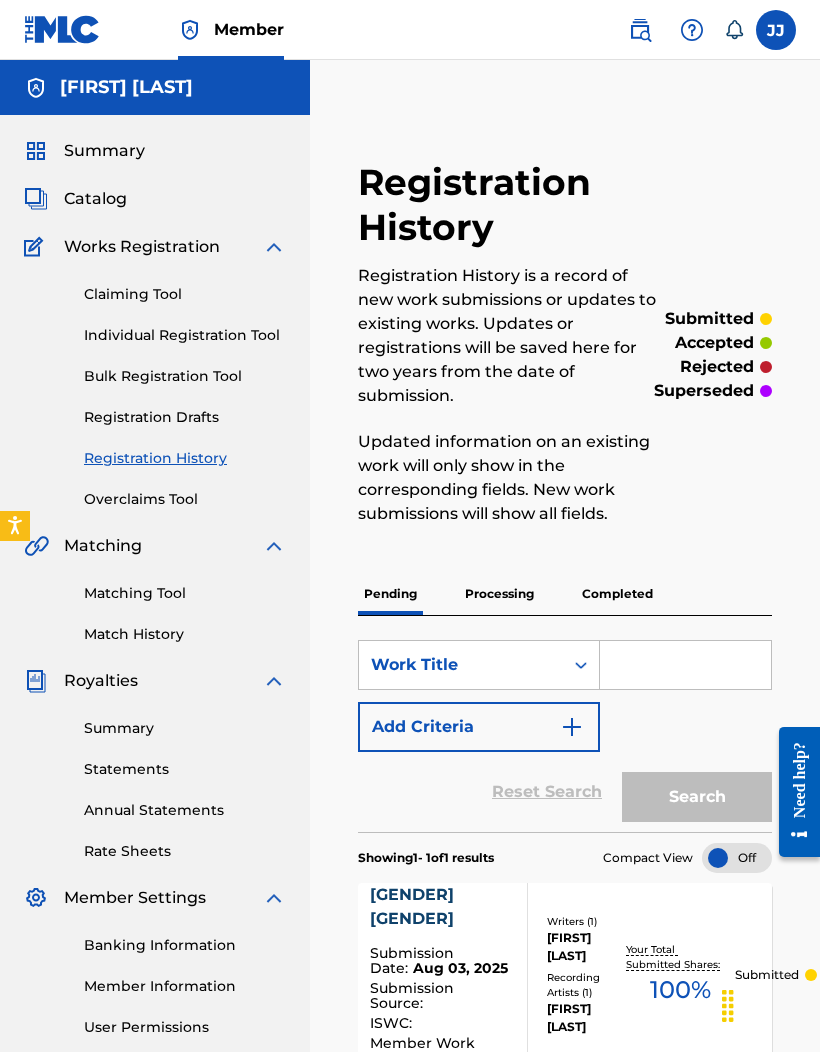 scroll, scrollTop: 8, scrollLeft: 0, axis: vertical 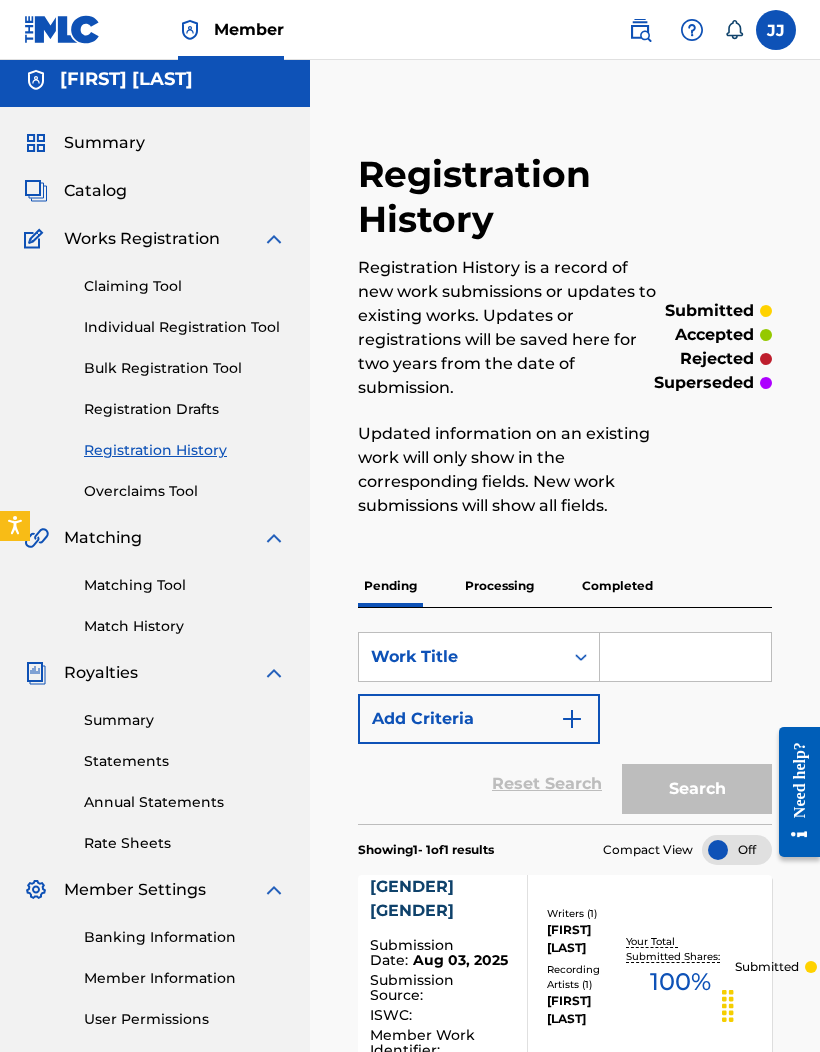 click on "Individual Registration Tool" at bounding box center [185, 327] 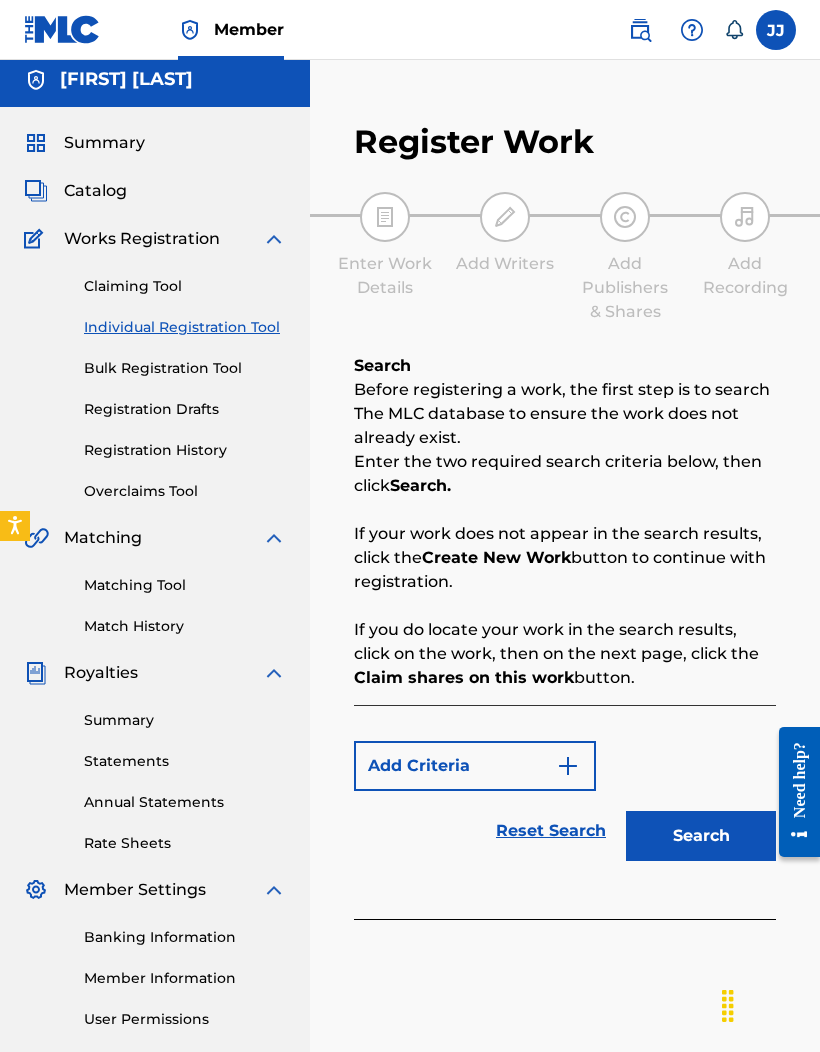 scroll, scrollTop: 0, scrollLeft: 0, axis: both 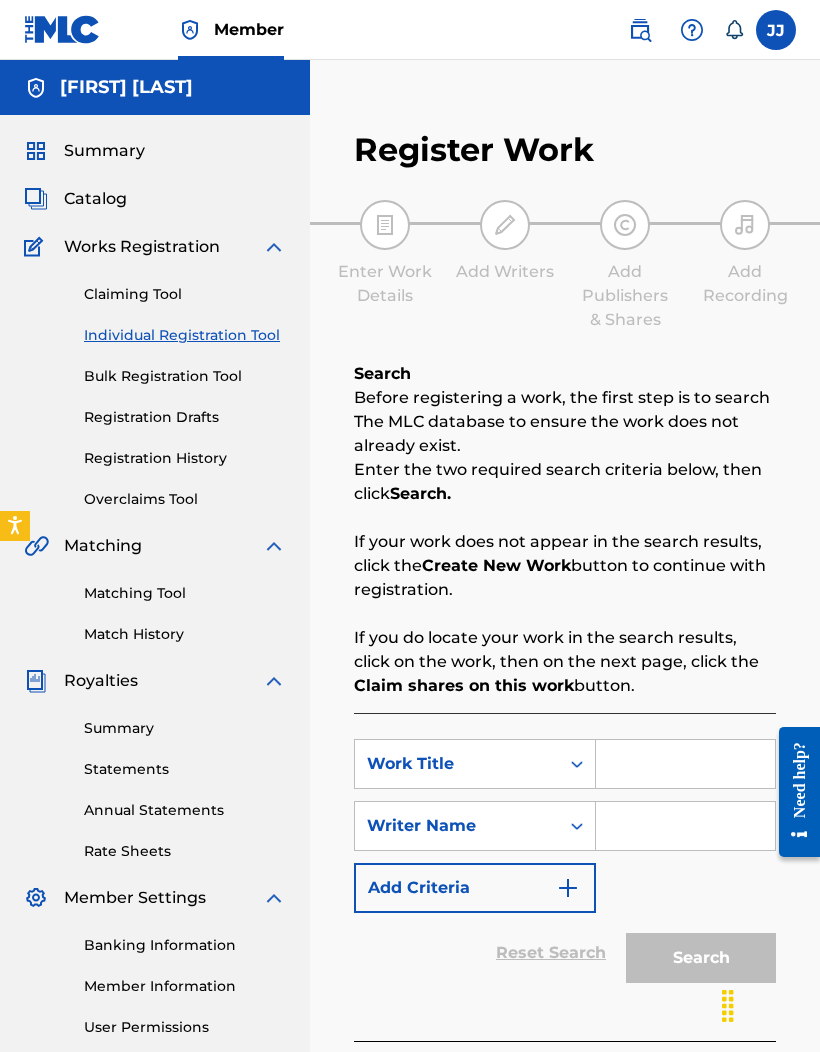 click at bounding box center (685, 764) 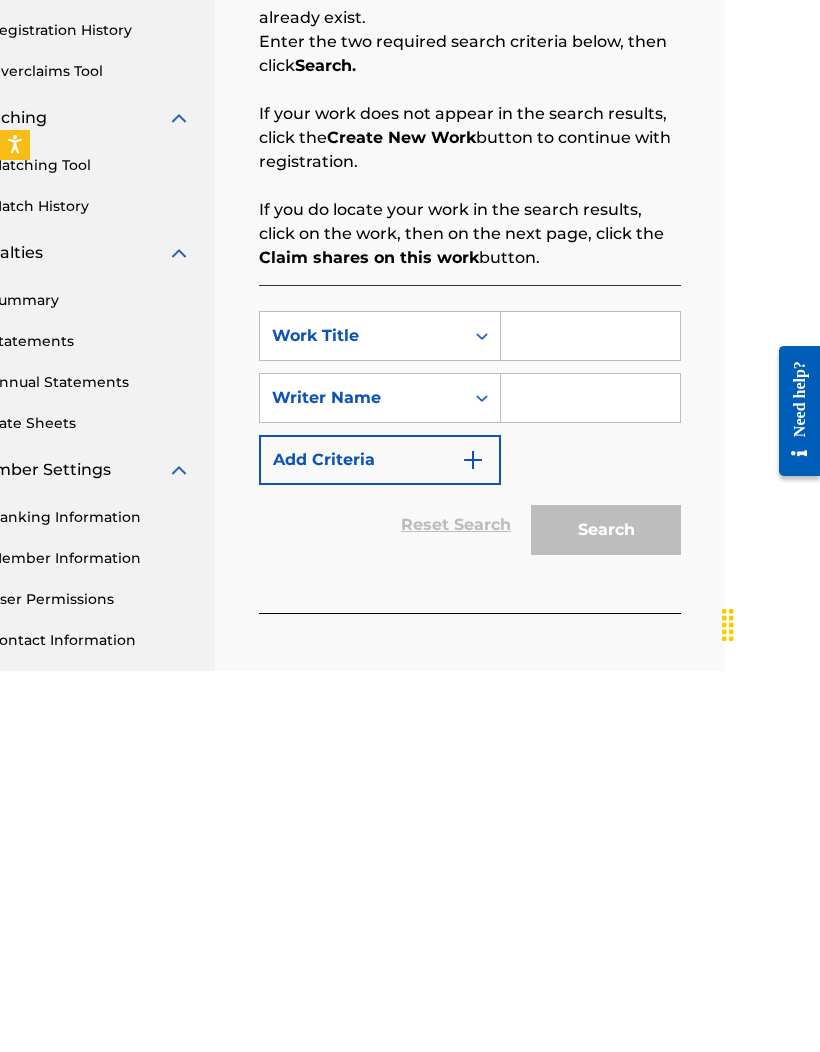 click at bounding box center [590, 717] 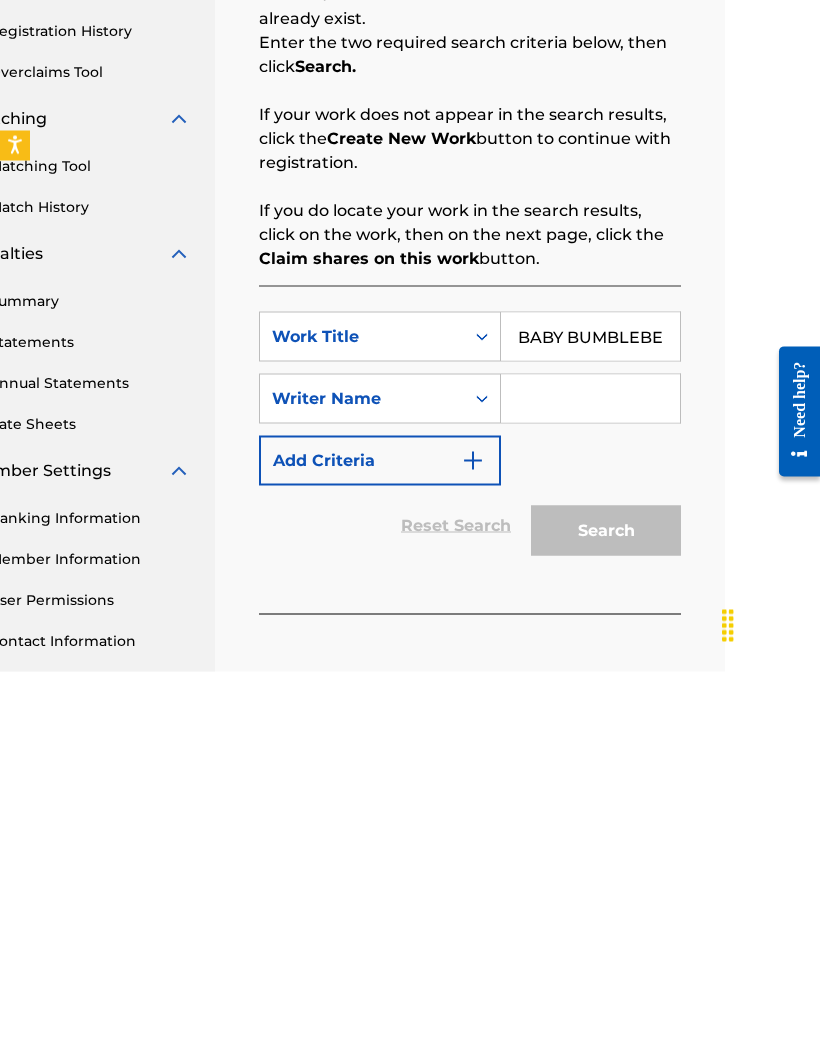 type on "BABY BUMBLEBEE" 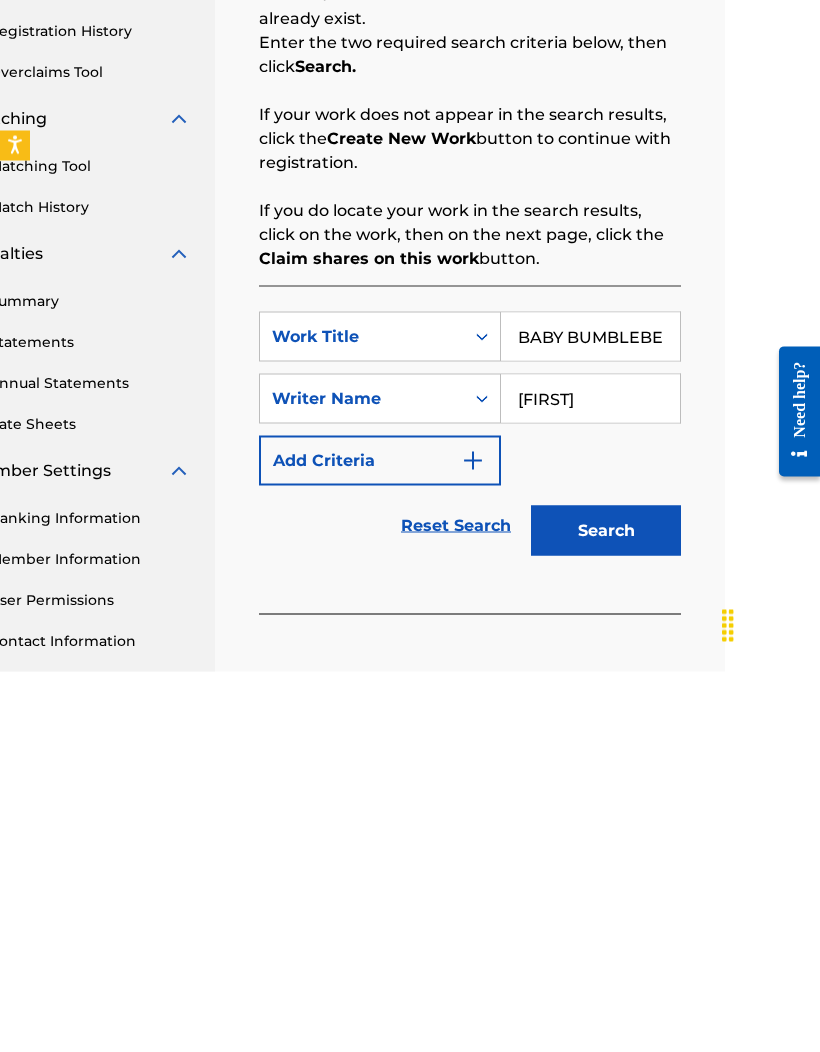 type on "Jonathan jones" 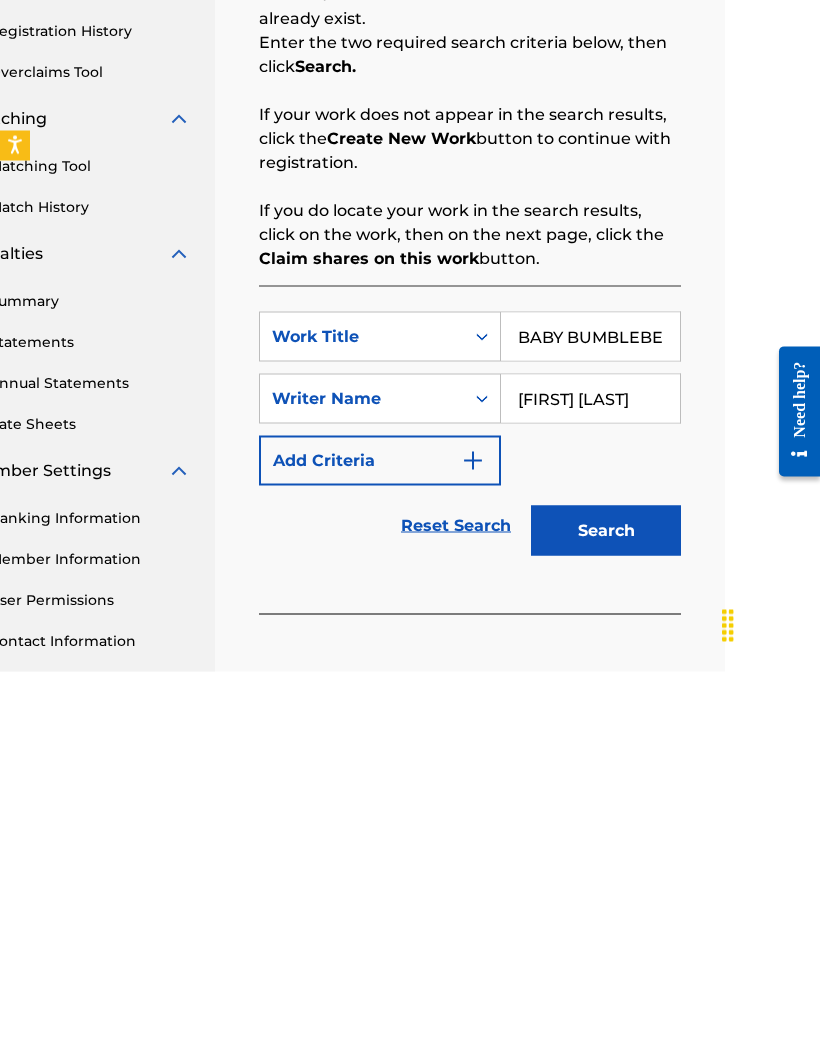 scroll, scrollTop: 188, scrollLeft: 95, axis: both 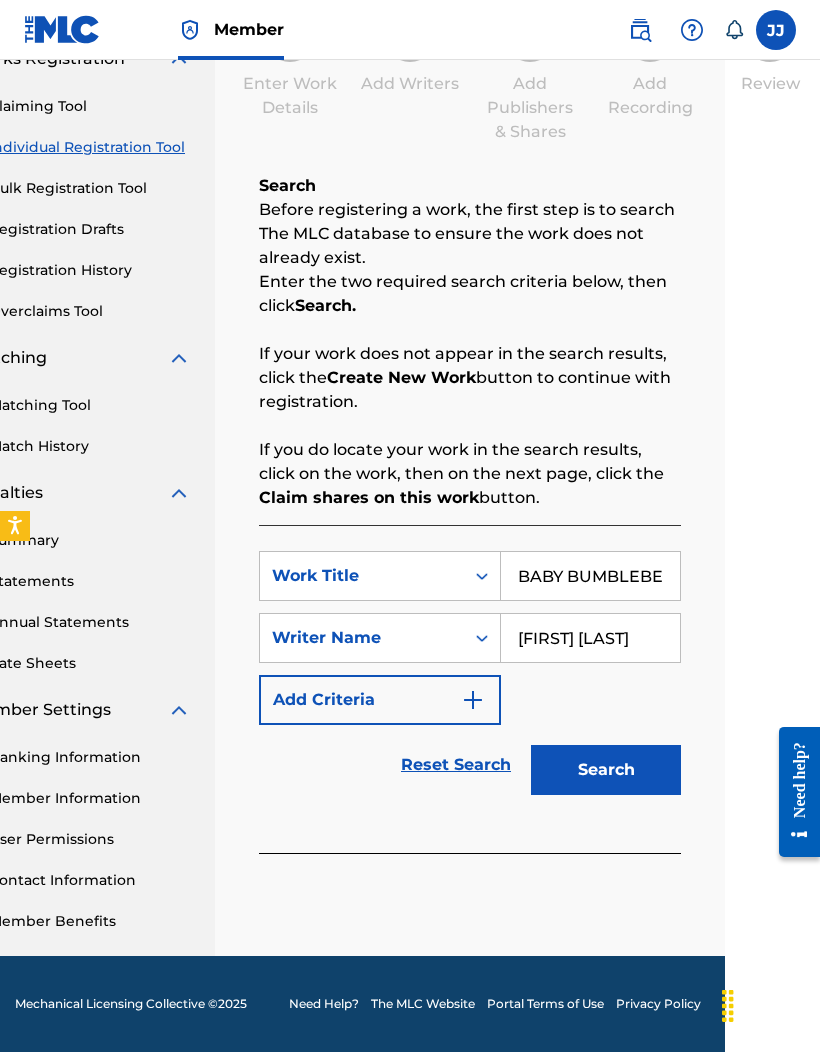 click on "Search" at bounding box center (606, 770) 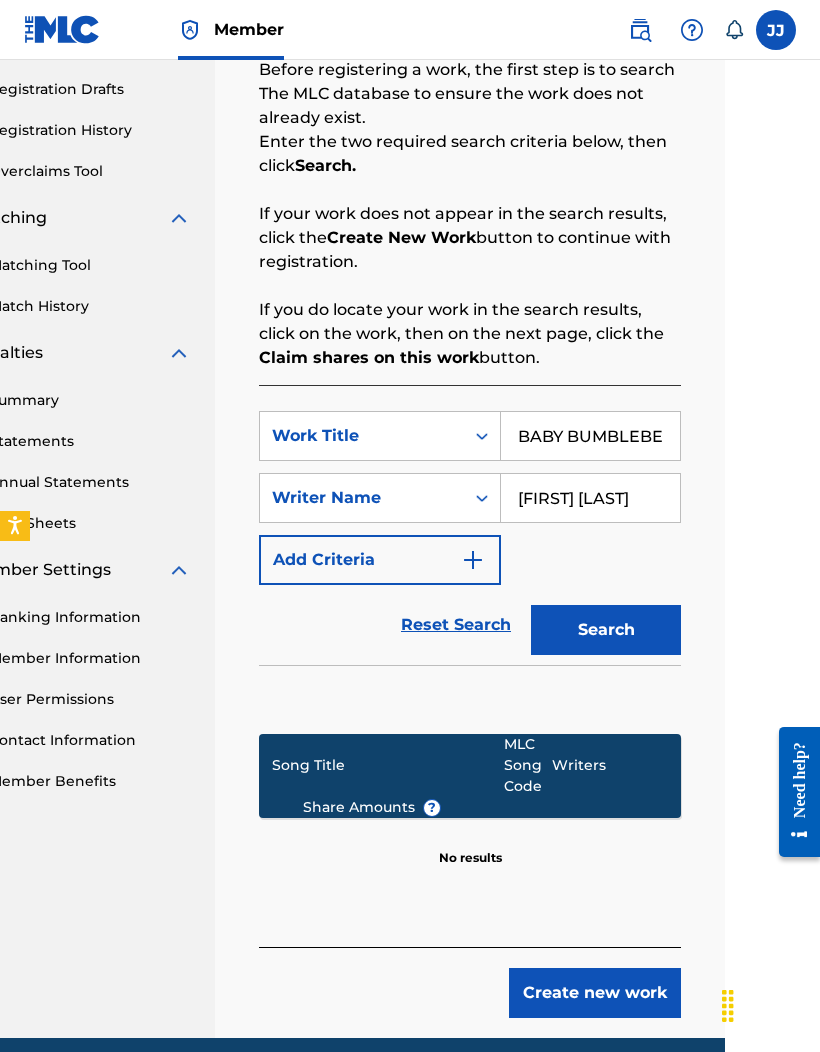 click on "Create new work" at bounding box center (595, 993) 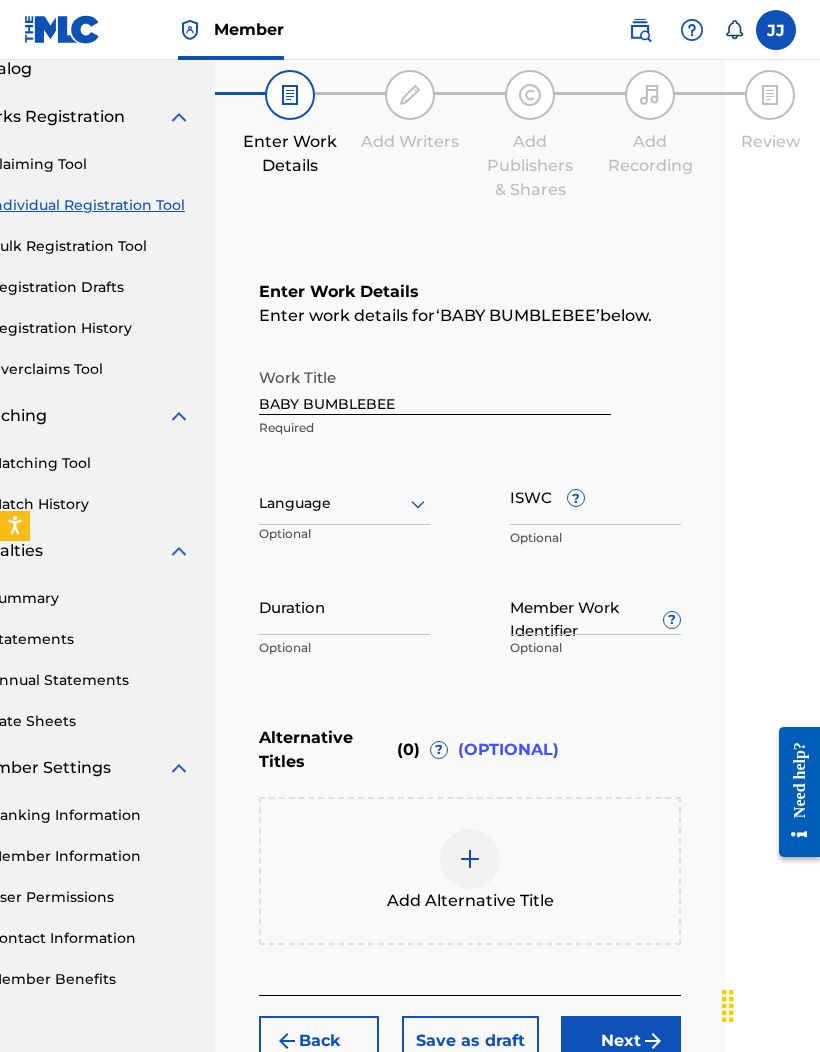 scroll, scrollTop: 120, scrollLeft: 95, axis: both 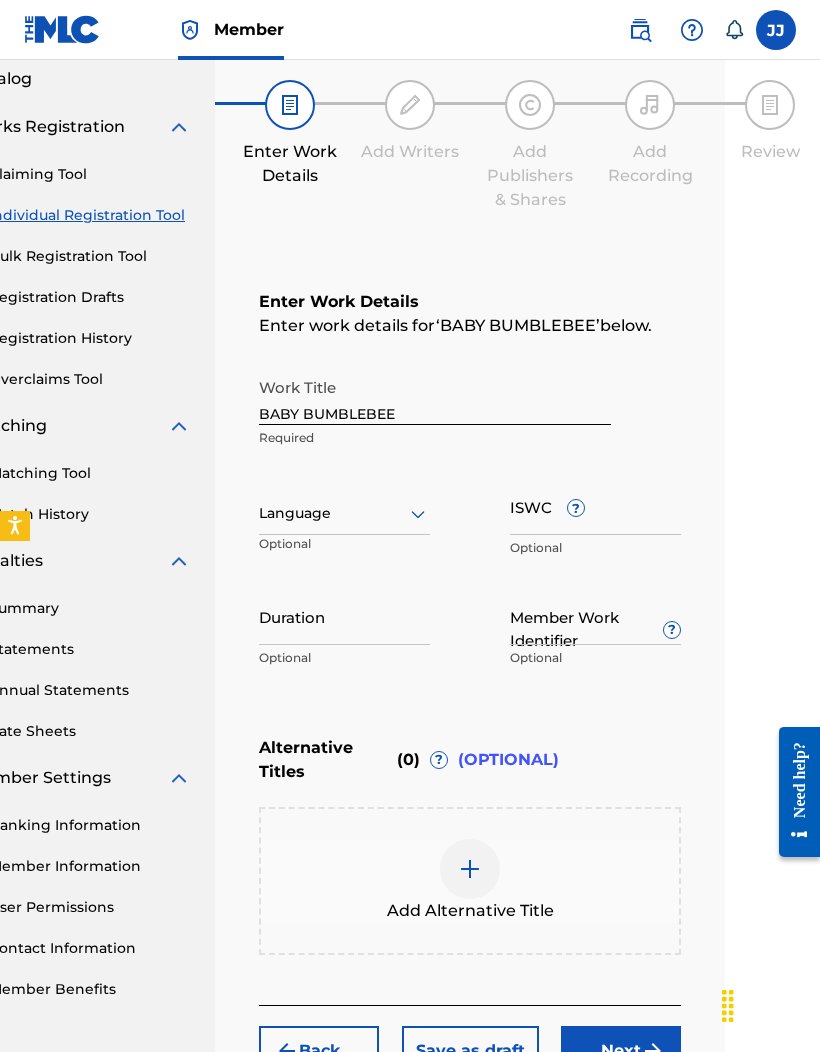click on "Duration" at bounding box center [344, 616] 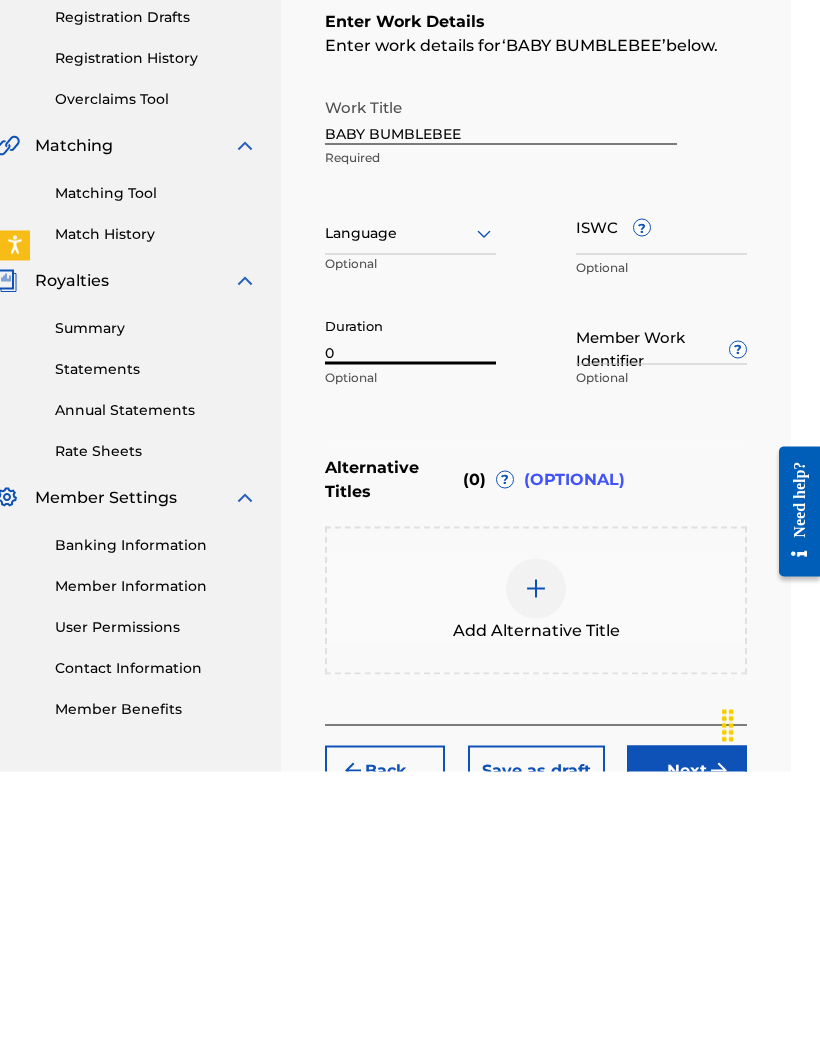 scroll, scrollTop: 120, scrollLeft: 30, axis: both 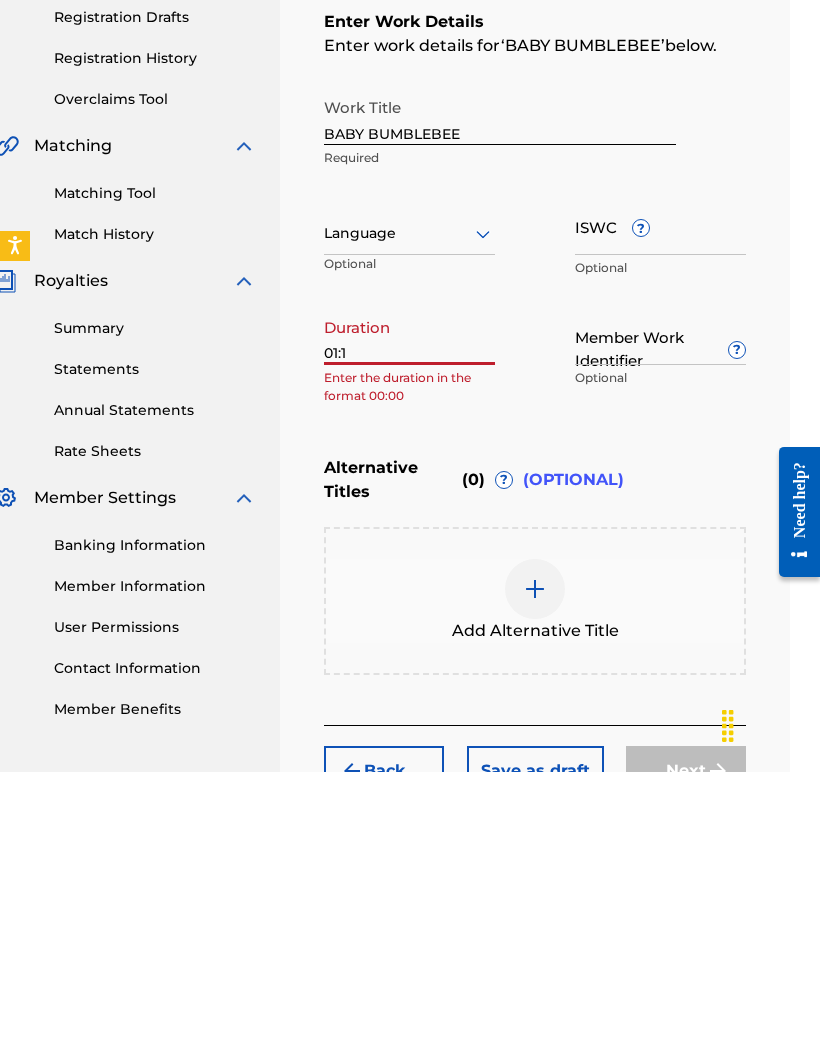 type on "01:12" 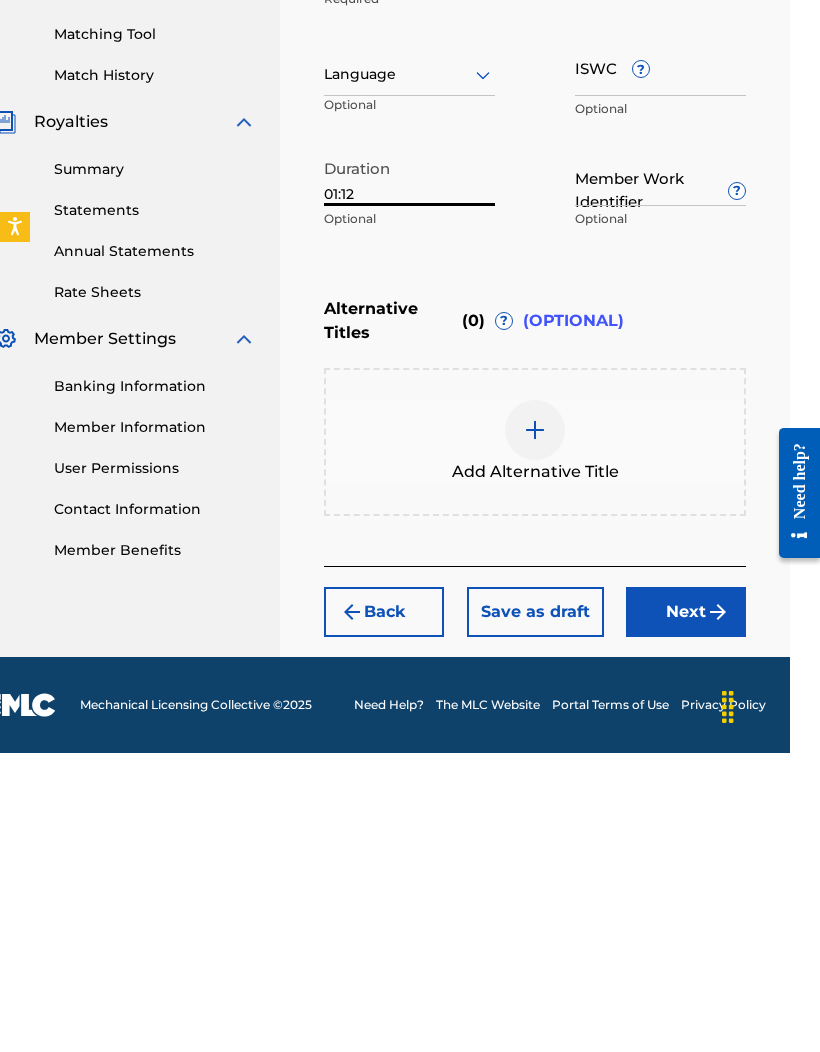click on "Next" at bounding box center [686, 911] 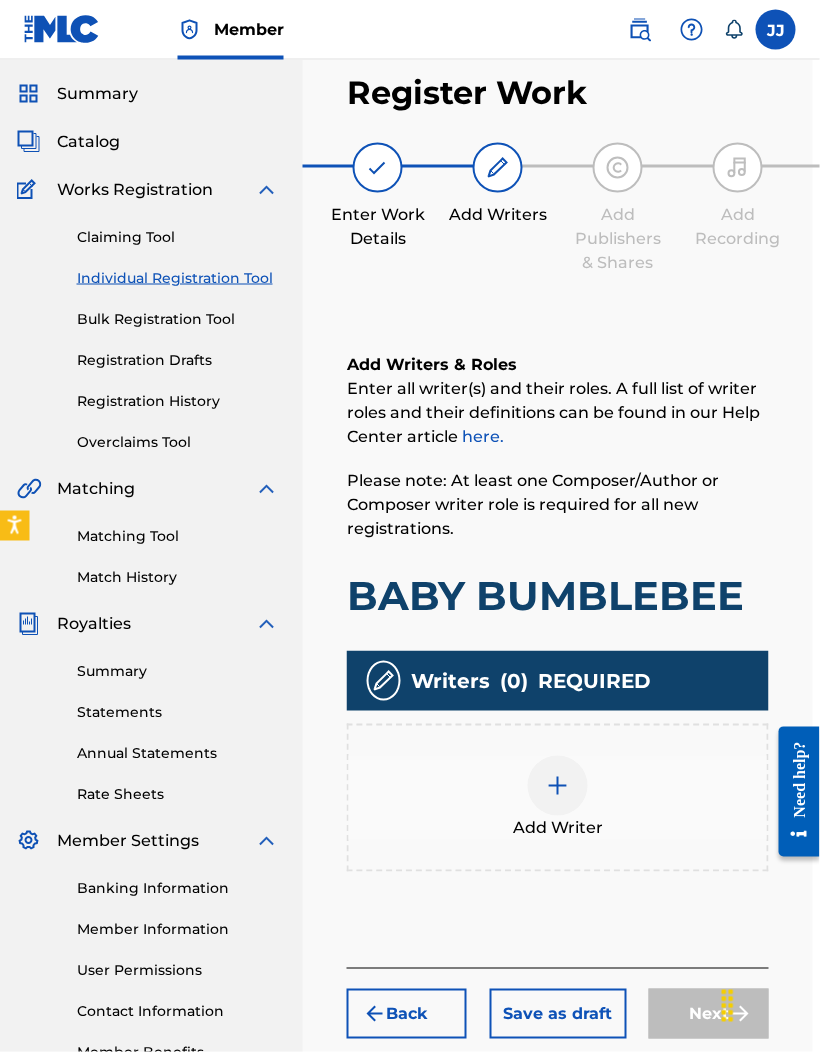 scroll, scrollTop: 57, scrollLeft: 0, axis: vertical 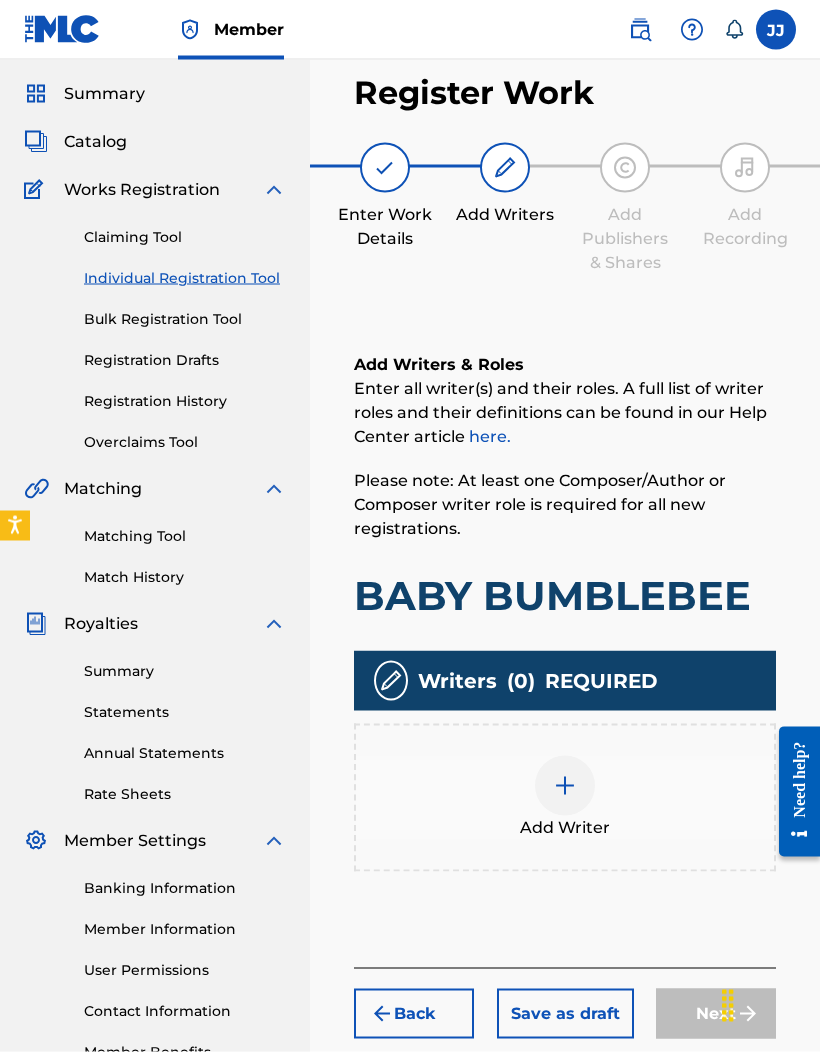 click at bounding box center [565, 786] 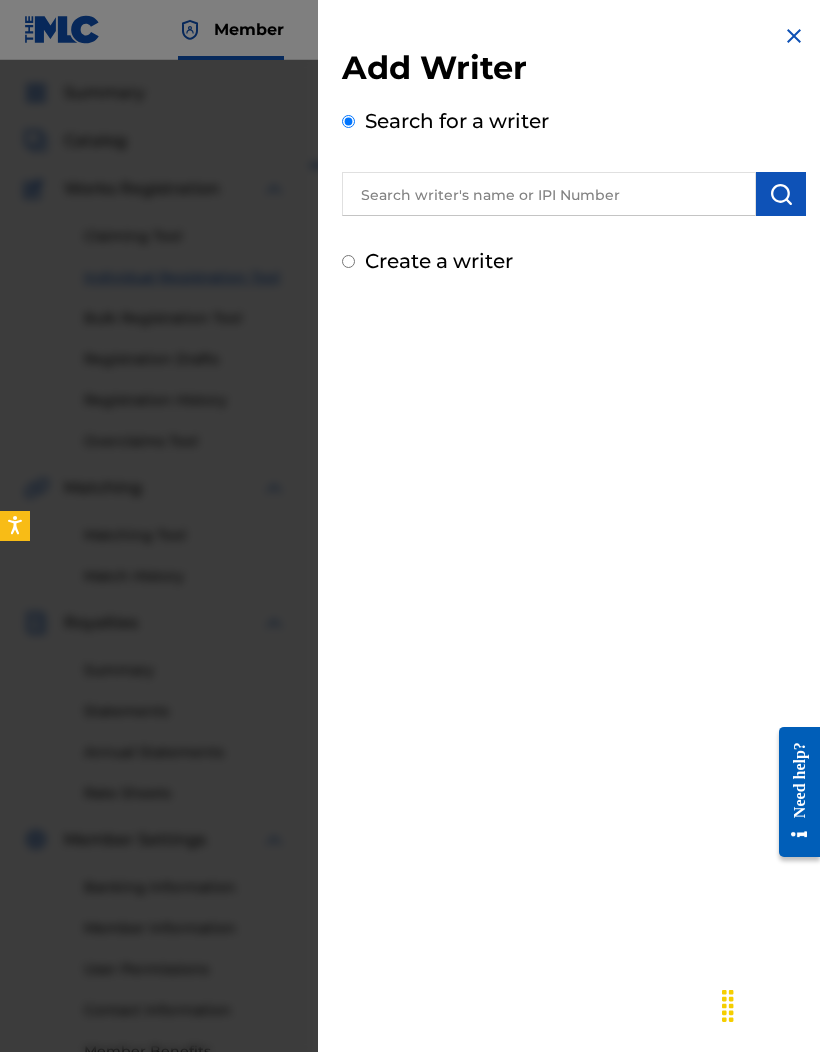 click at bounding box center [549, 194] 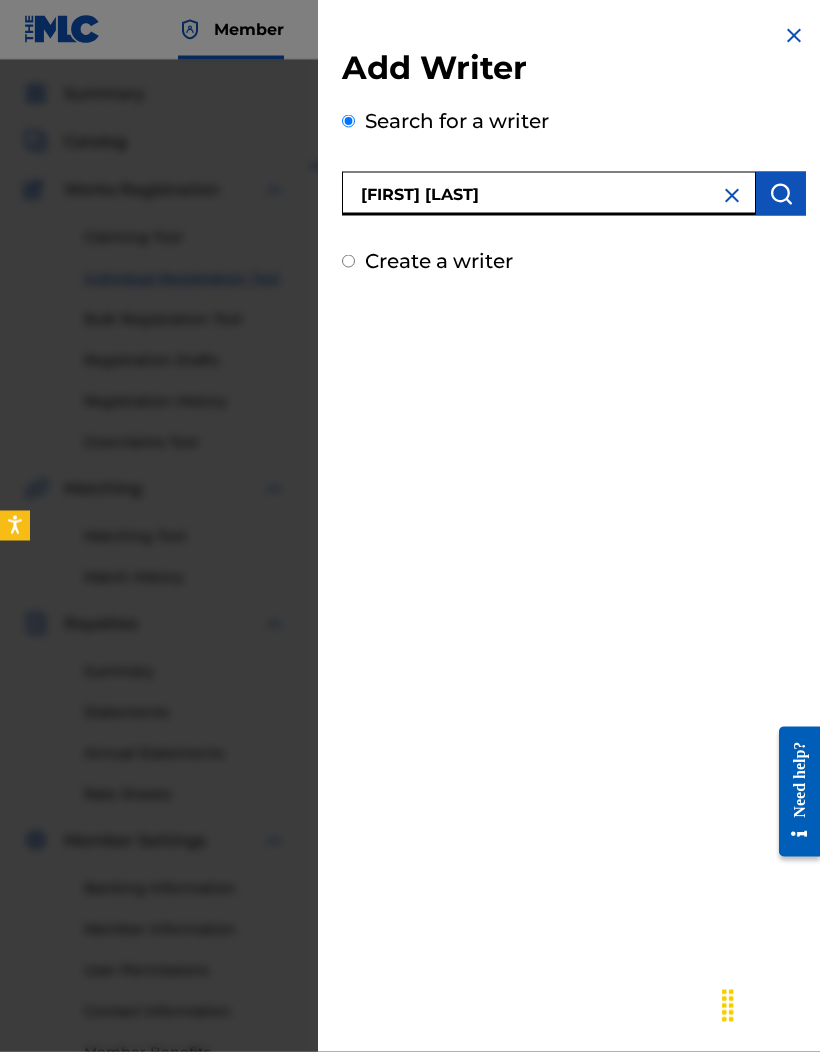 type on "[NAME] [NAME]" 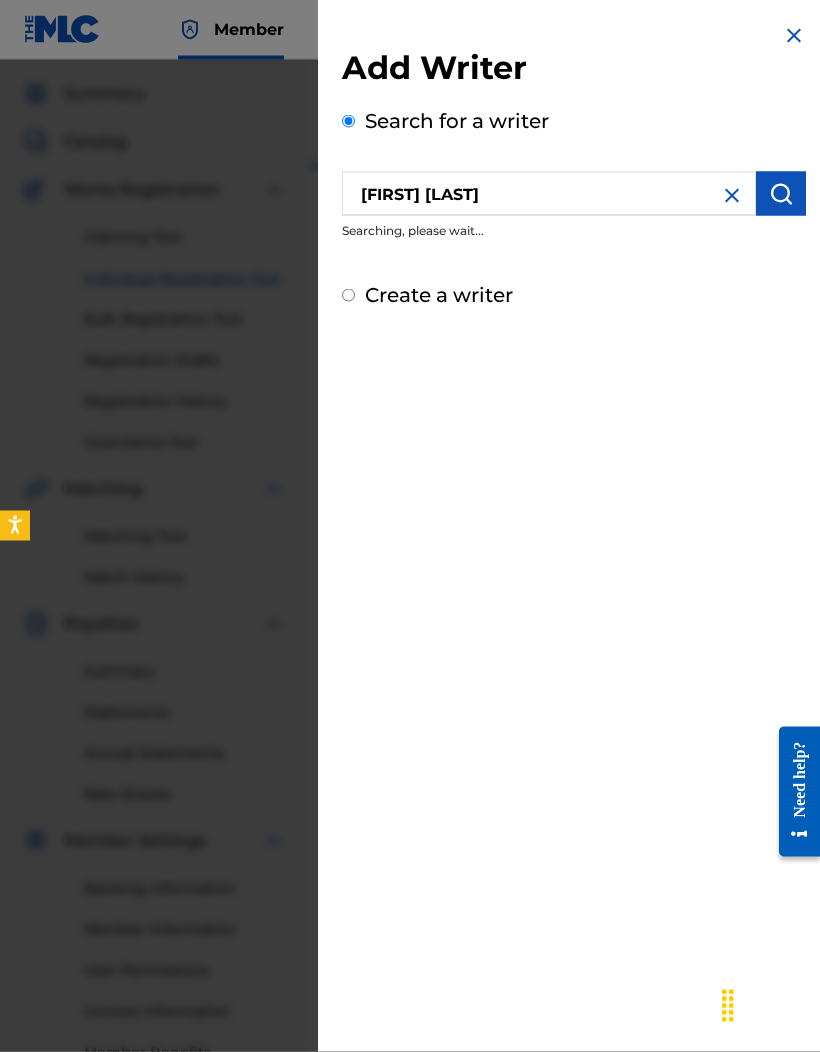 scroll, scrollTop: 58, scrollLeft: 0, axis: vertical 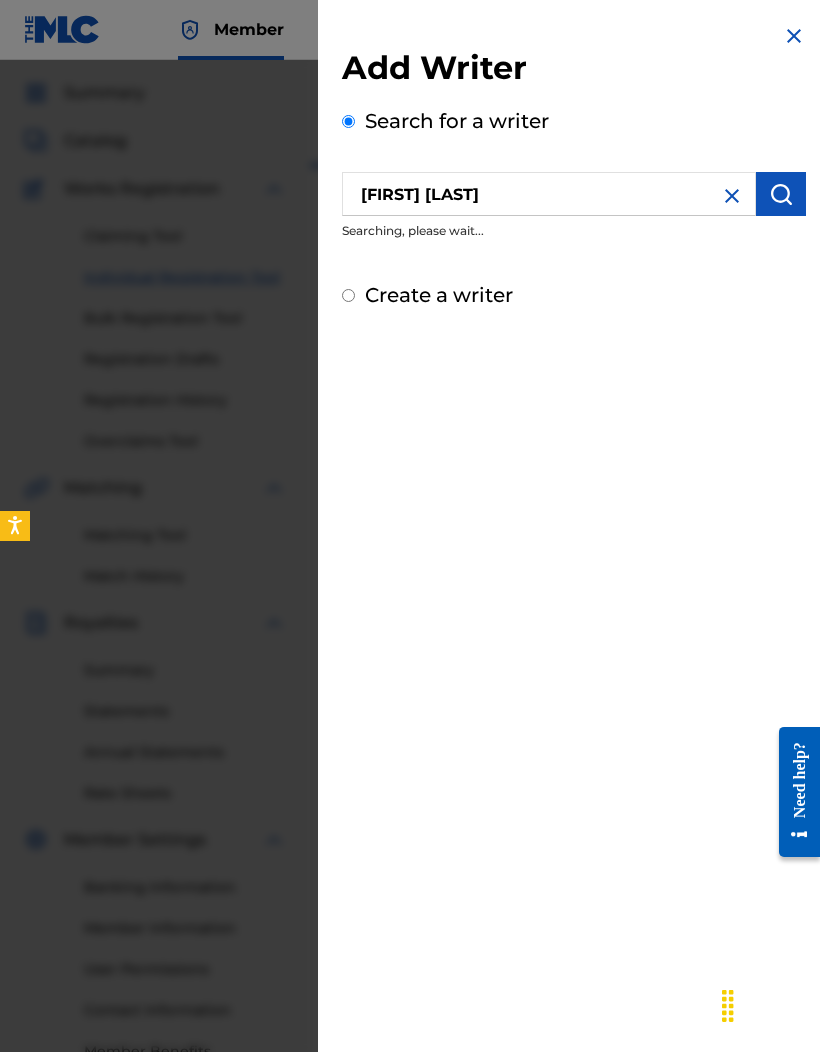 click at bounding box center [781, 194] 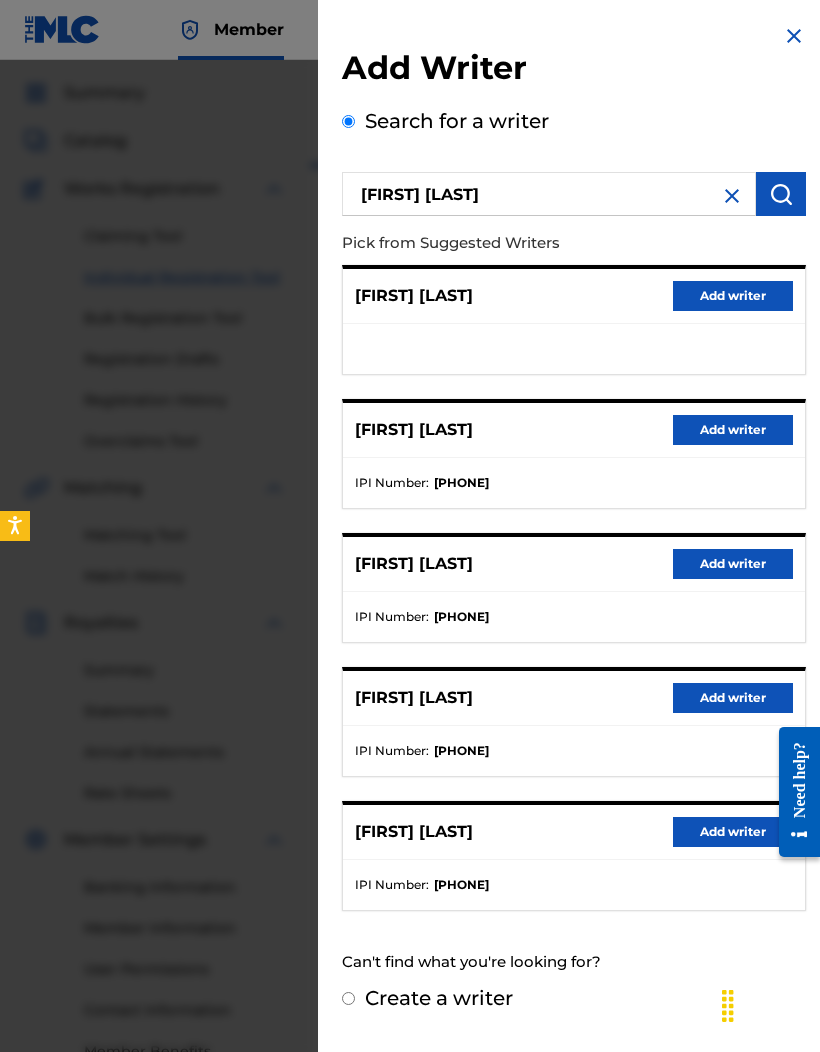 scroll, scrollTop: 106, scrollLeft: 0, axis: vertical 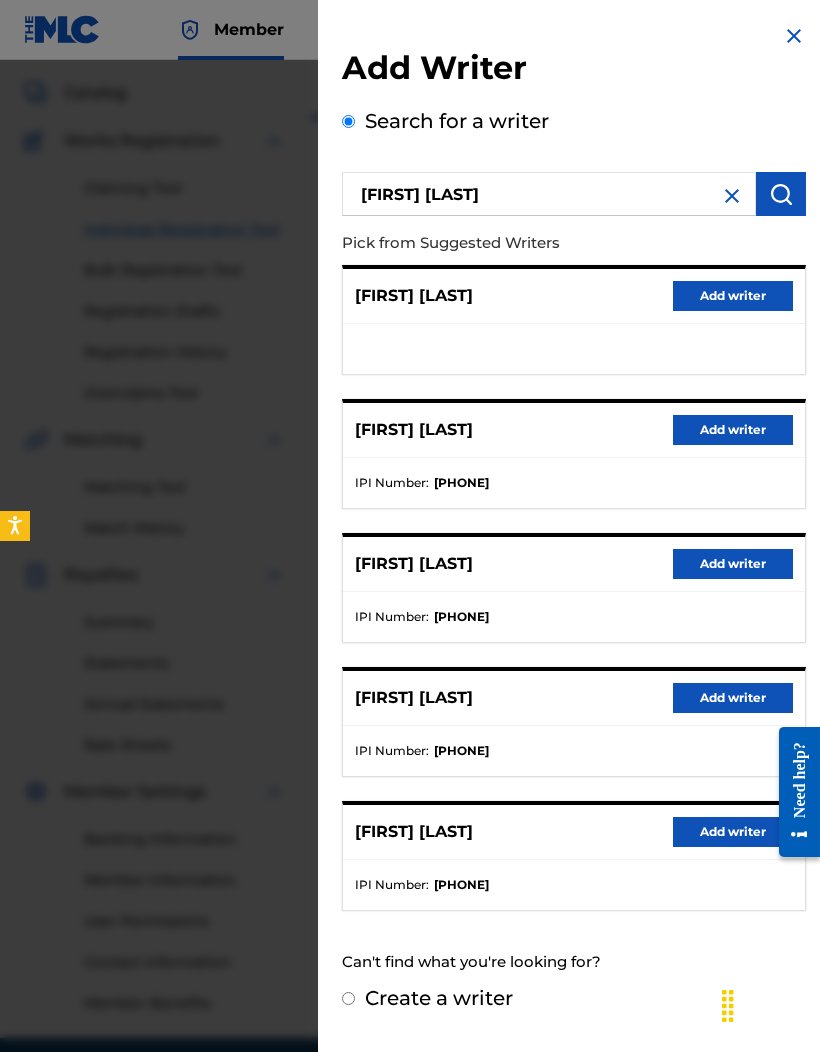 click on "Add writer" at bounding box center (733, 832) 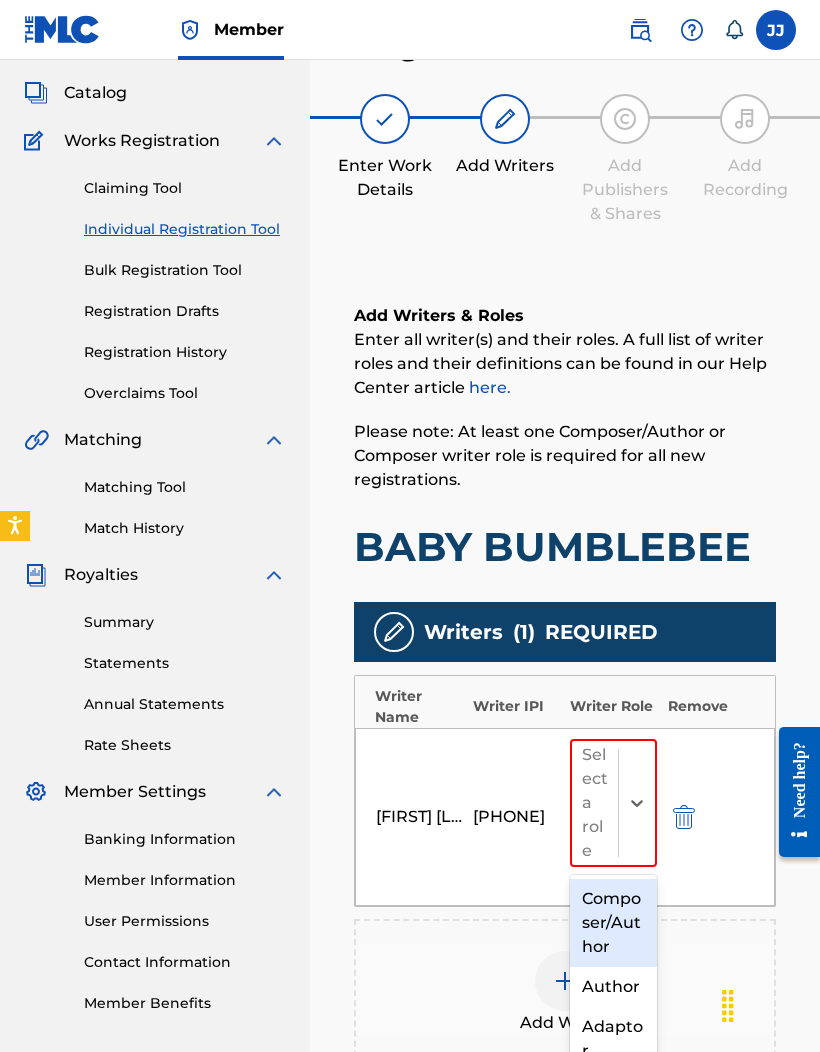 scroll, scrollTop: 233, scrollLeft: 95, axis: both 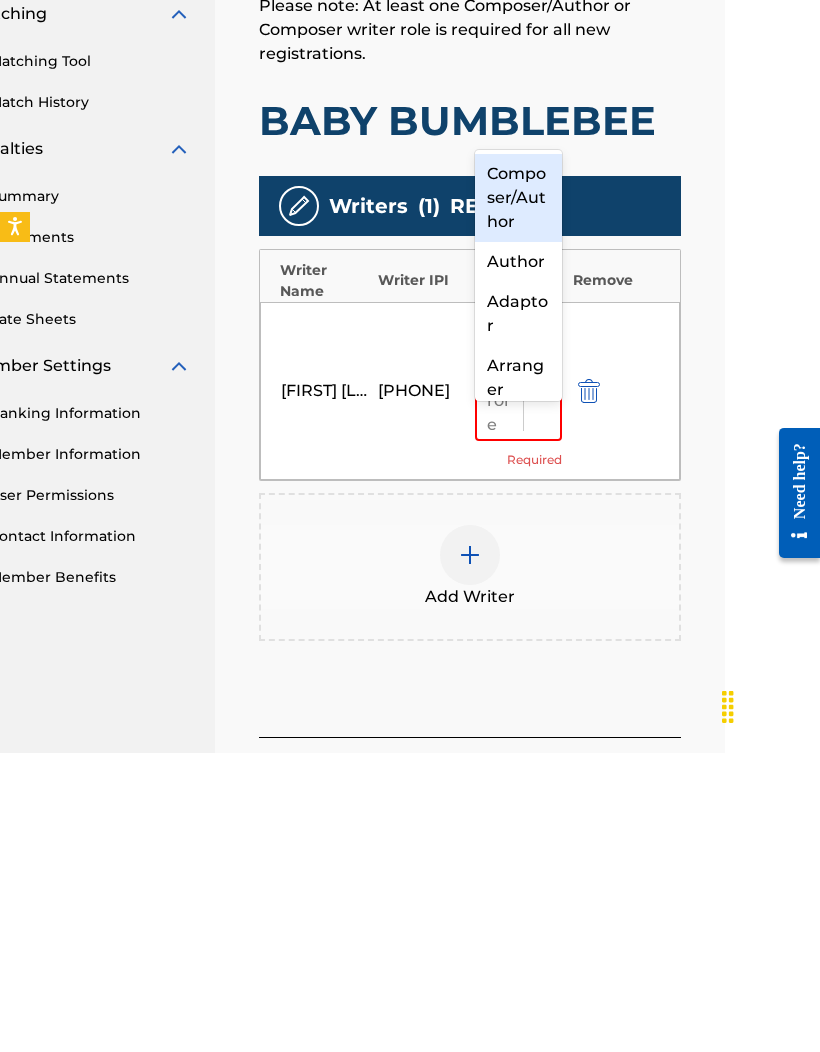 click on "Composer/Author" at bounding box center [518, 497] 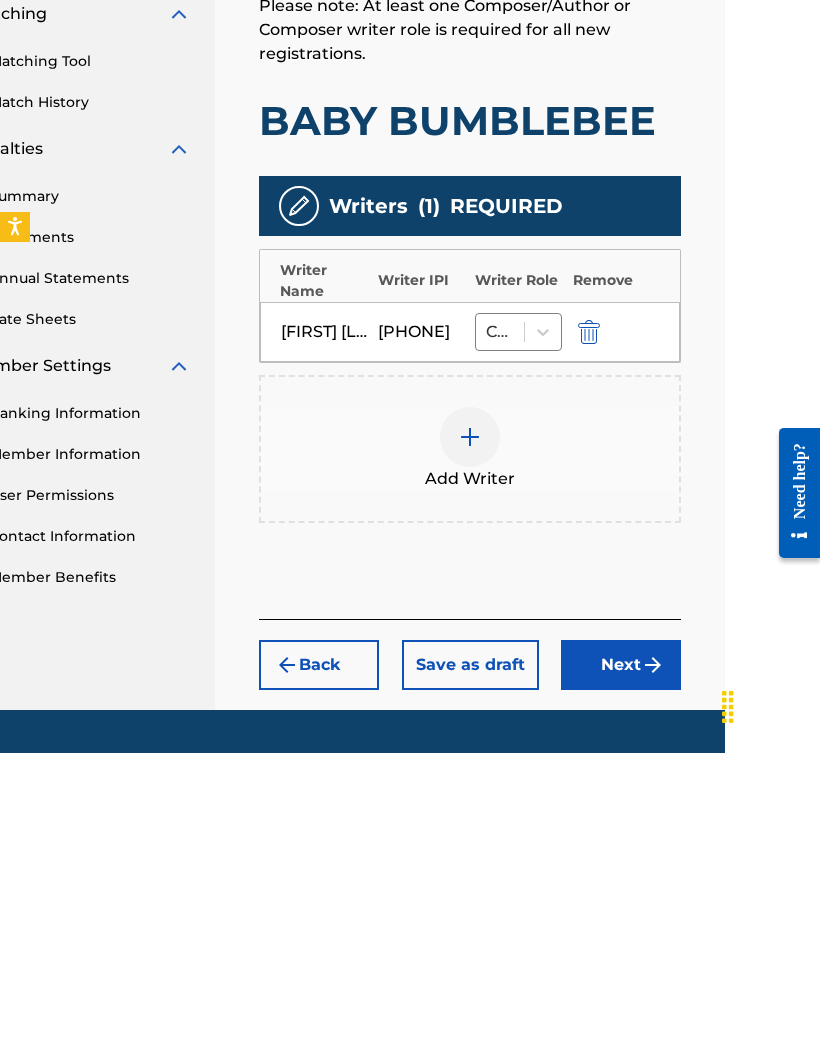 scroll, scrollTop: 204, scrollLeft: 95, axis: both 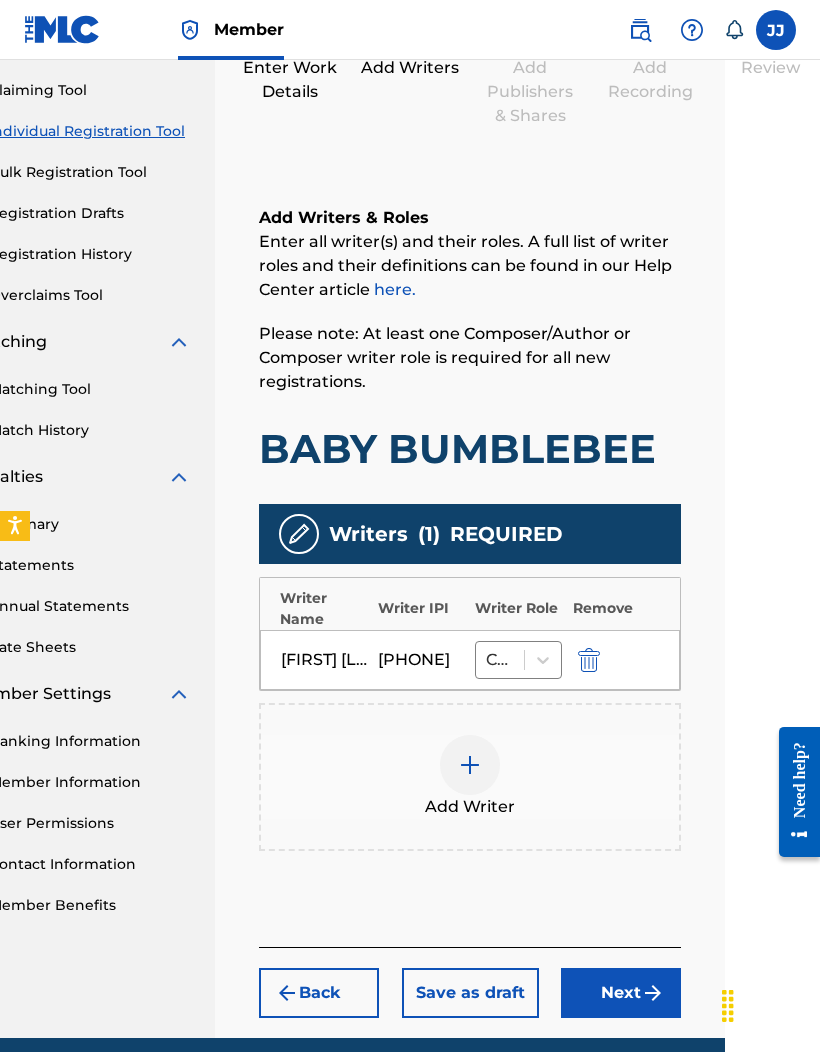 click at bounding box center (653, 993) 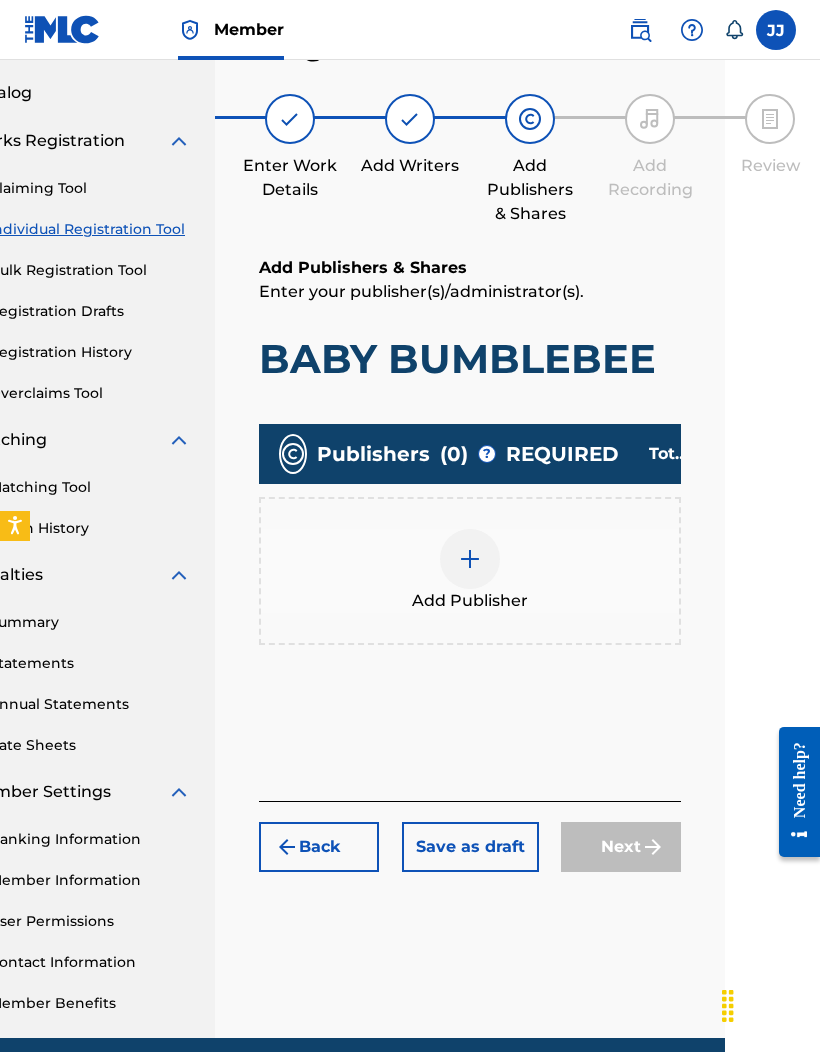 click at bounding box center [470, 559] 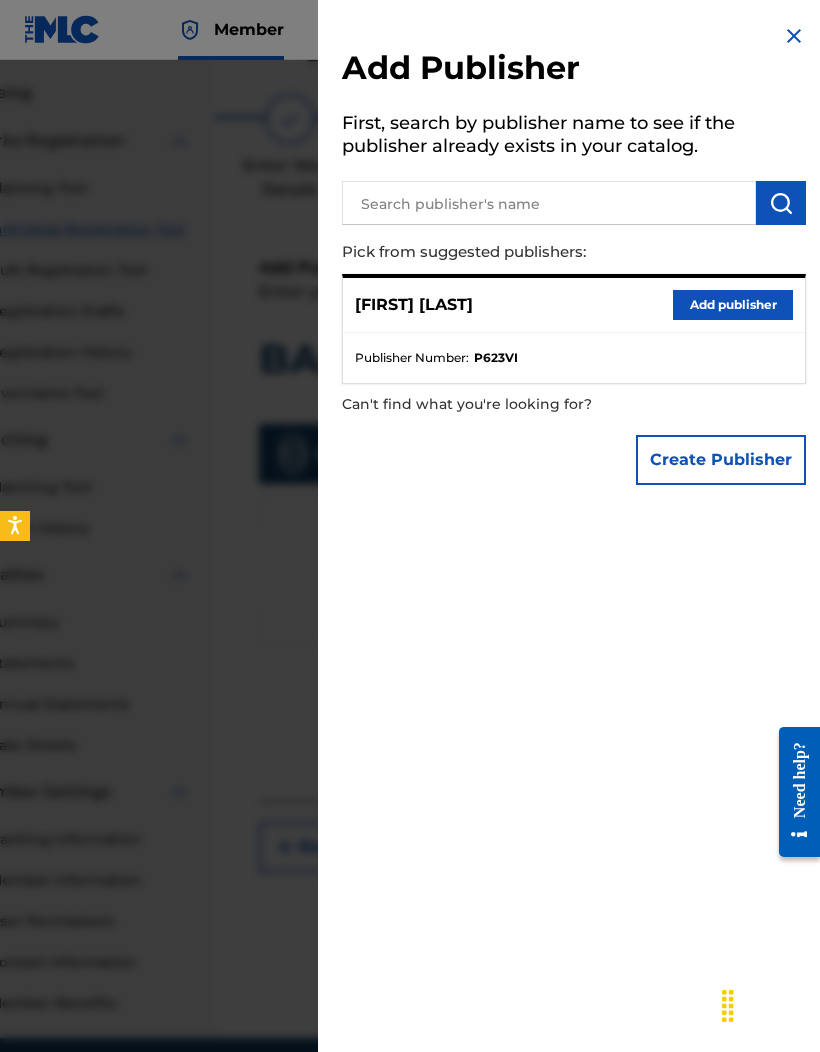 click on "Add publisher" at bounding box center [733, 305] 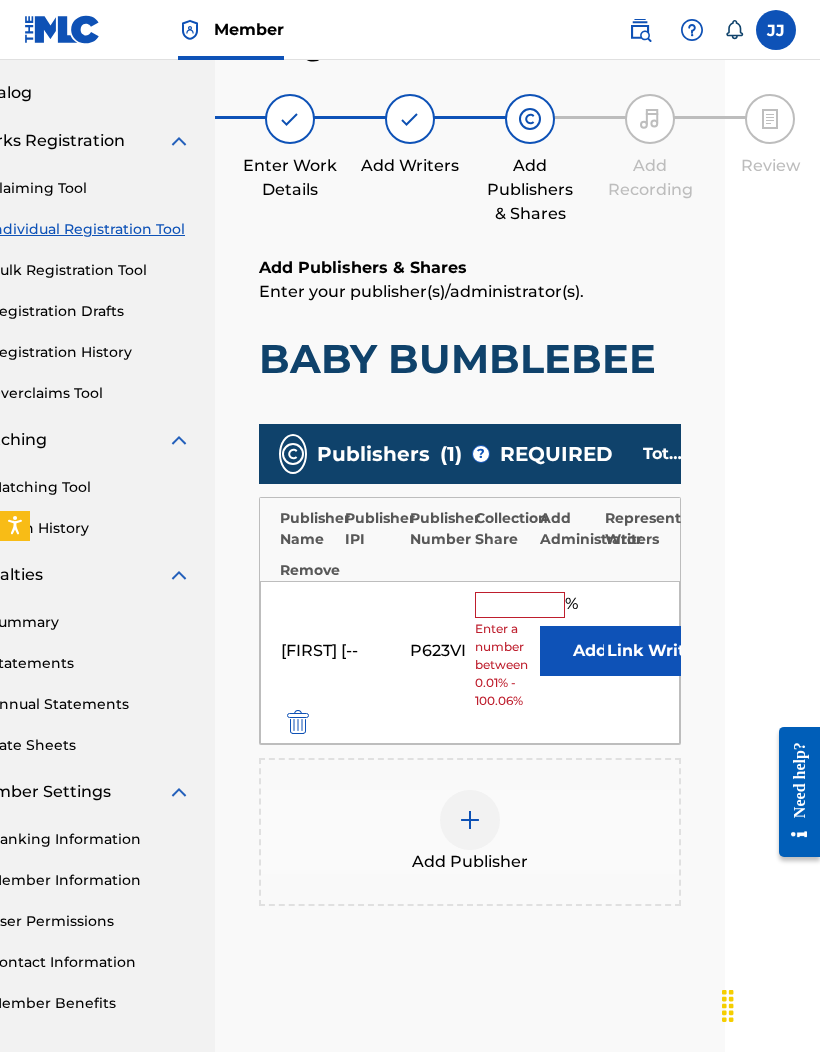 click on "Jonathan Jones -- P623VI % Enter a number between 0.01% - 100.06% Add Link Writer" at bounding box center (470, 663) 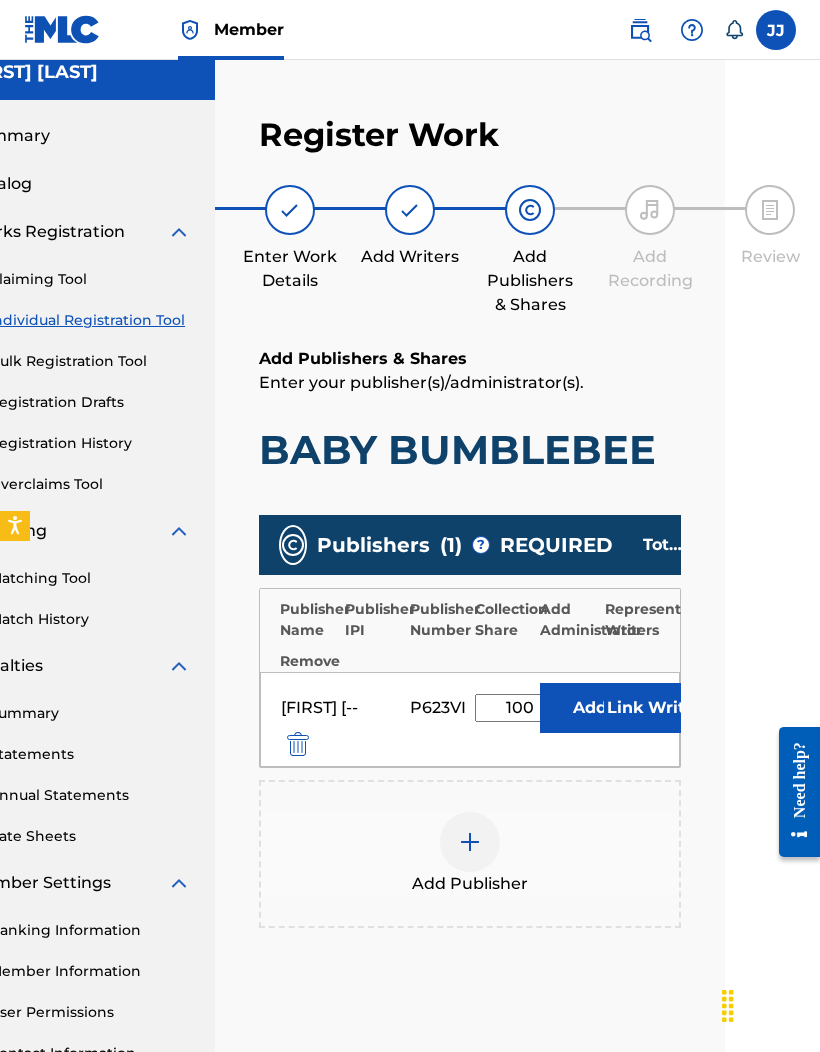 scroll, scrollTop: 0, scrollLeft: 95, axis: horizontal 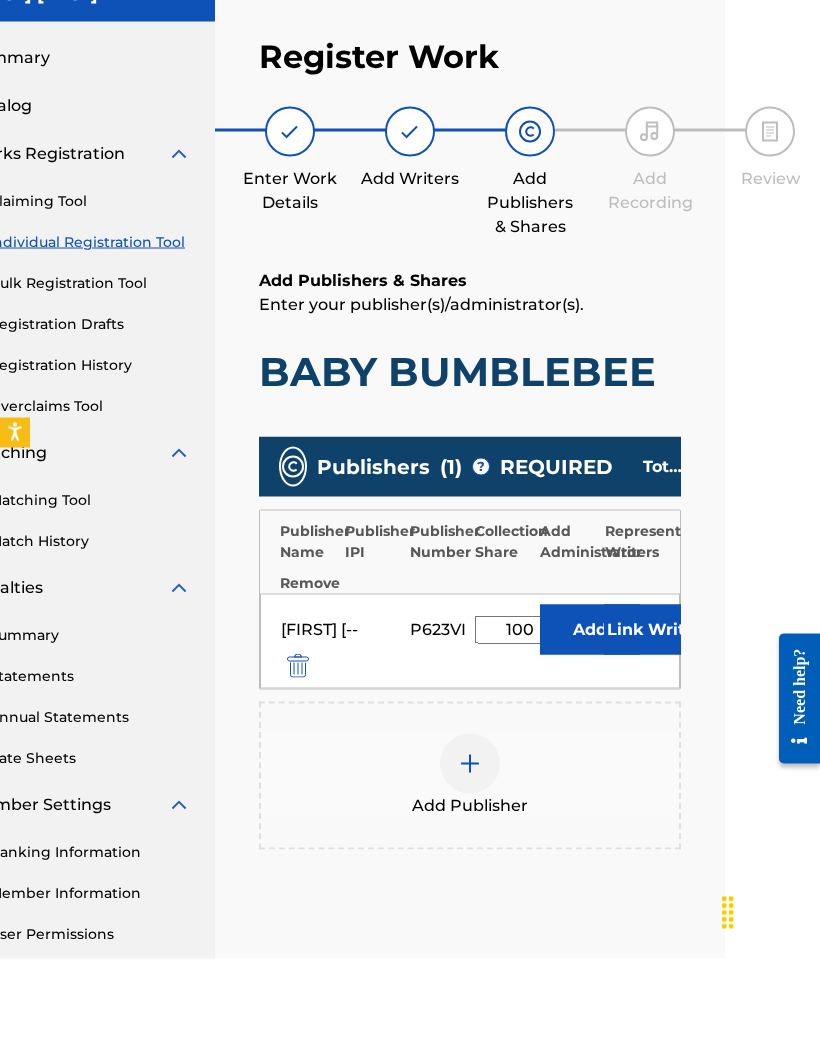 type on "100" 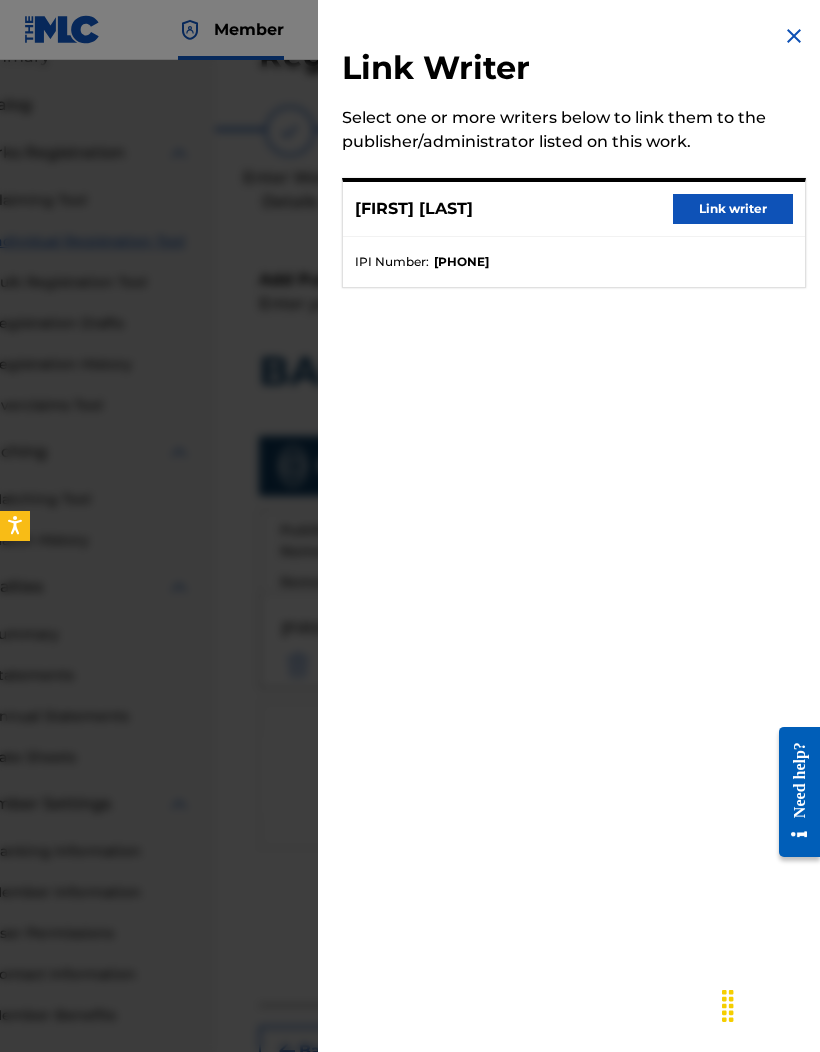 click on "Link writer" at bounding box center (733, 209) 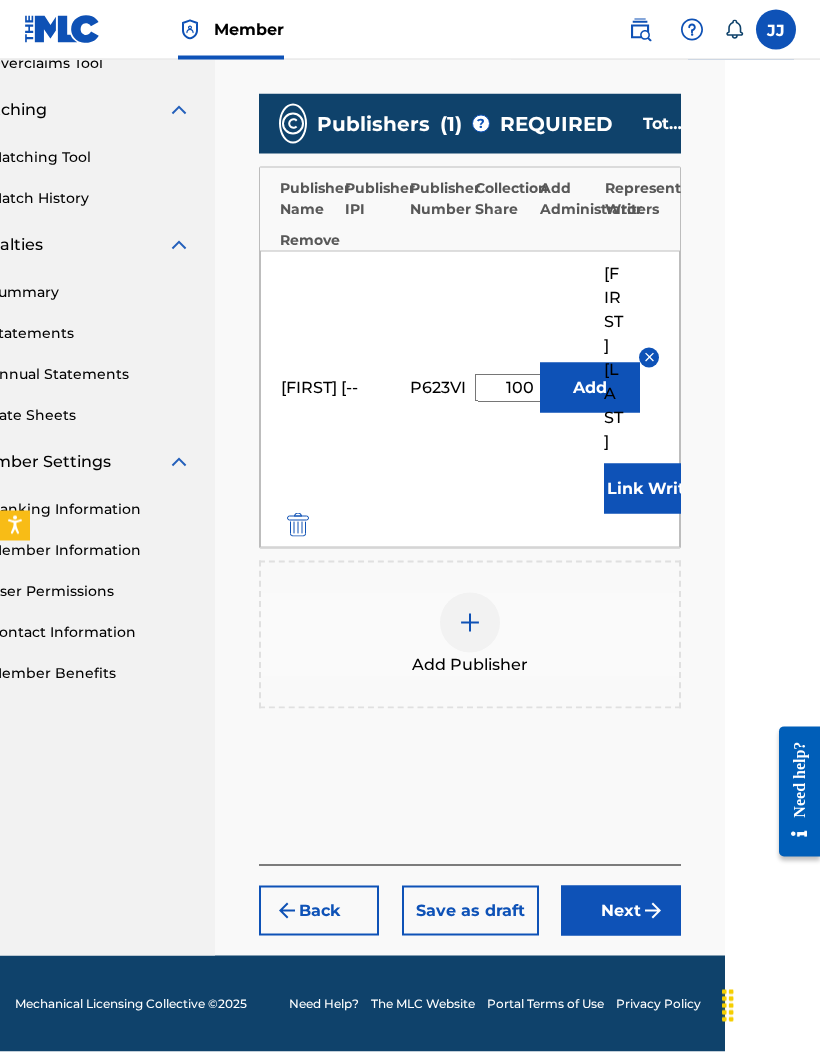 scroll, scrollTop: 474, scrollLeft: 95, axis: both 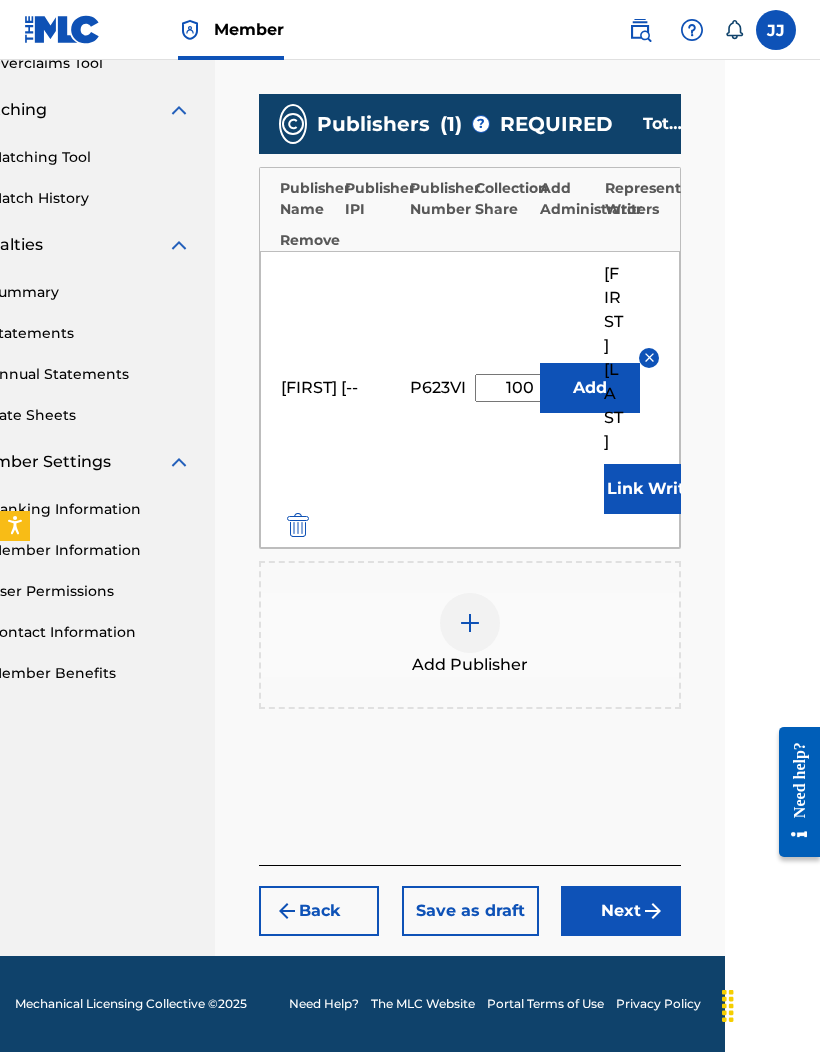 click at bounding box center (653, 911) 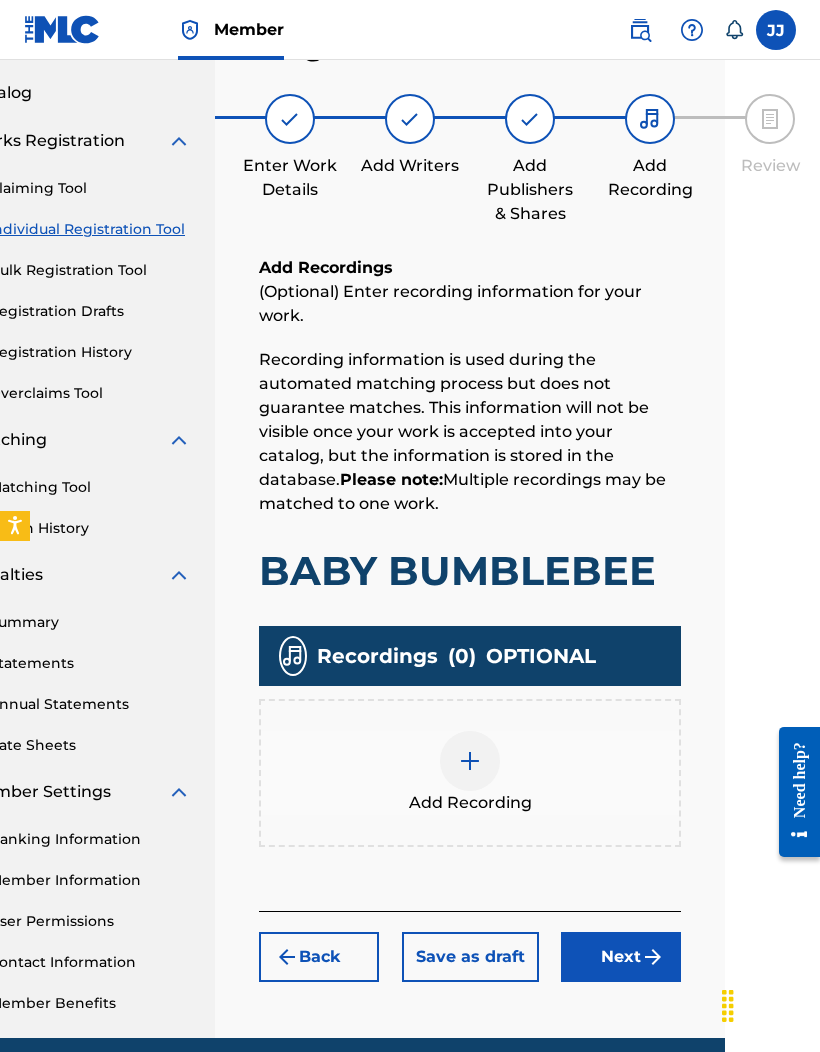 click at bounding box center (470, 761) 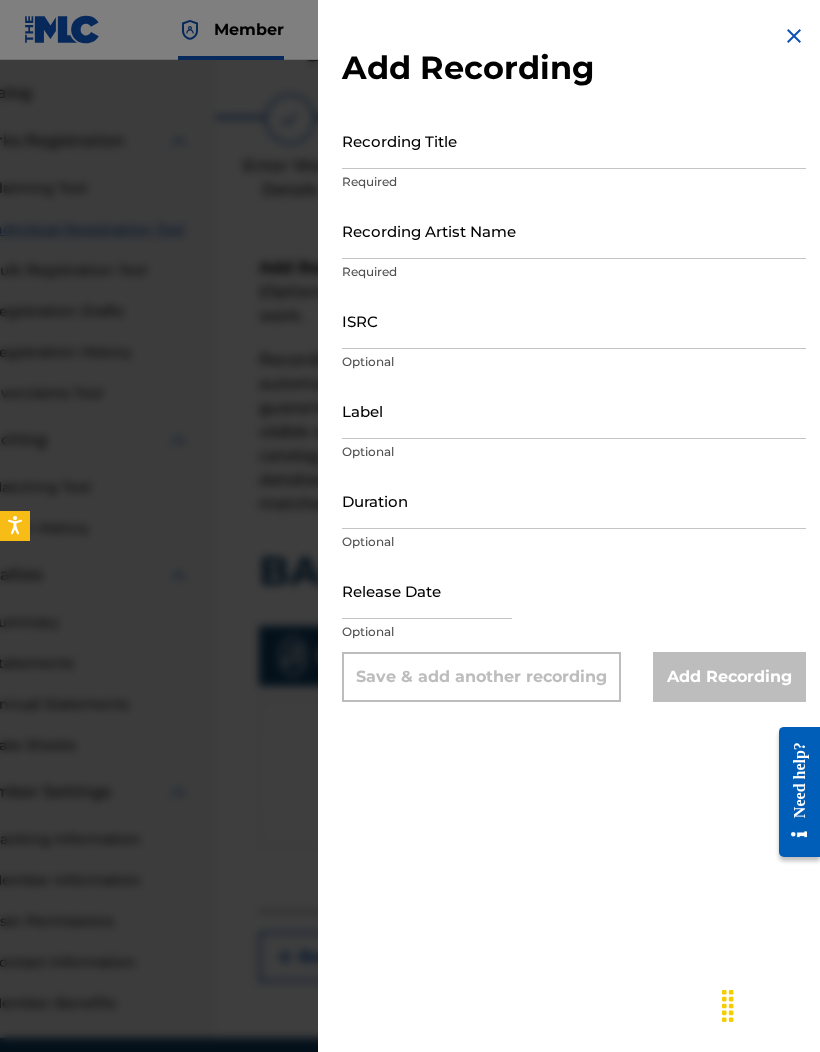 click on "Recording Title" at bounding box center [574, 140] 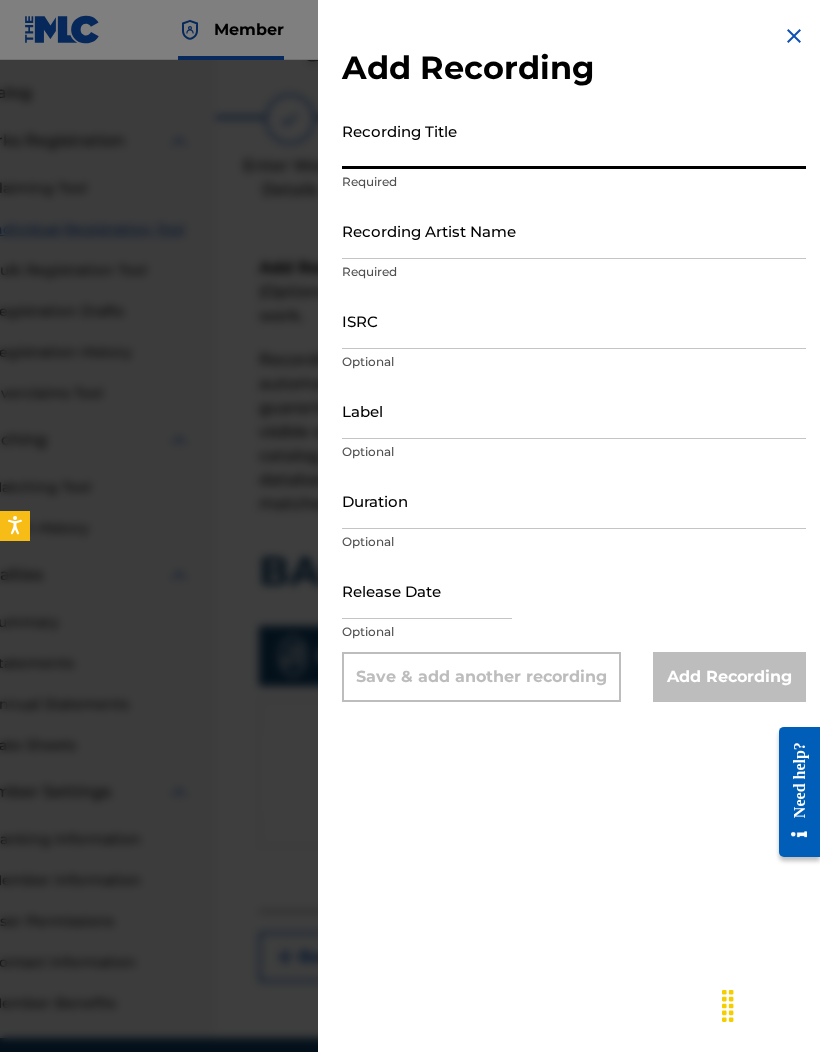 paste on "TINSEL TOWN KIDS" 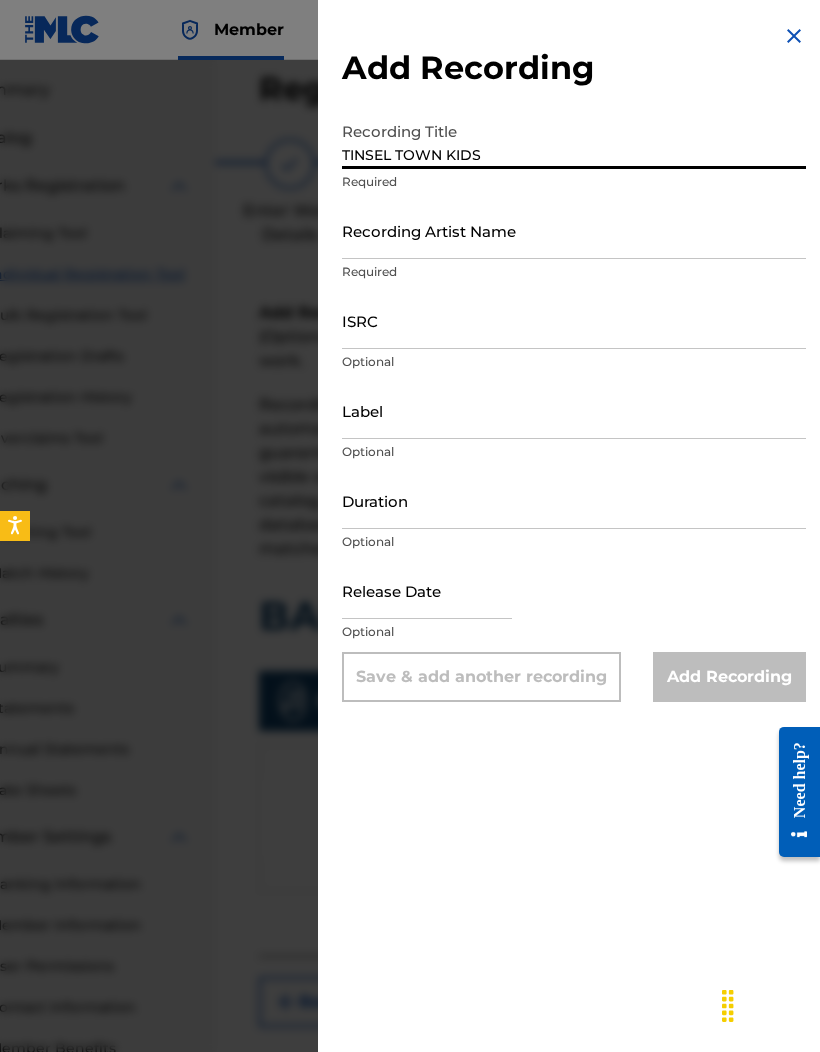 scroll, scrollTop: 37, scrollLeft: 95, axis: both 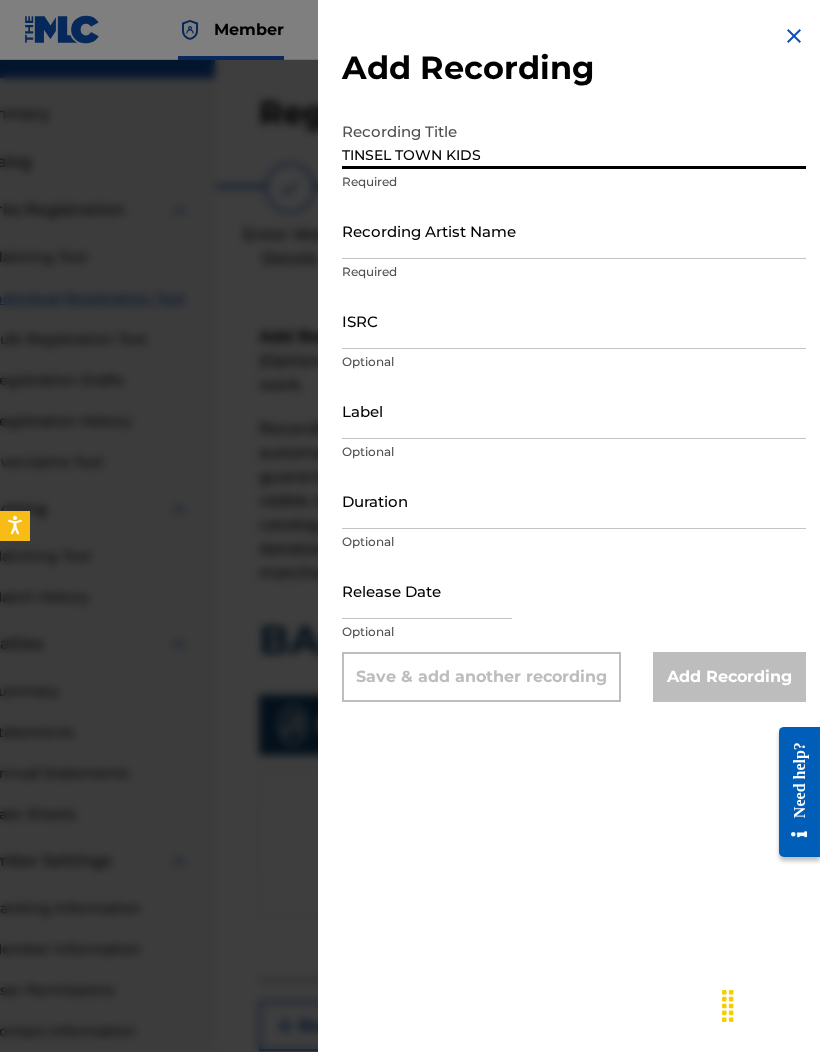 type on "TINSEL TOWN KIDS" 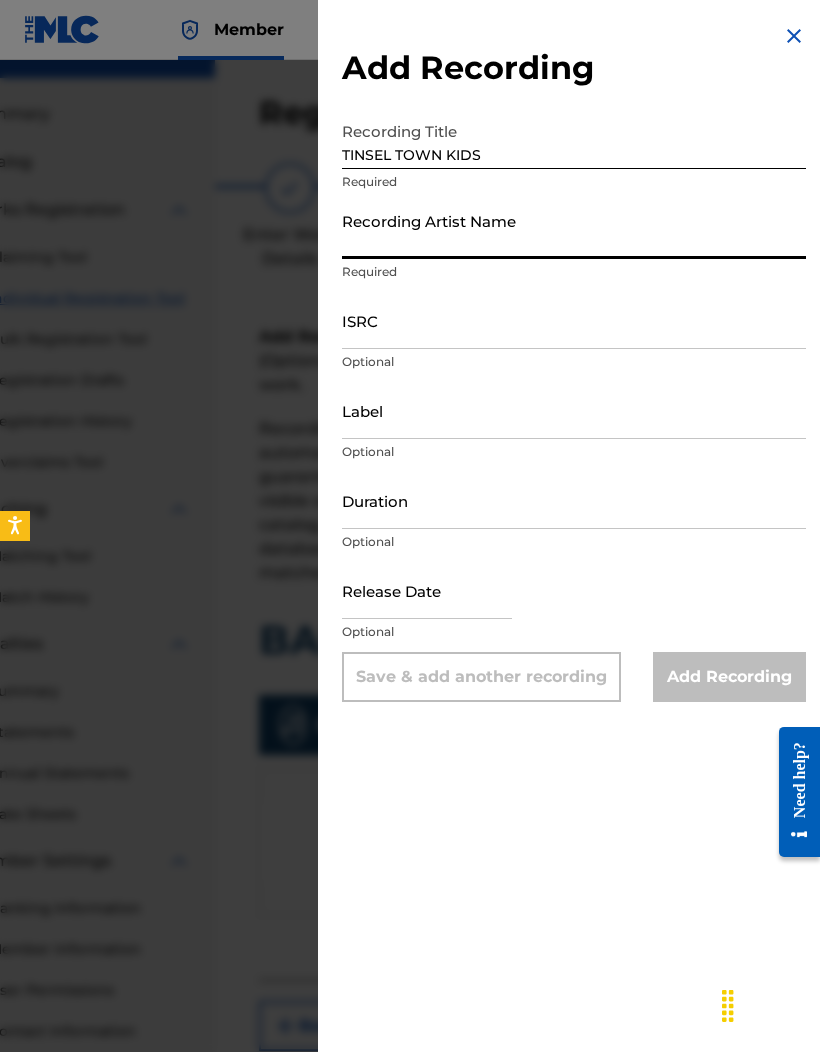 paste on "TINSEL TOWN KIDS" 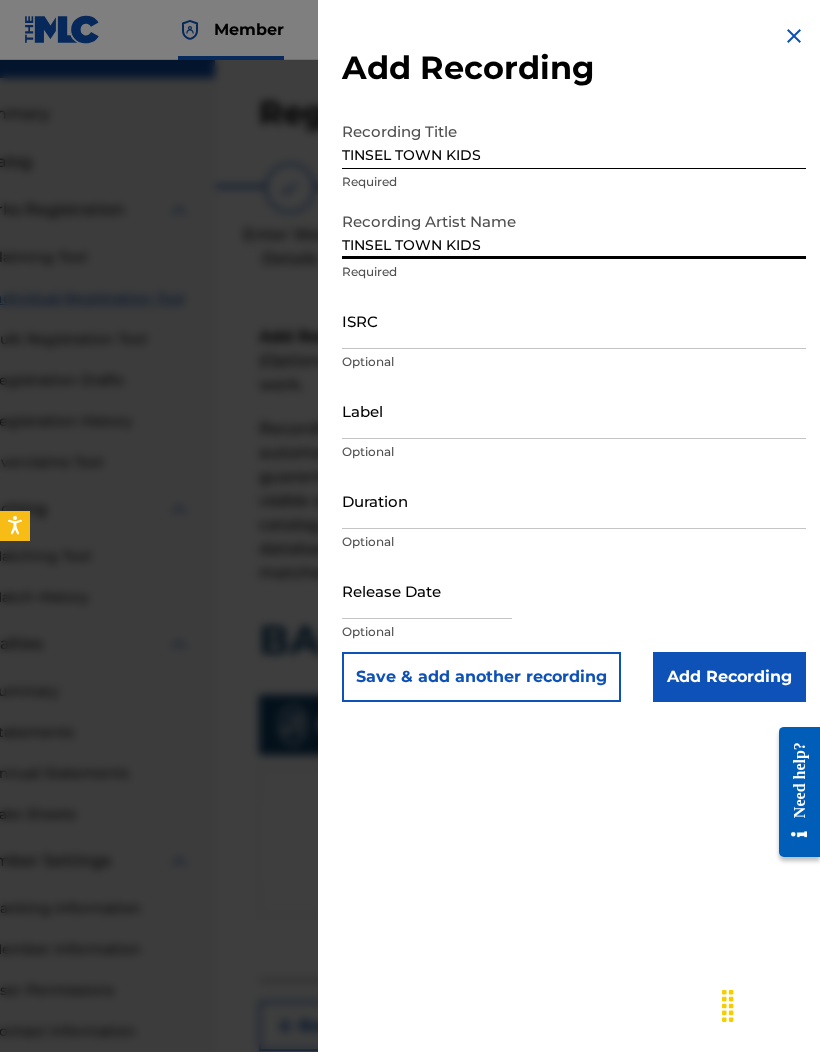 type on "TINSEL TOWN KIDS" 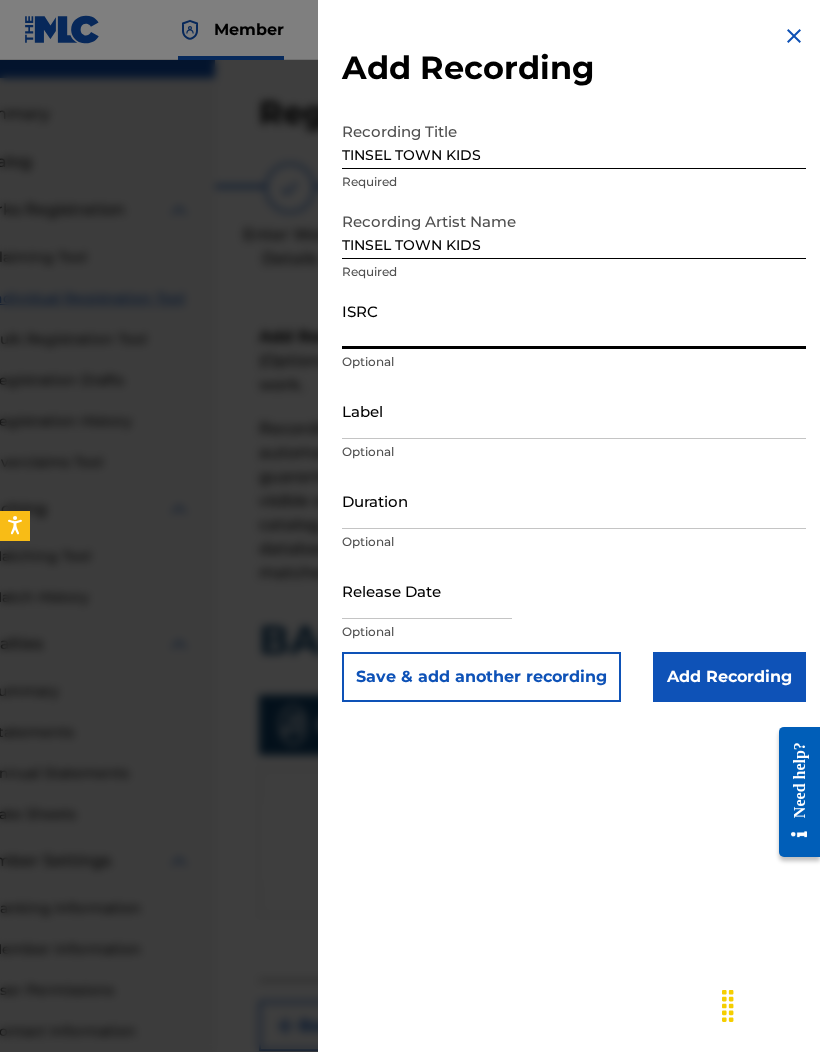 click on "ISRC" at bounding box center (574, 320) 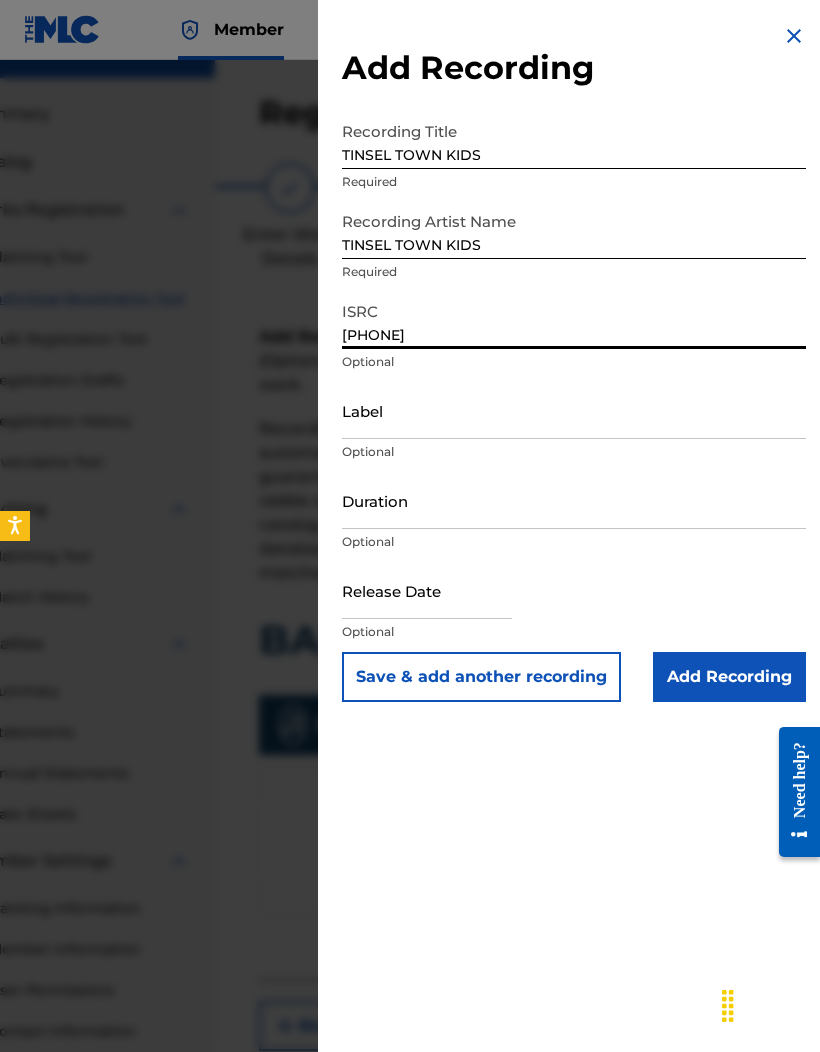 type on "QMDA61382189" 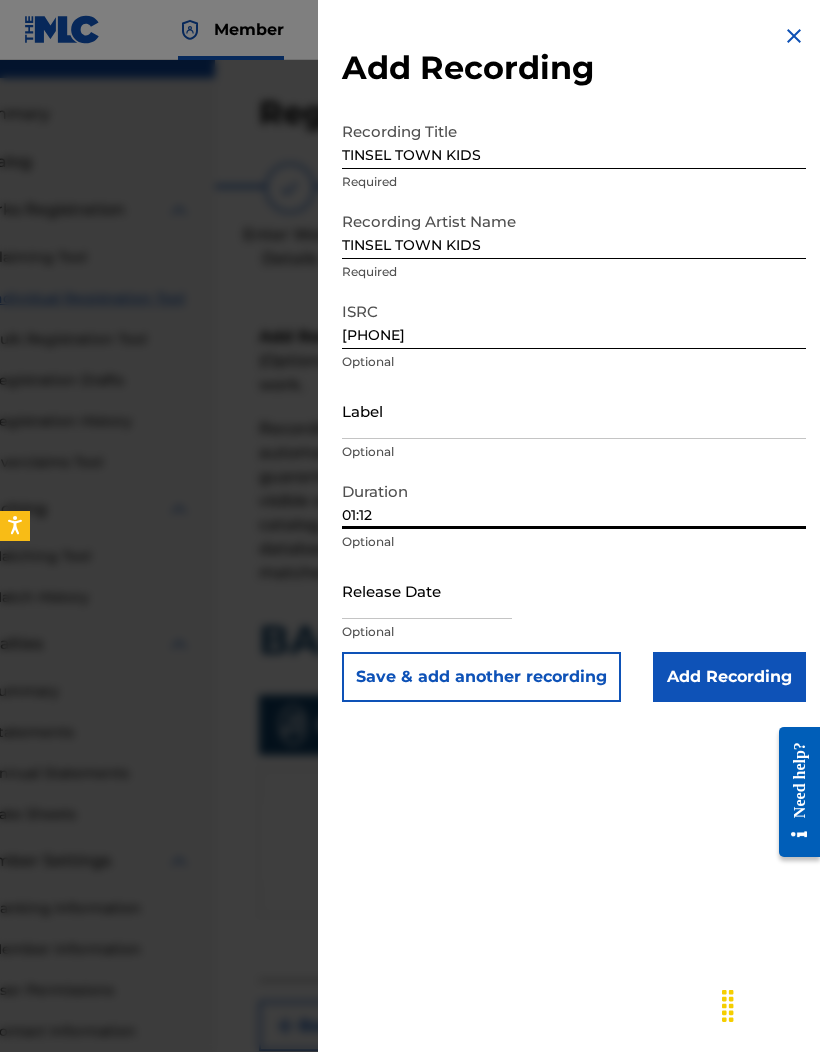 type on "01:12" 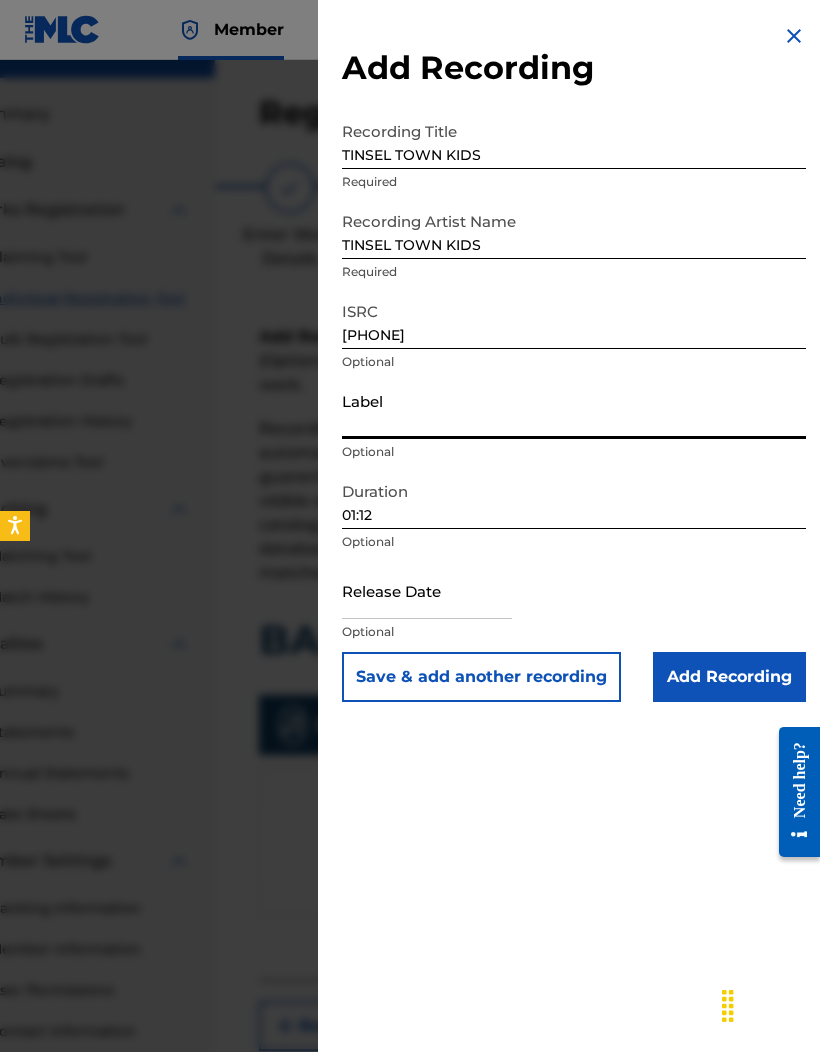 paste on "TODDLER NEWTON" 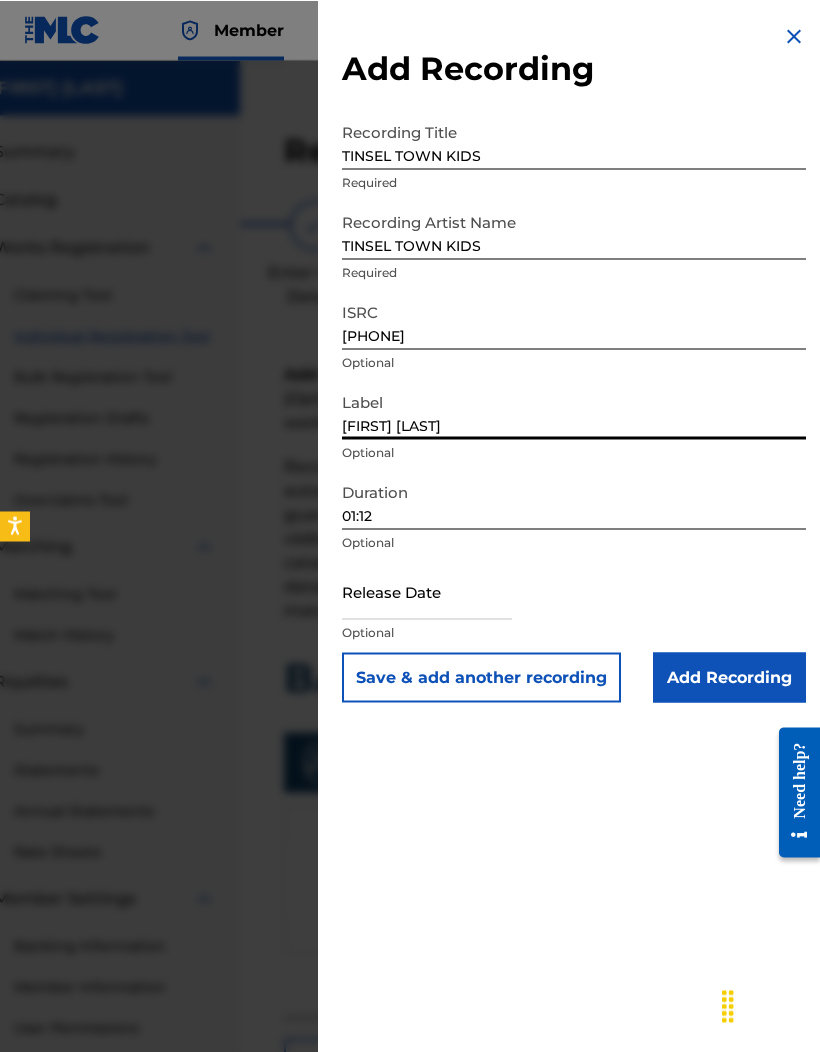 scroll, scrollTop: 0, scrollLeft: 68, axis: horizontal 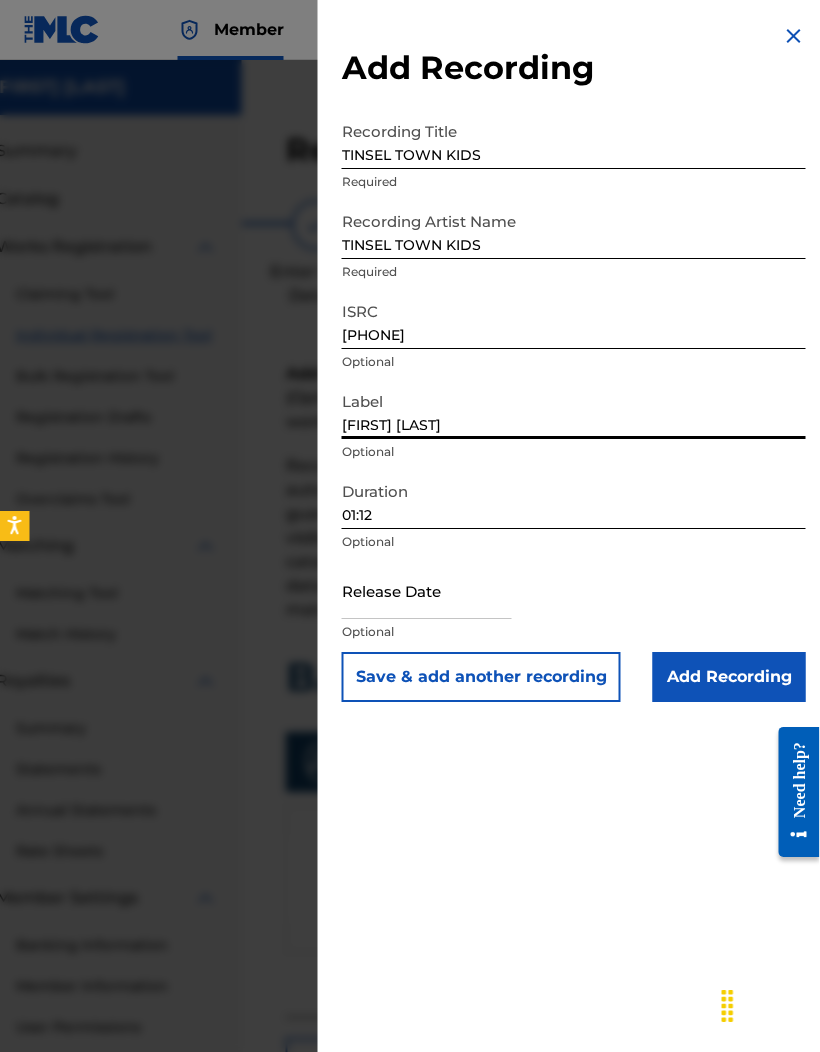 type on "TODDLER NEWTON" 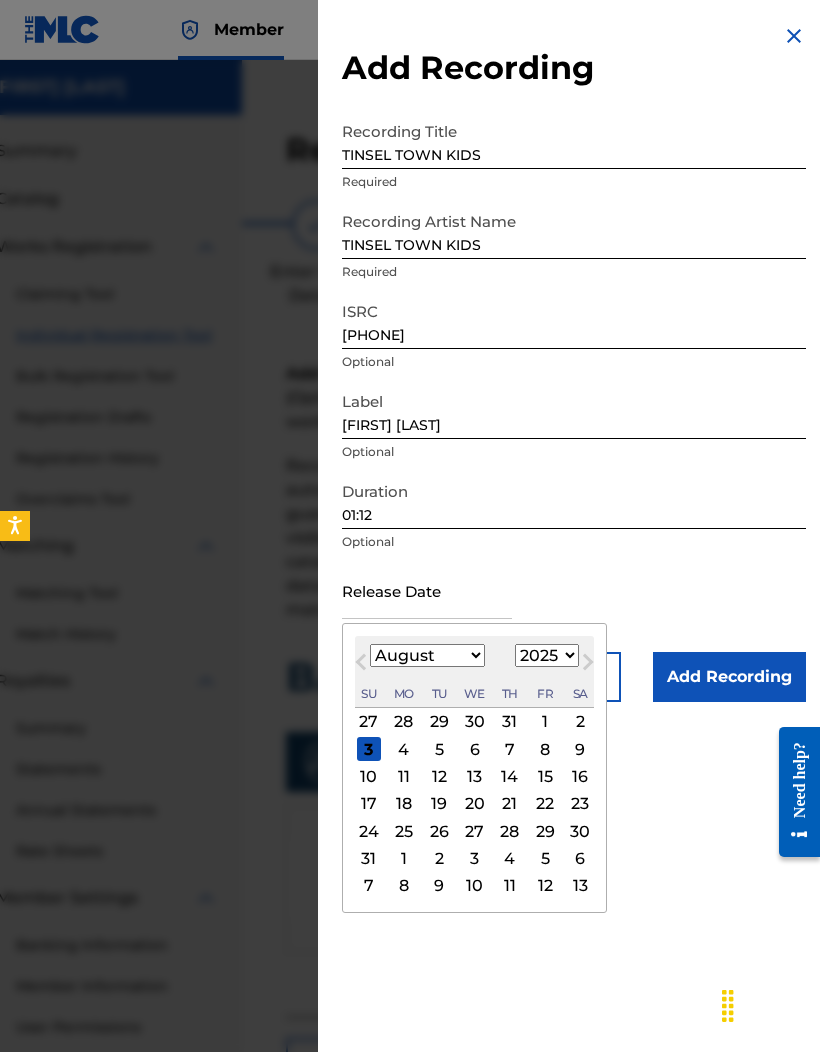 type on "1" 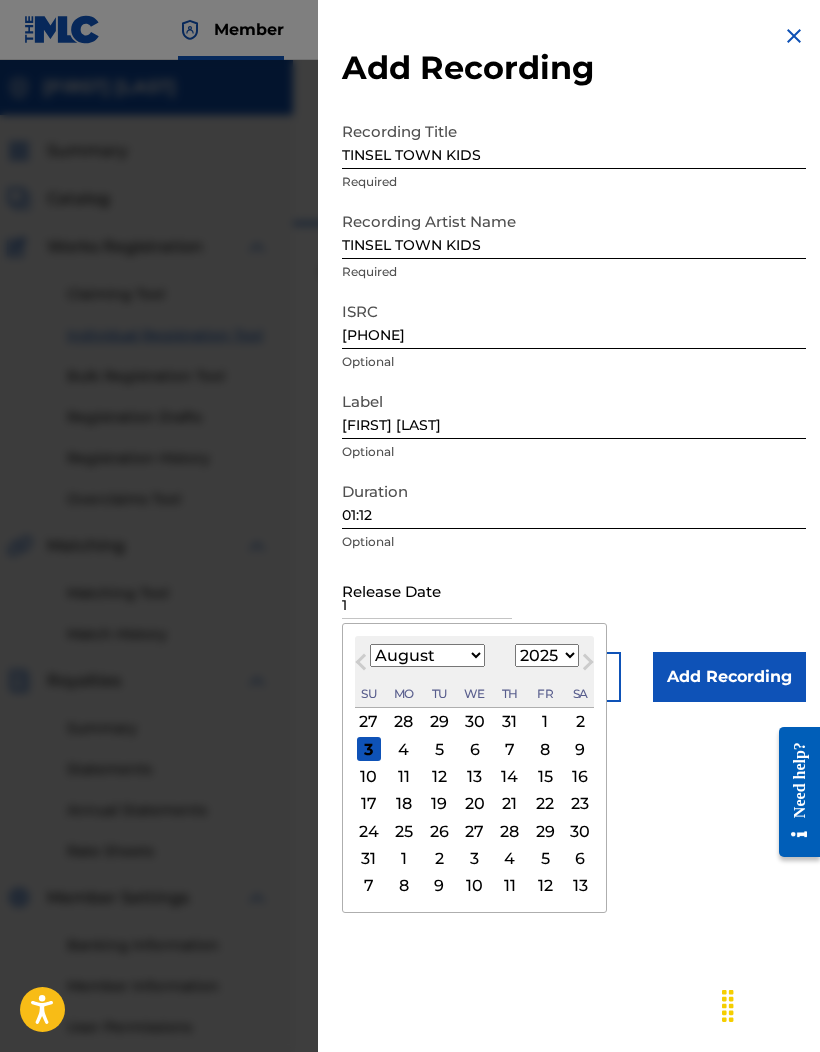scroll, scrollTop: 0, scrollLeft: 0, axis: both 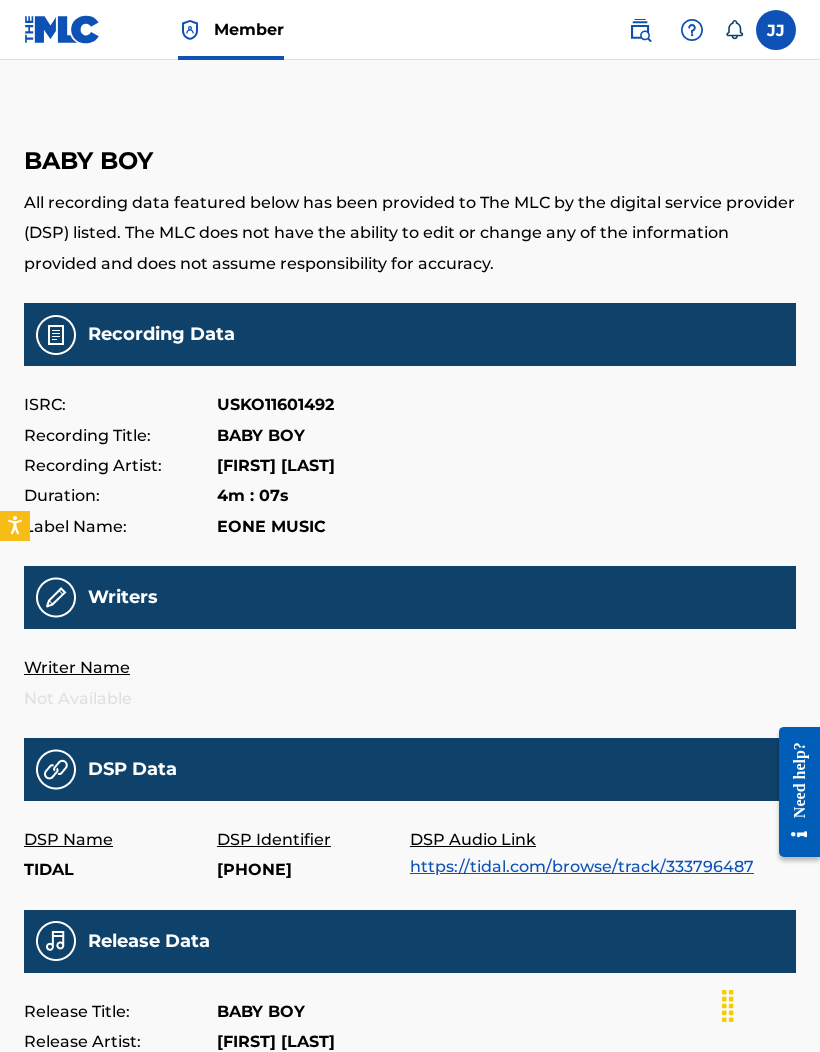 click on "USKO11601492" at bounding box center [275, 405] 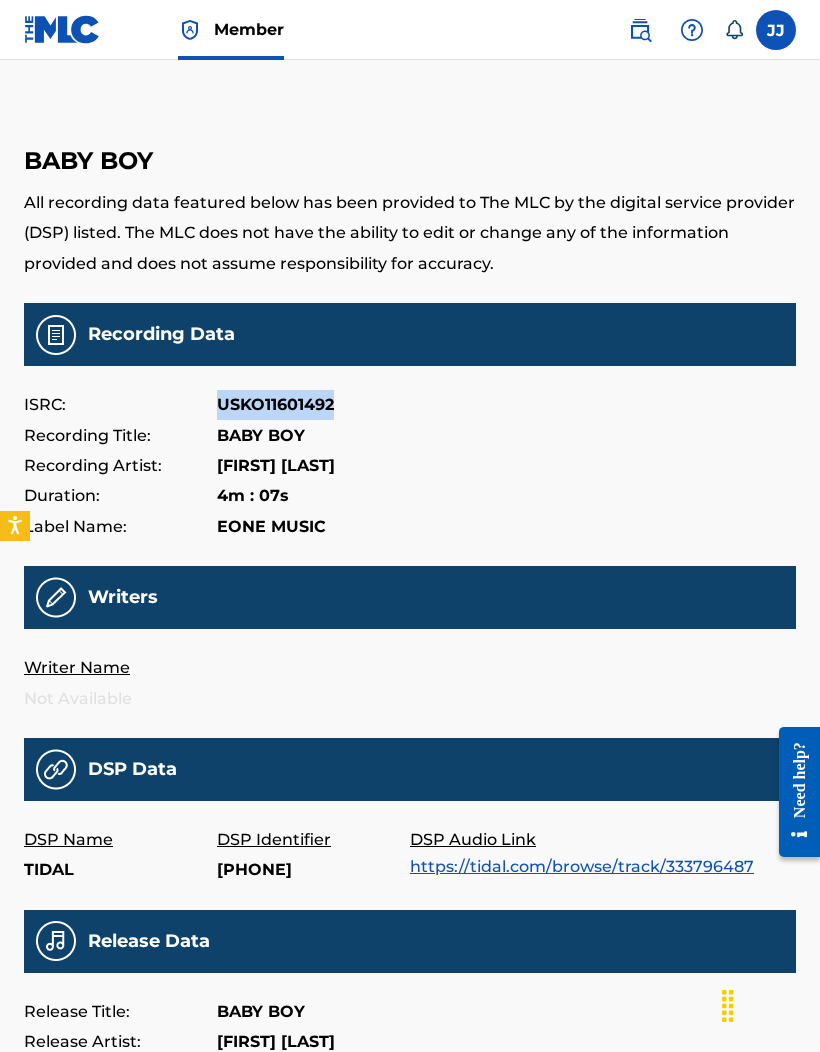 copy on "USKO11601492" 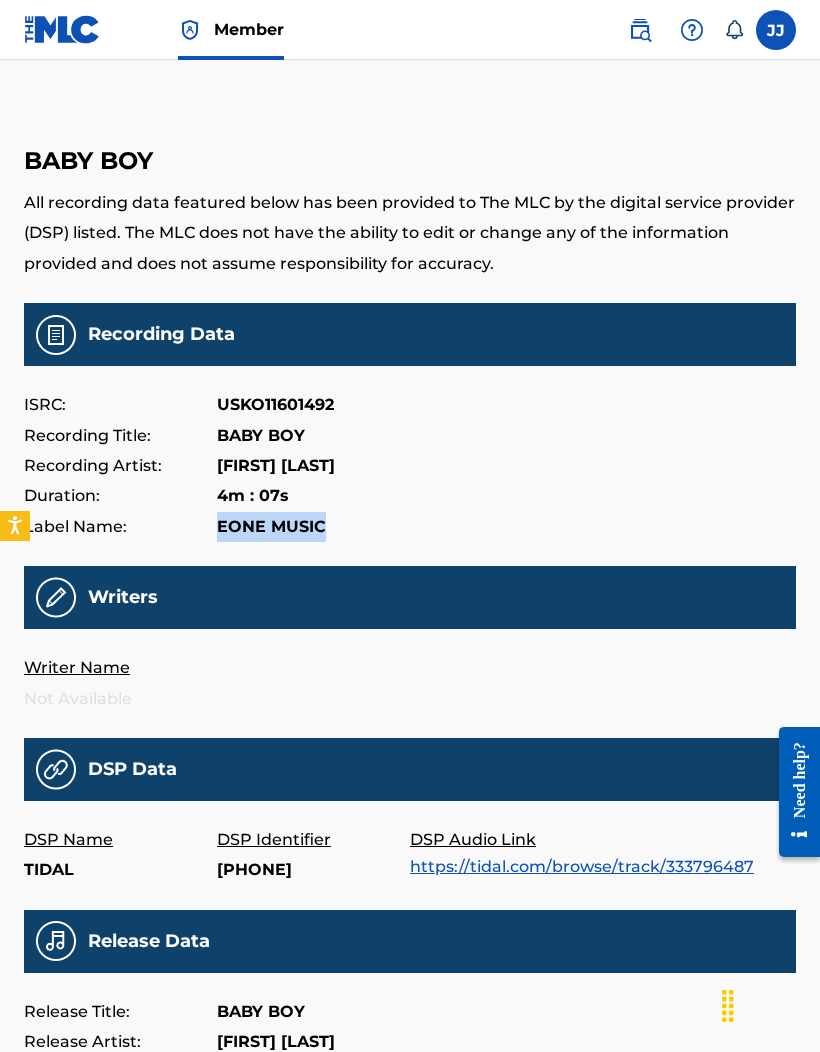 copy on "EONE MUSIC" 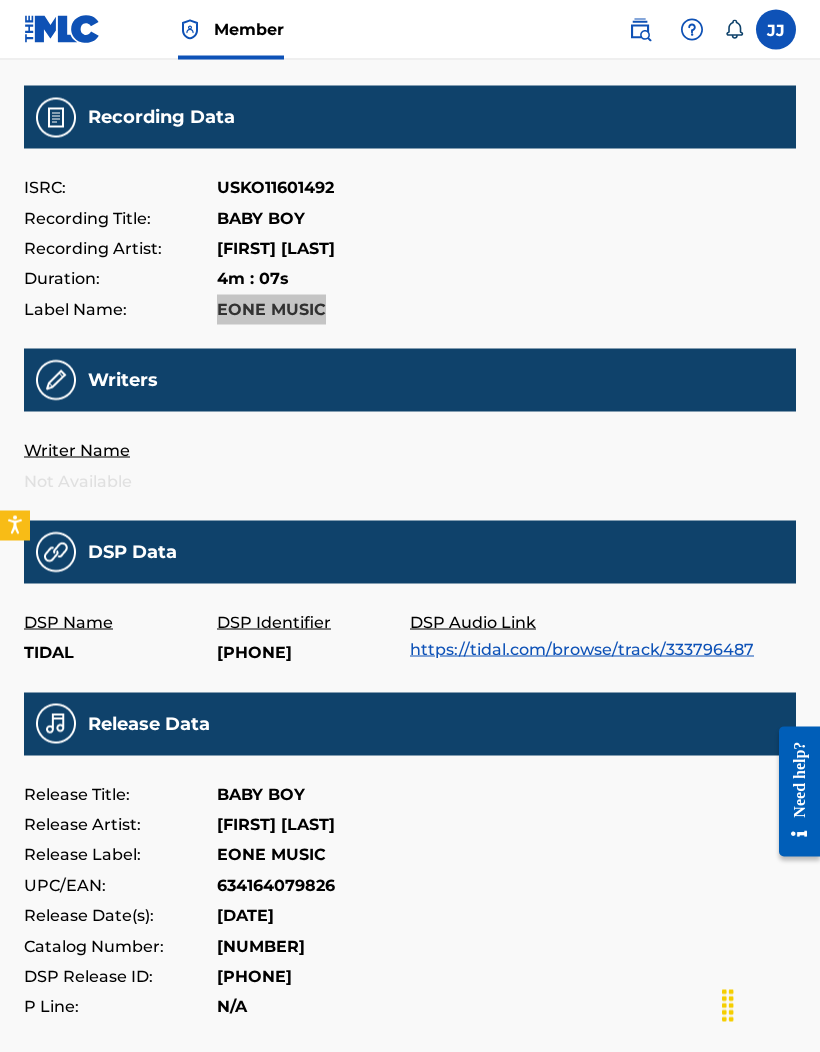 scroll, scrollTop: 216, scrollLeft: 0, axis: vertical 